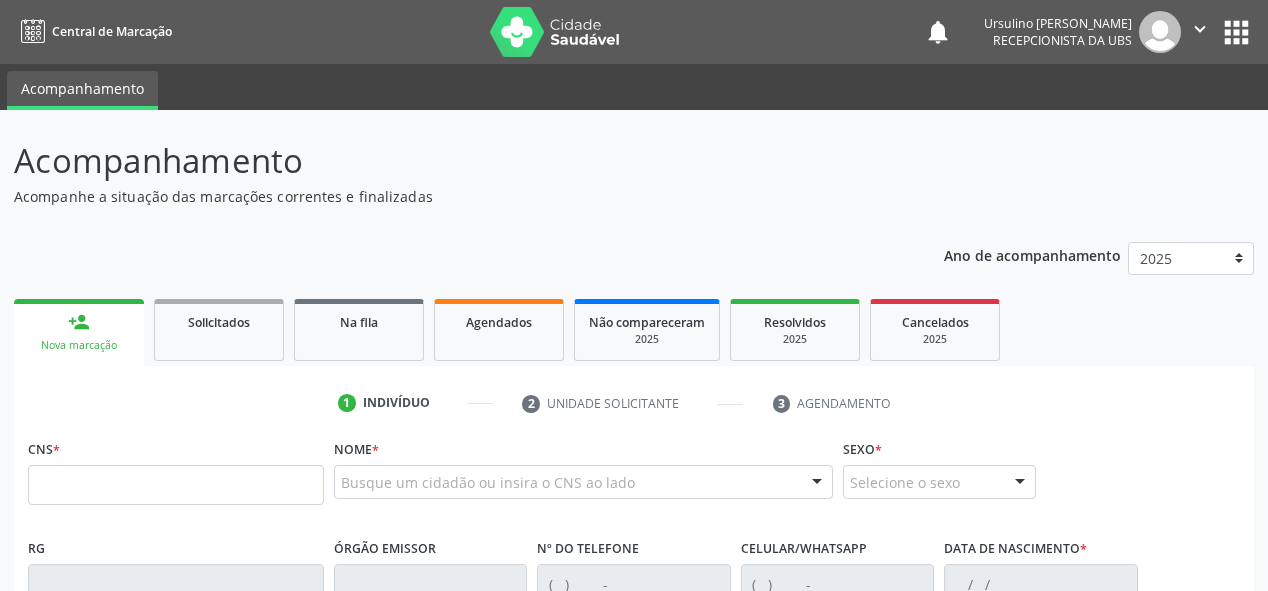 scroll, scrollTop: 0, scrollLeft: 0, axis: both 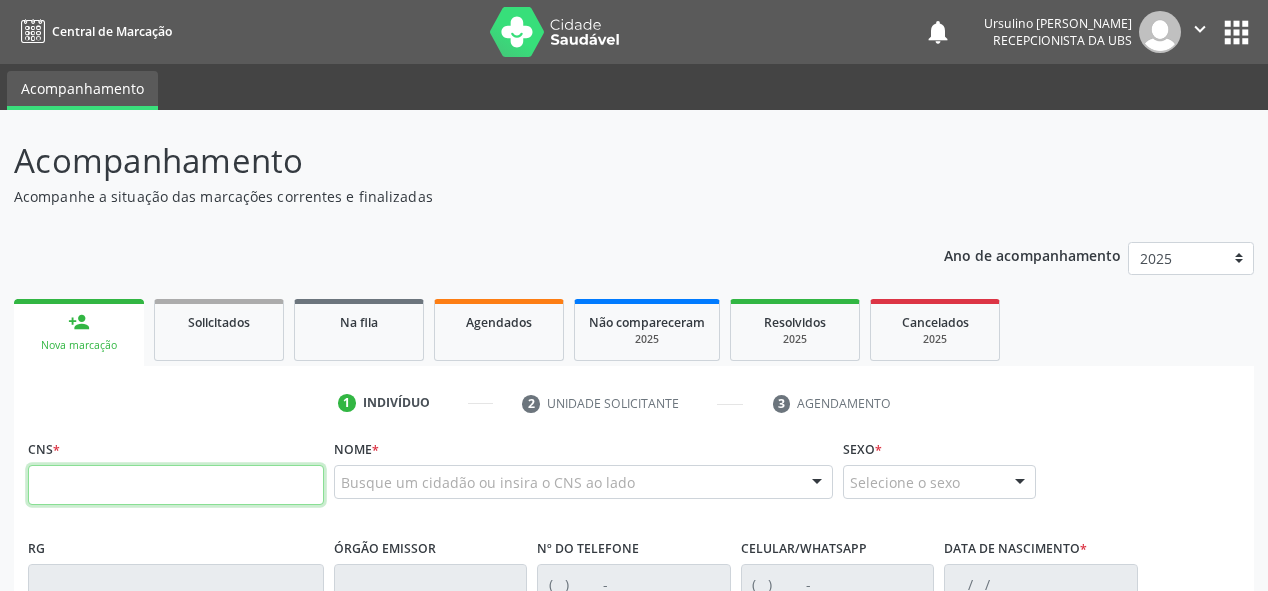 click at bounding box center (176, 485) 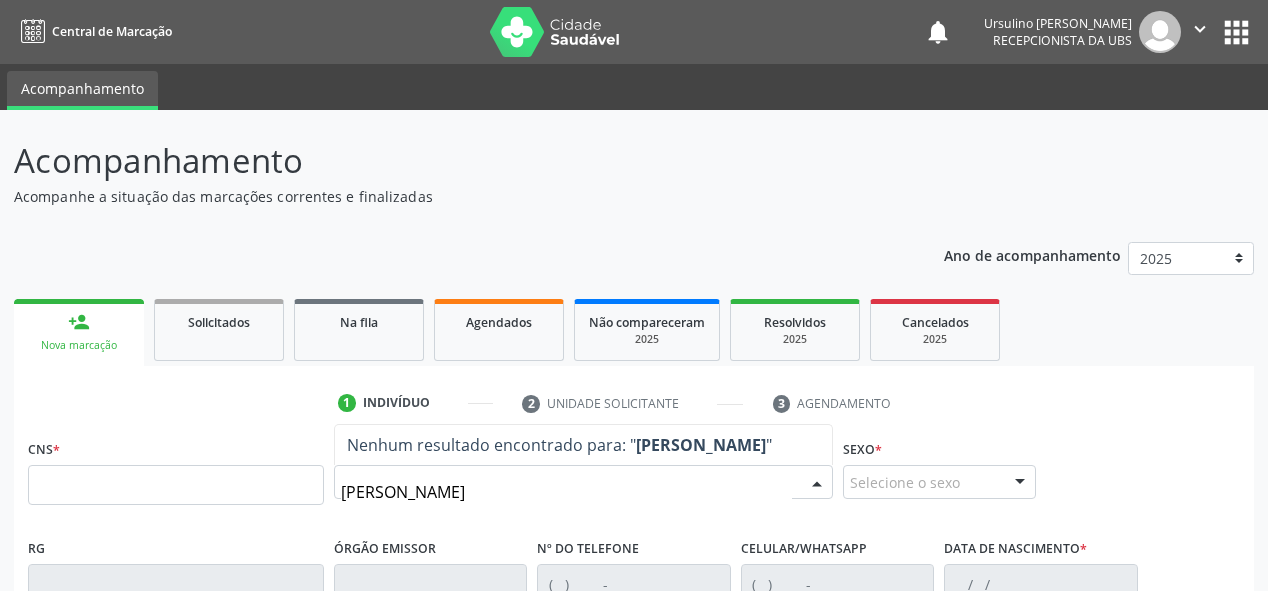 type on "[PERSON_NAME] F" 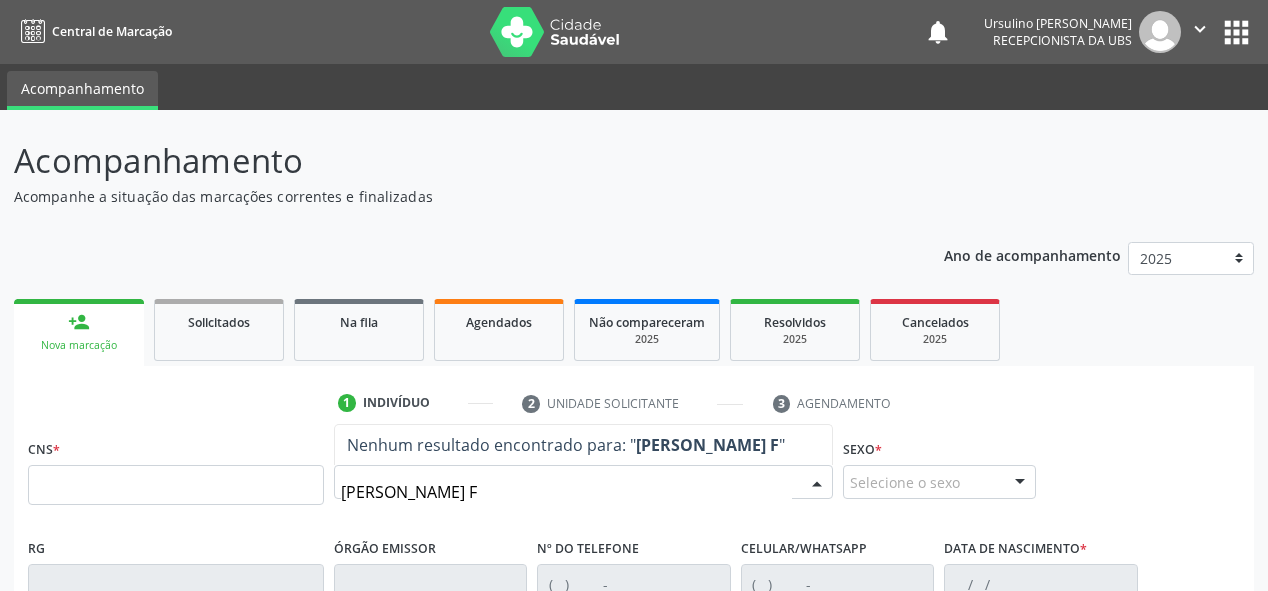 type 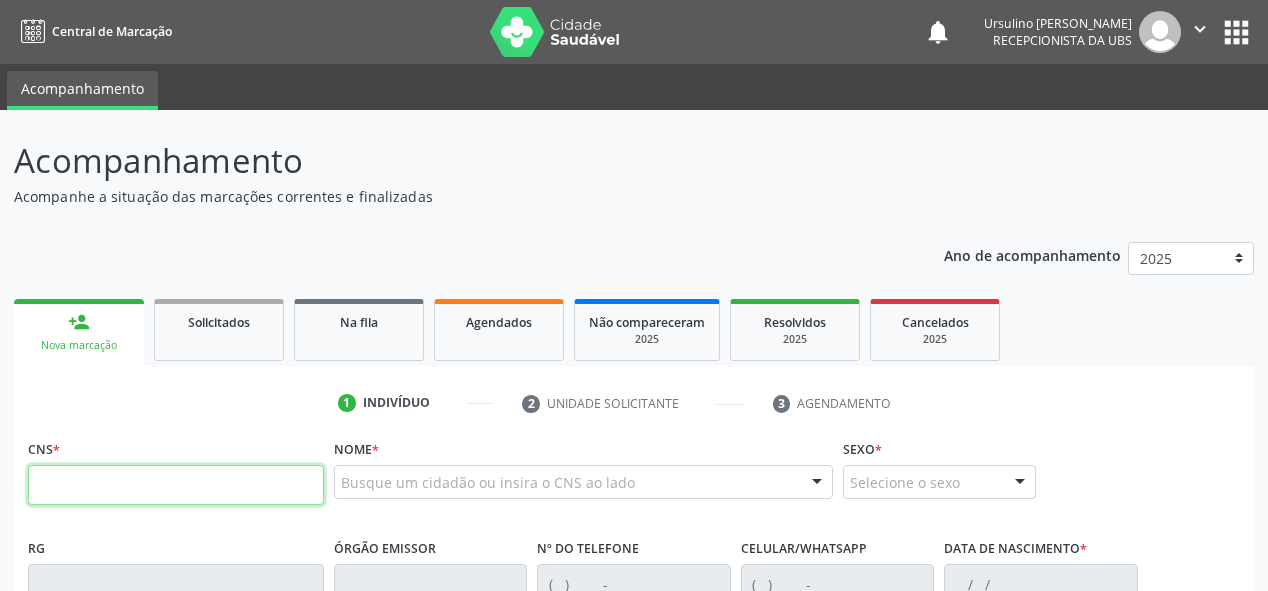 click at bounding box center (176, 485) 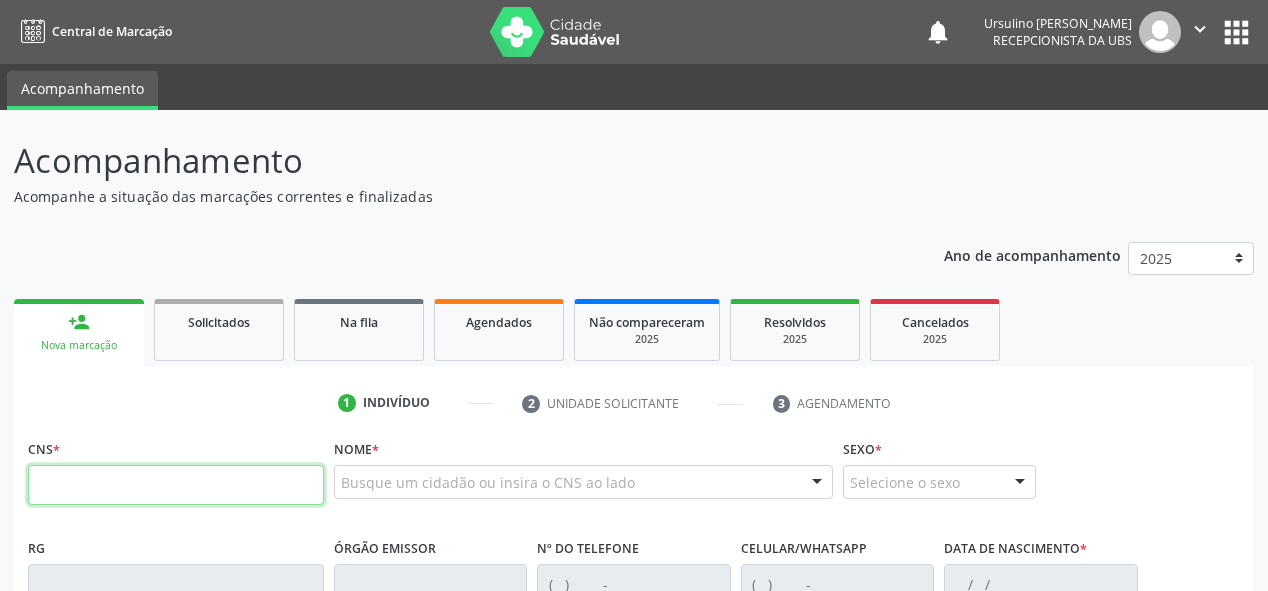 click at bounding box center (176, 485) 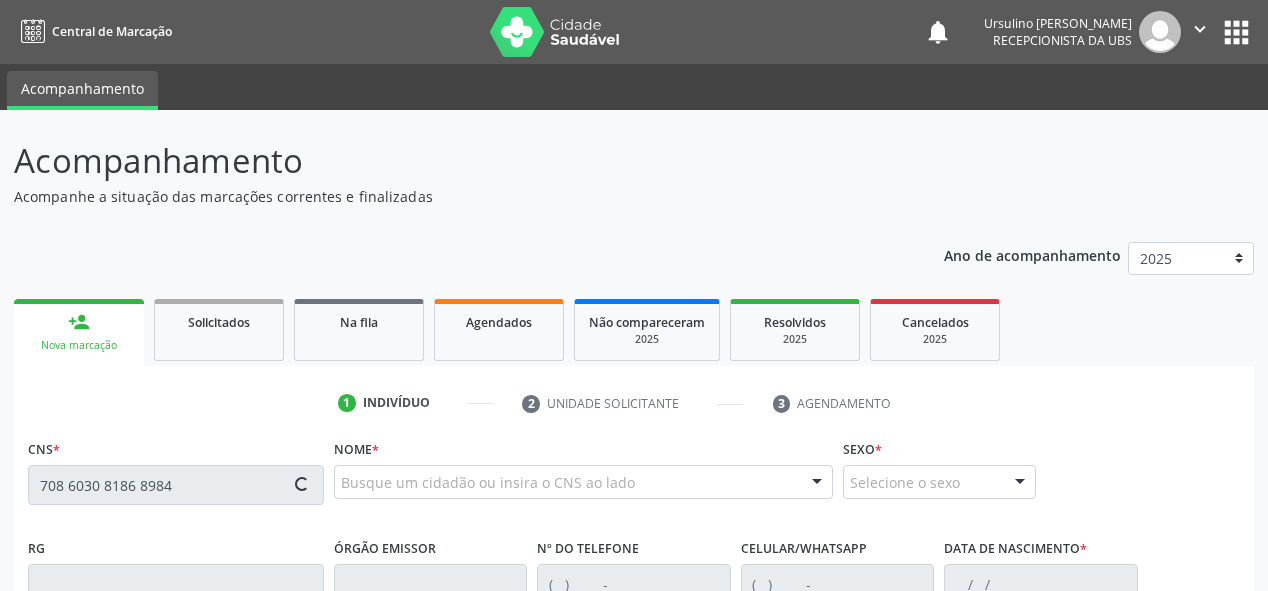 type on "708 6030 8186 8984" 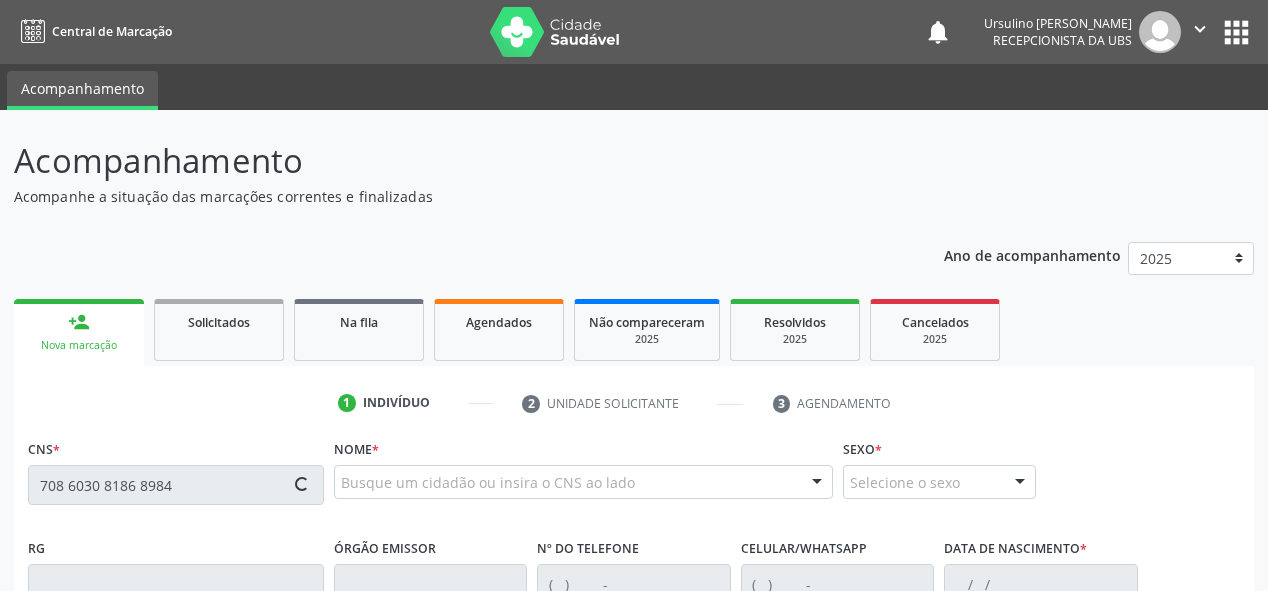type 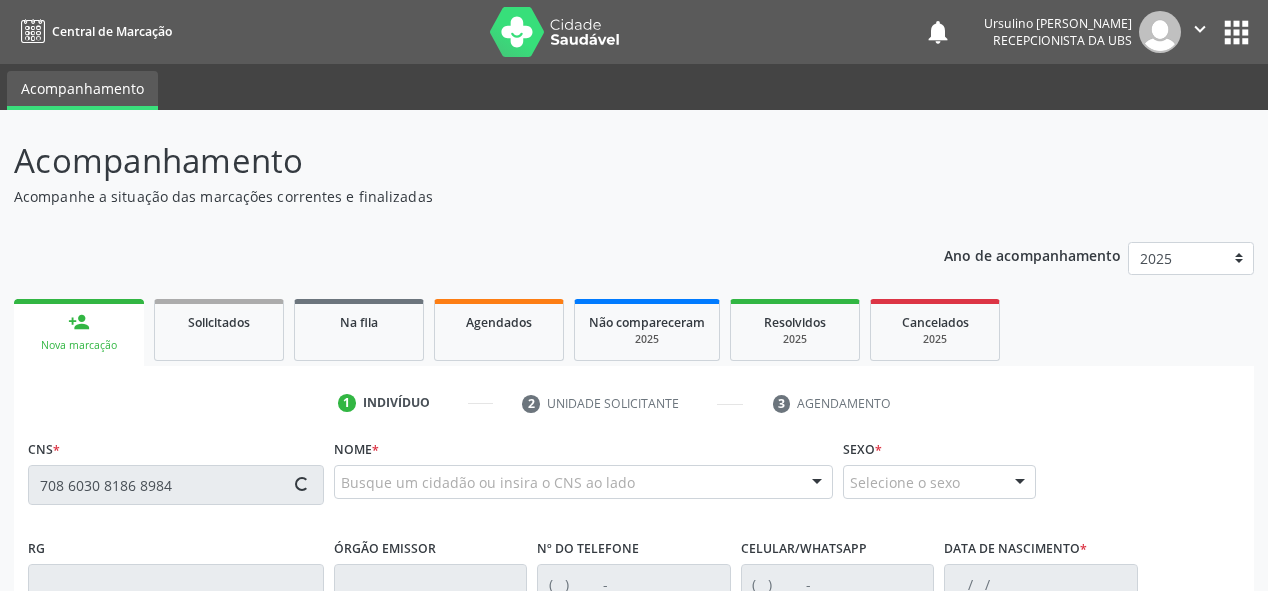 type 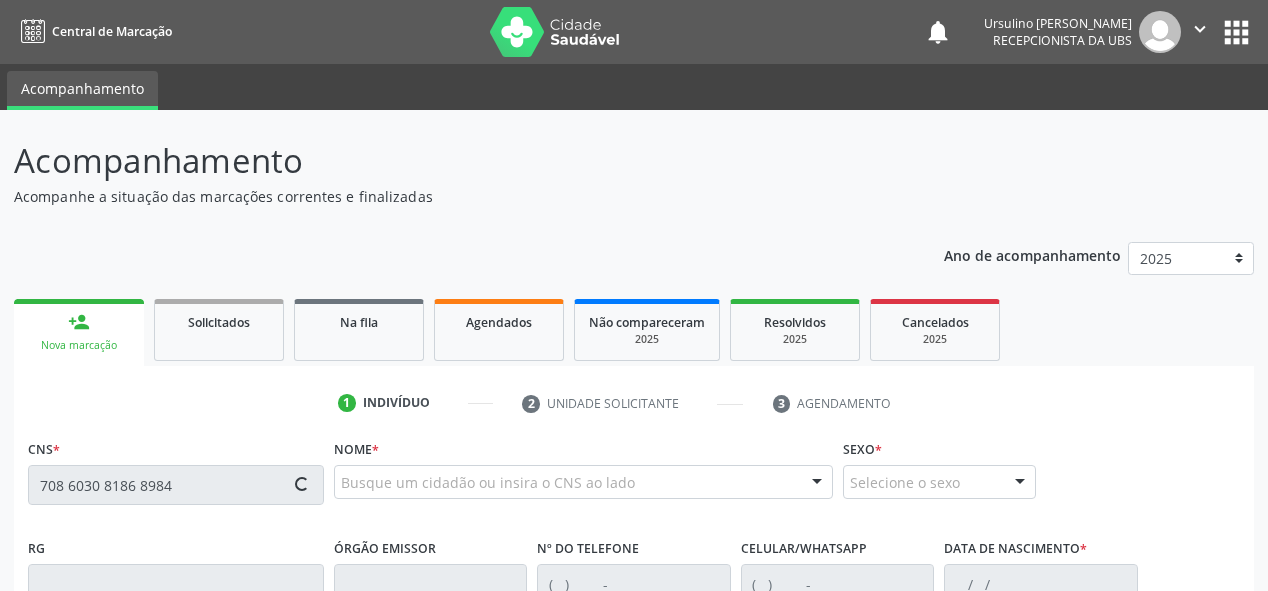 type 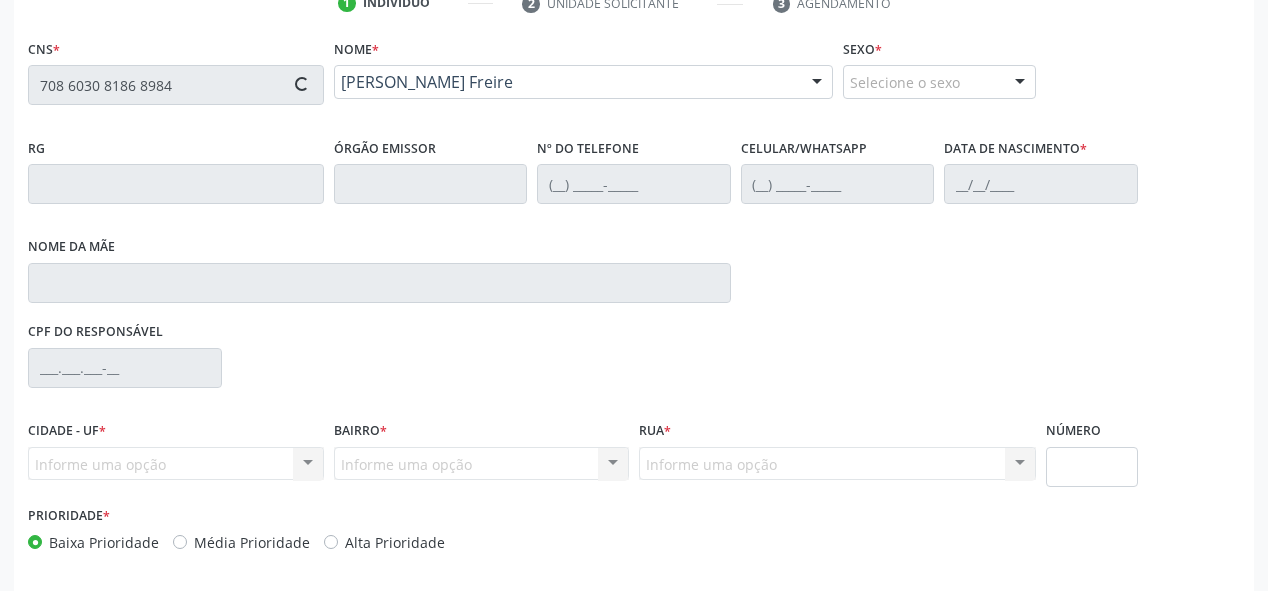 type on "[PHONE_NUMBER]" 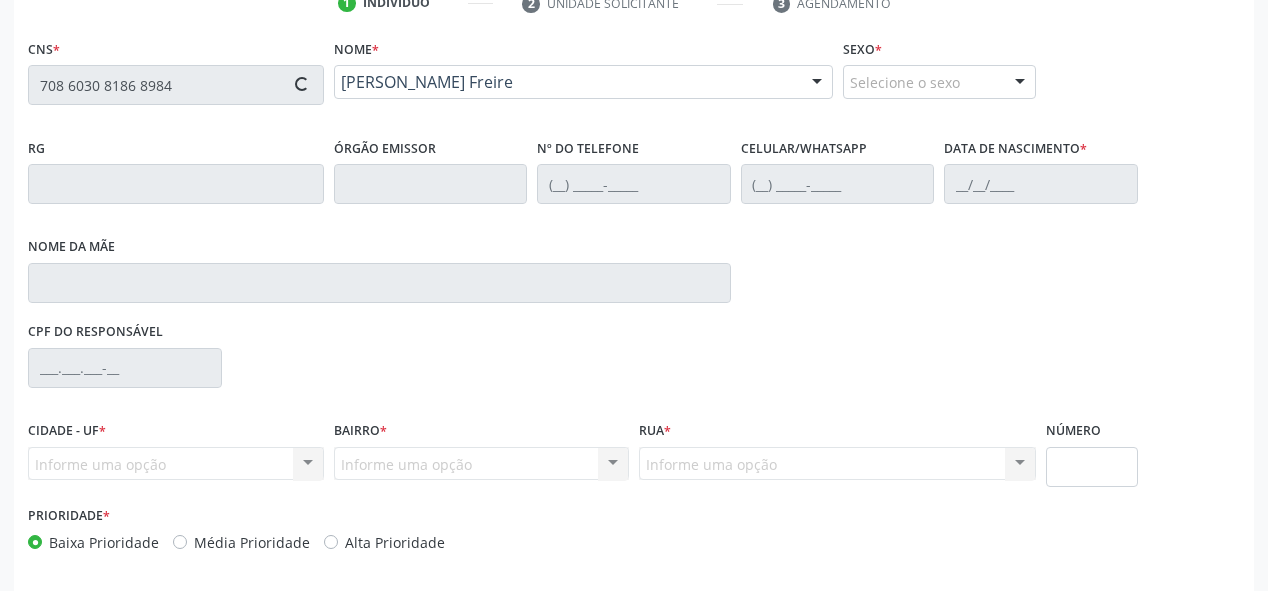 type on "[DATE]" 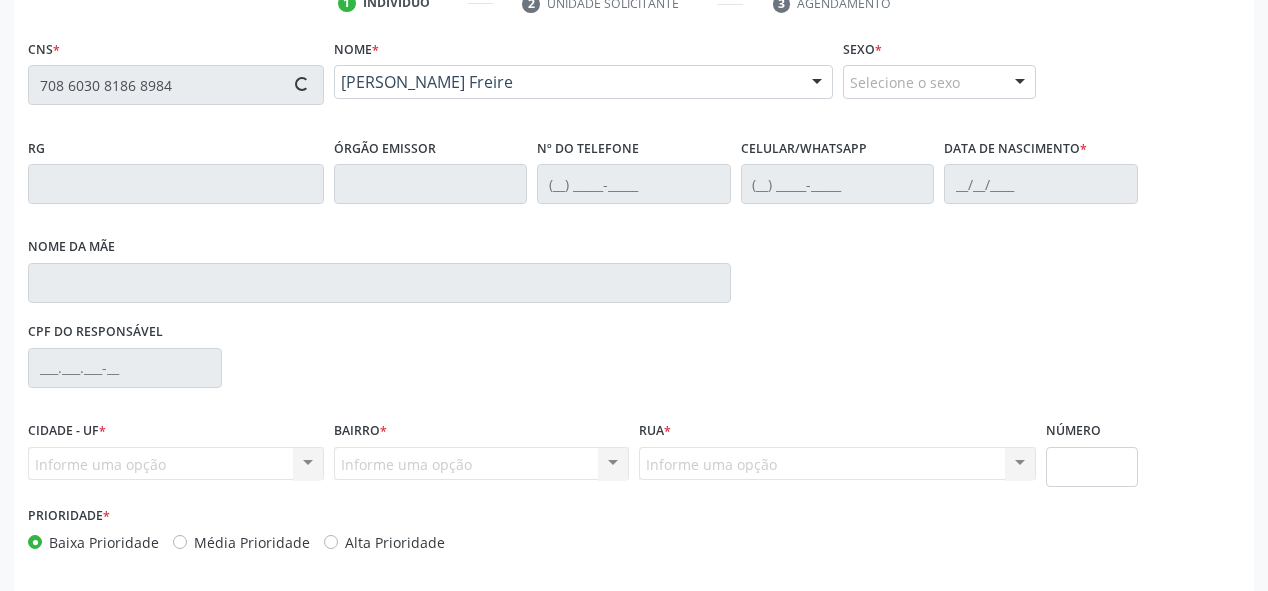 type on "828" 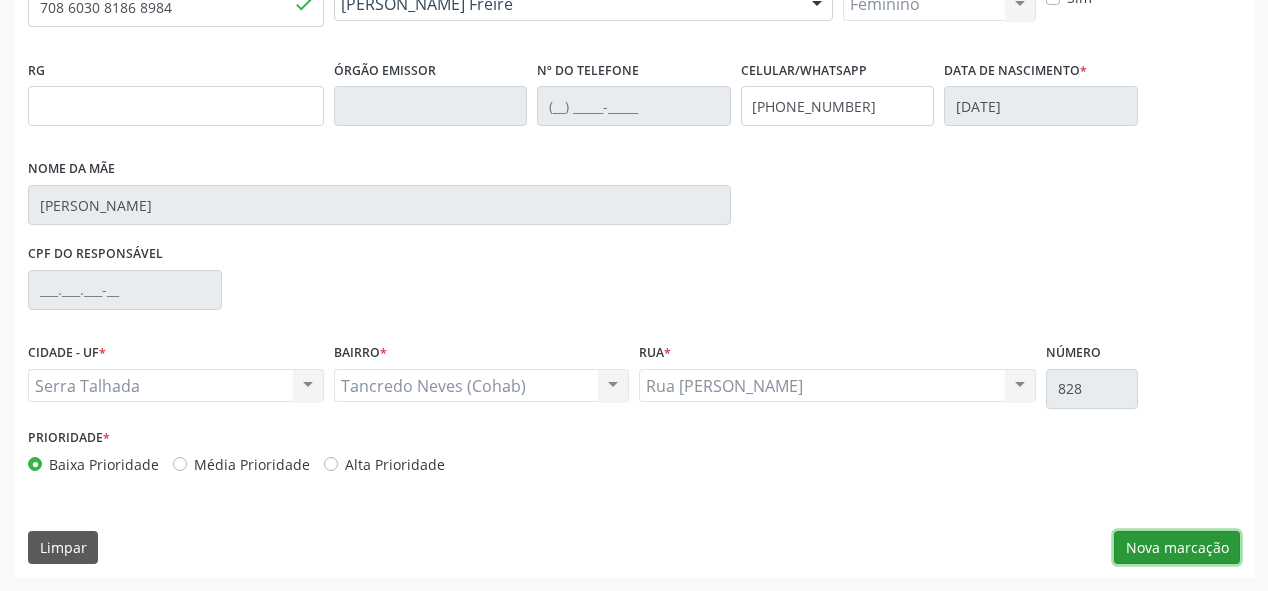 click on "Nova marcação" at bounding box center [1177, 548] 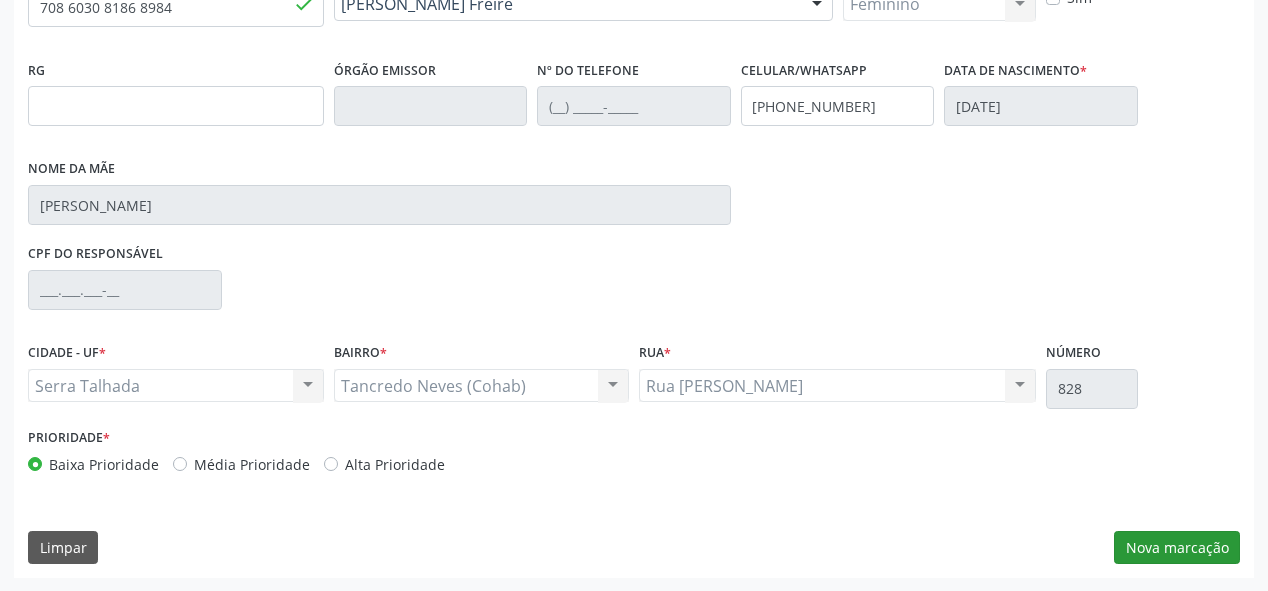 scroll, scrollTop: 313, scrollLeft: 0, axis: vertical 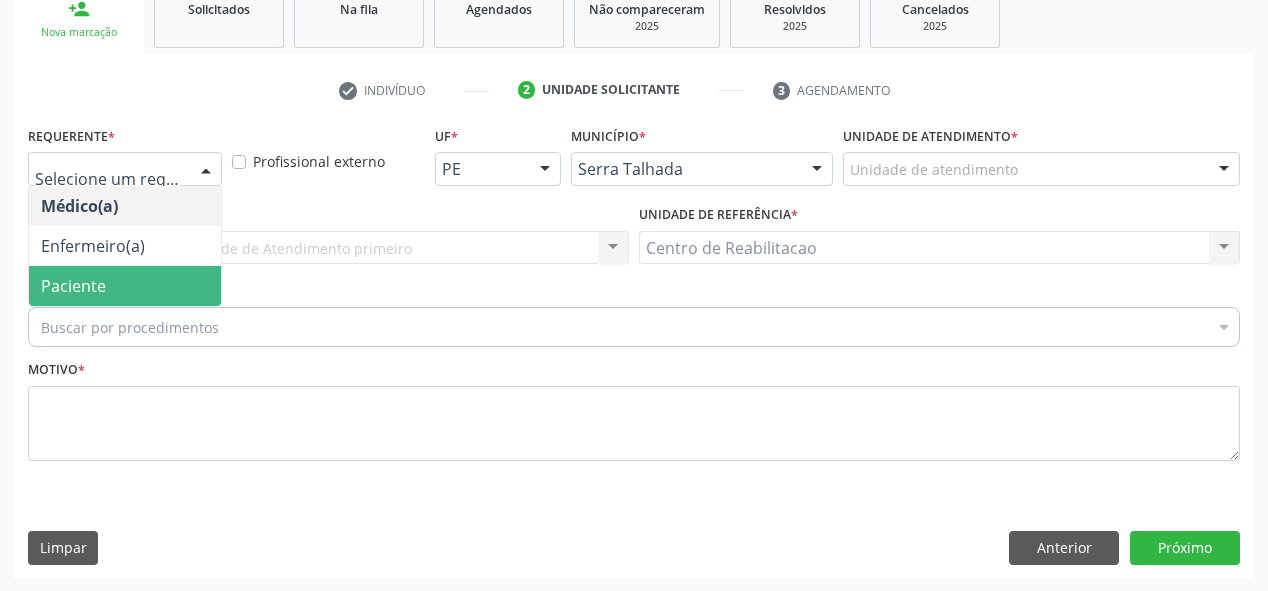 click on "Paciente" at bounding box center [73, 286] 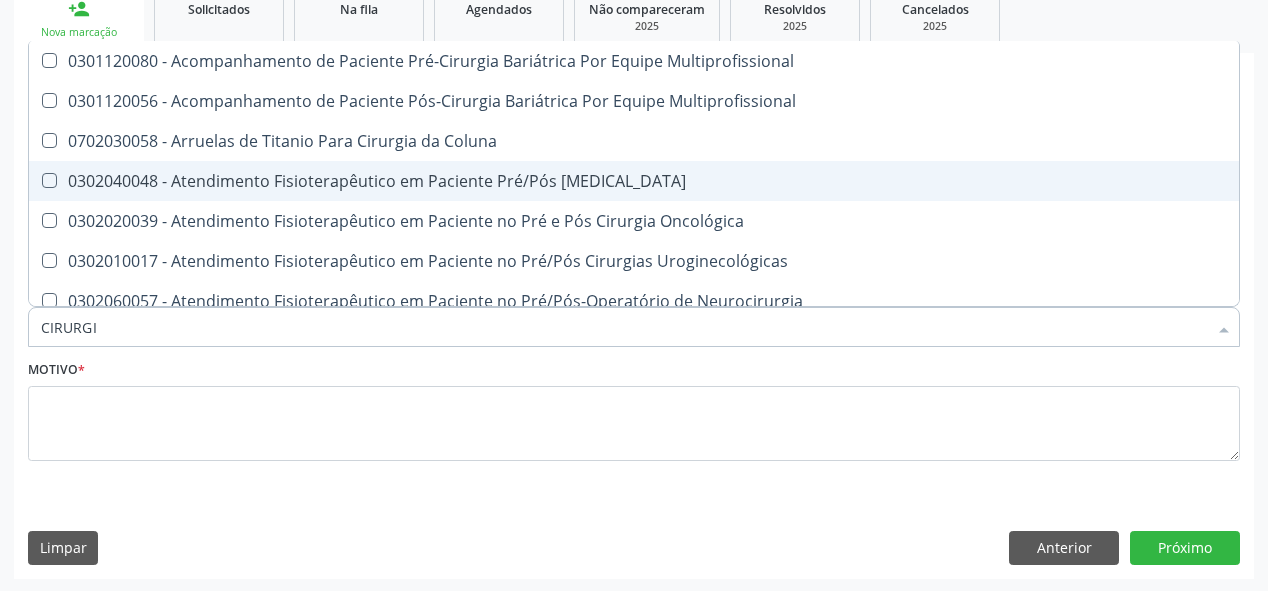 type on "CIRURGIÃ" 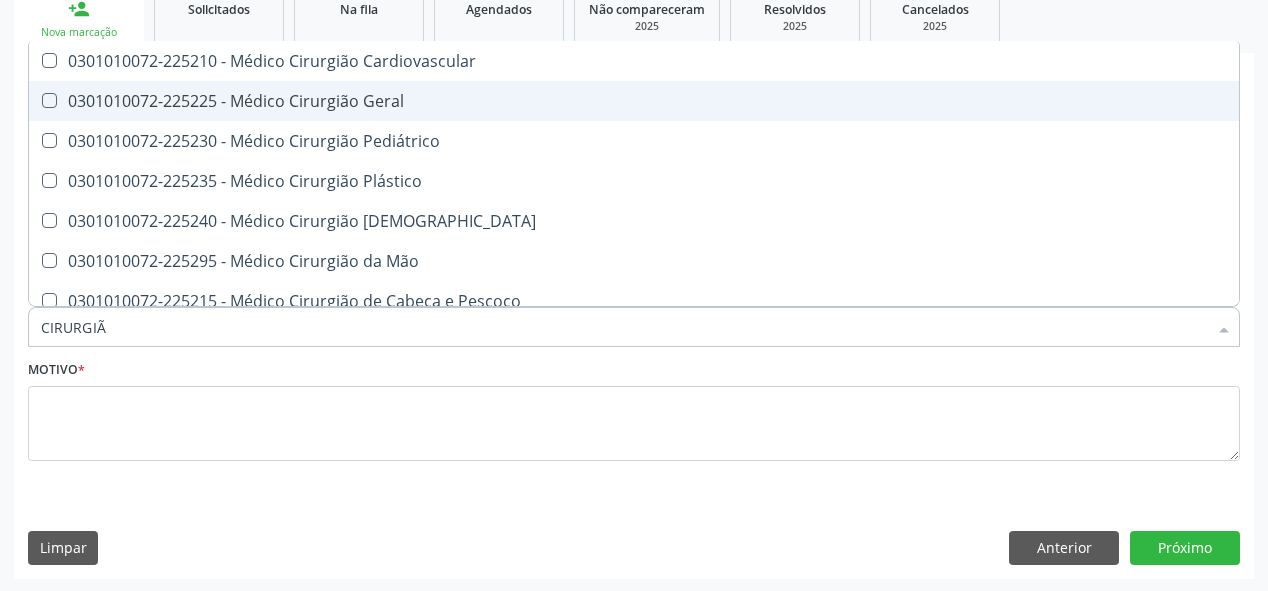 click on "0301010072-225225 - Médico Cirurgião Geral" at bounding box center (634, 101) 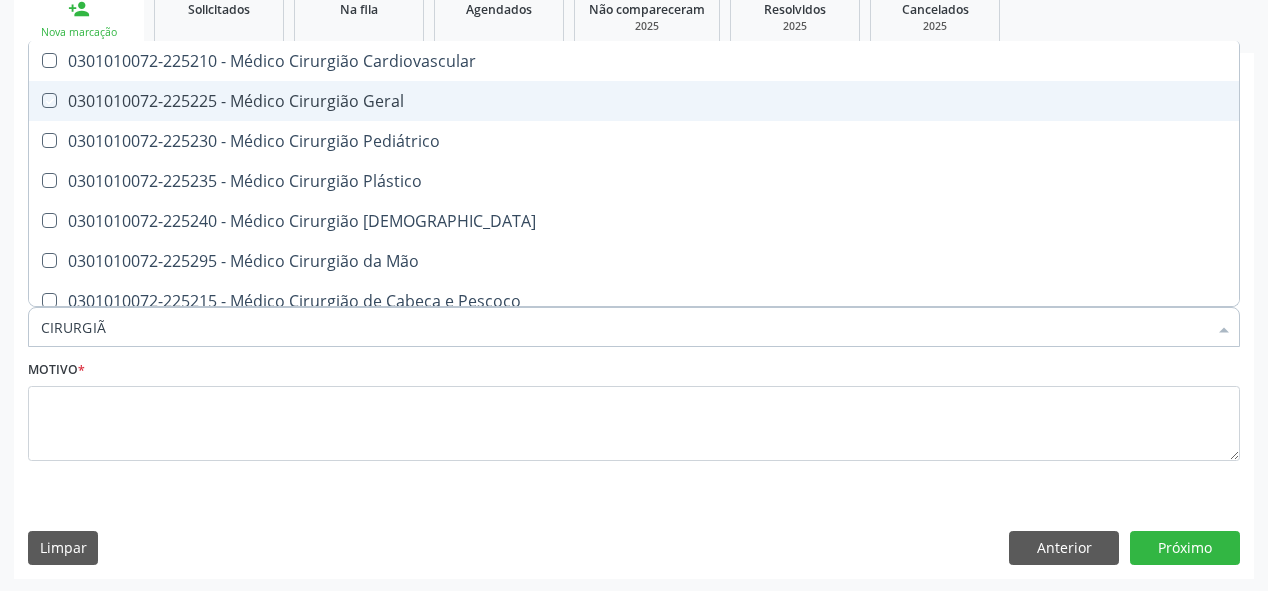 checkbox on "true" 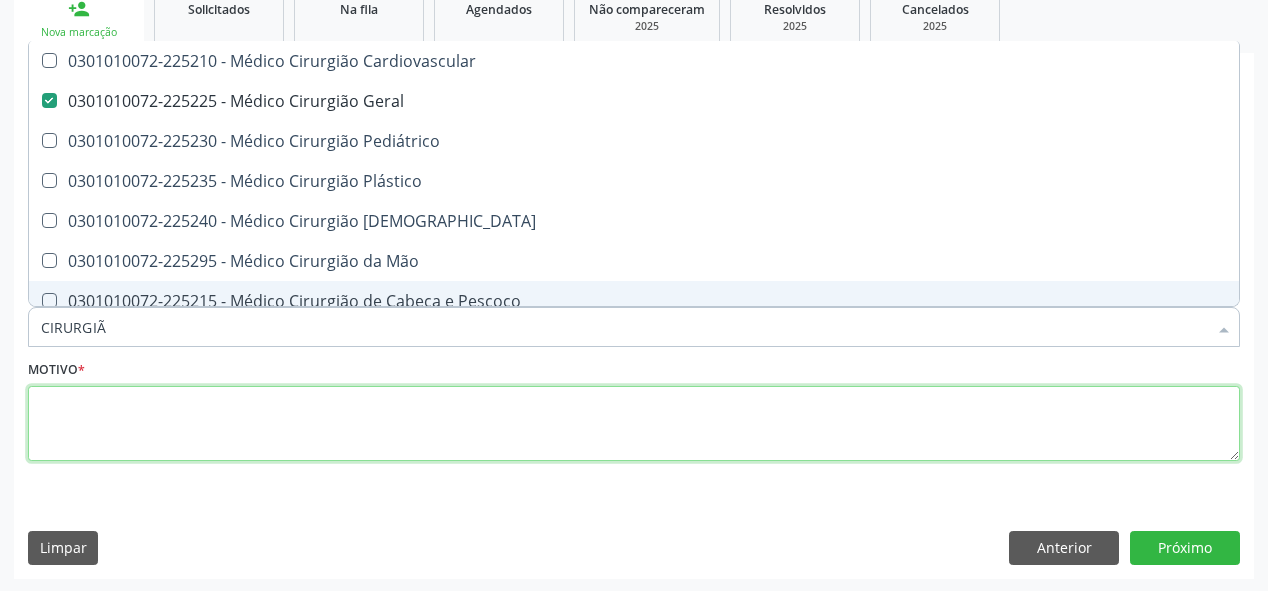 click at bounding box center (634, 424) 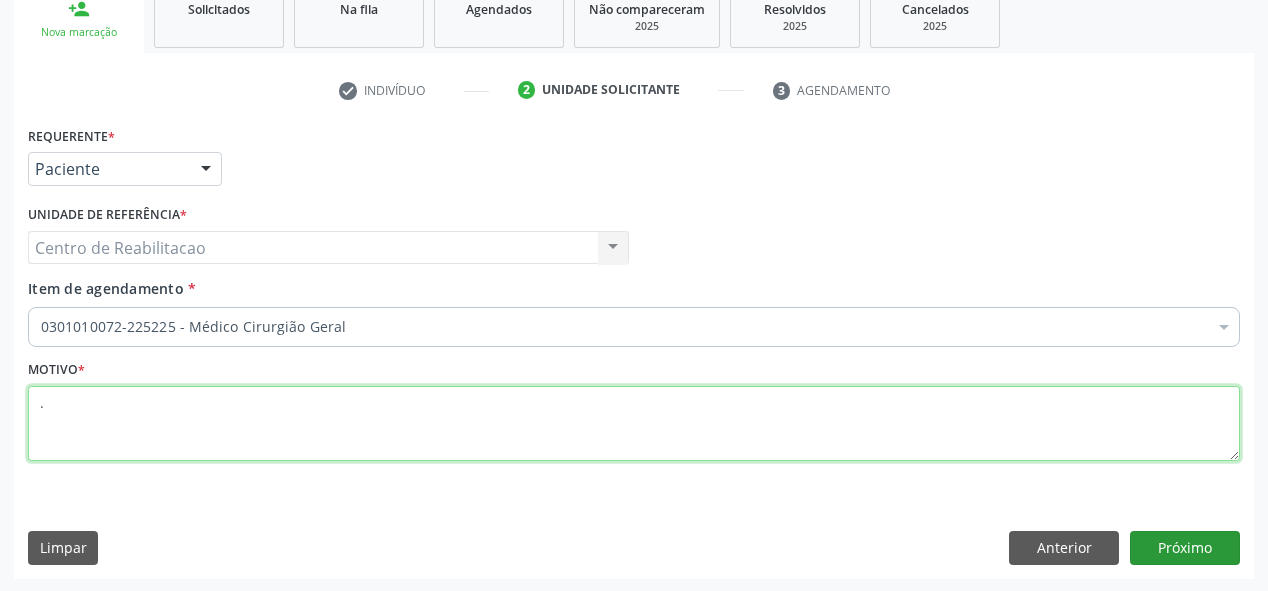 type on "." 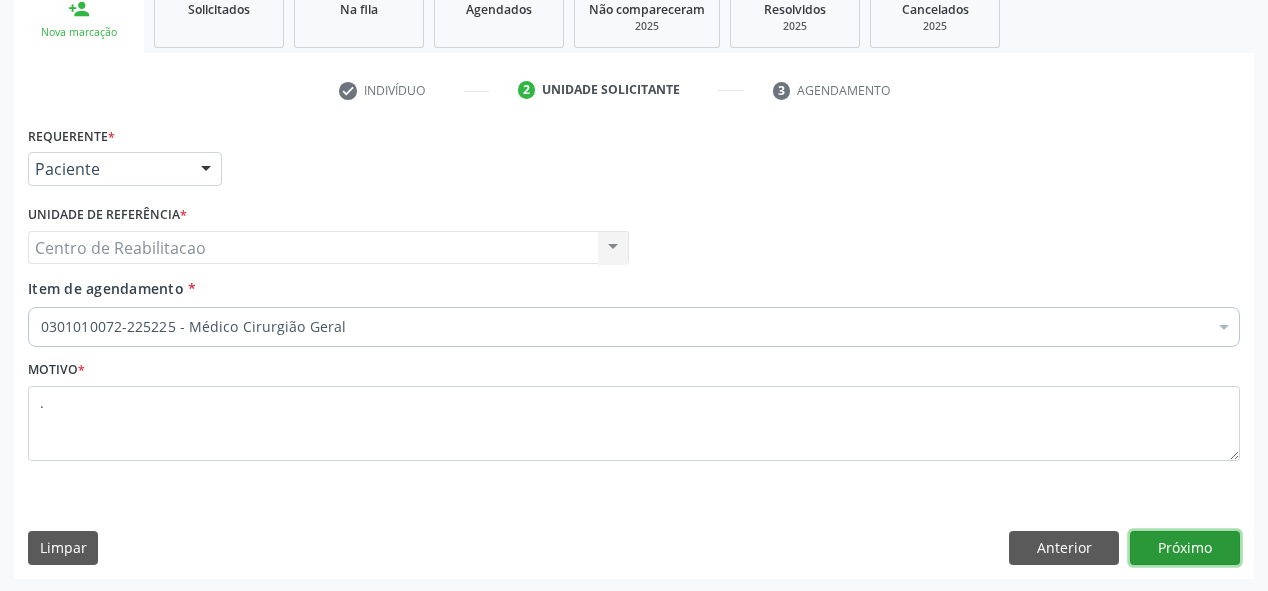 drag, startPoint x: 1205, startPoint y: 540, endPoint x: 975, endPoint y: 8, distance: 579.58954 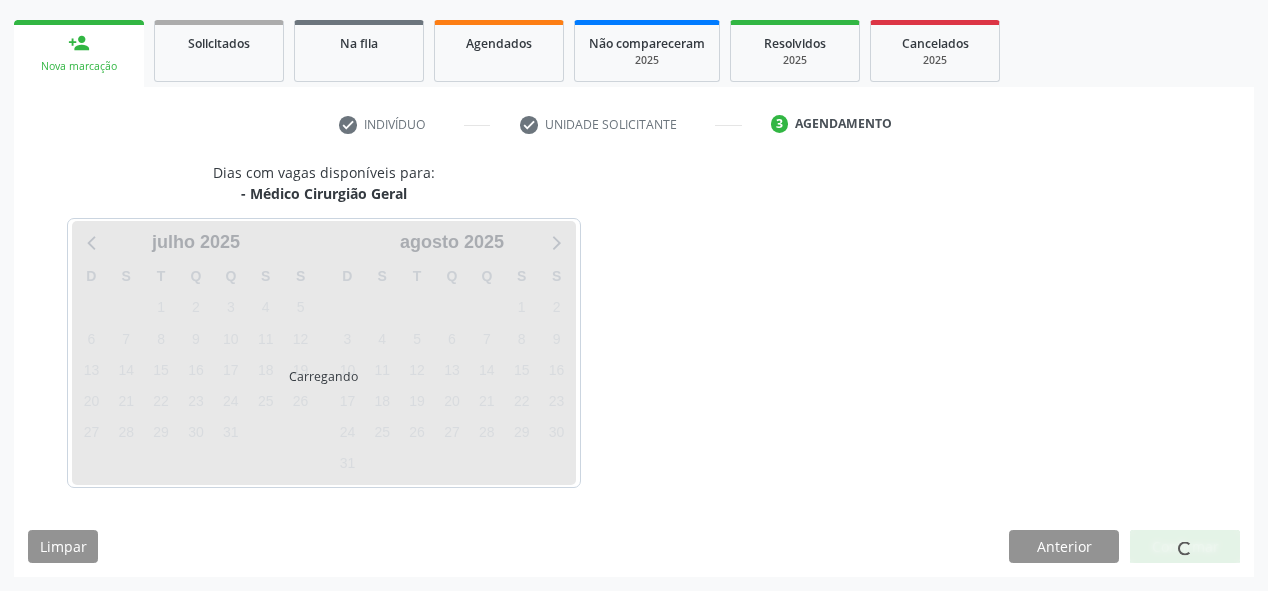 scroll, scrollTop: 278, scrollLeft: 0, axis: vertical 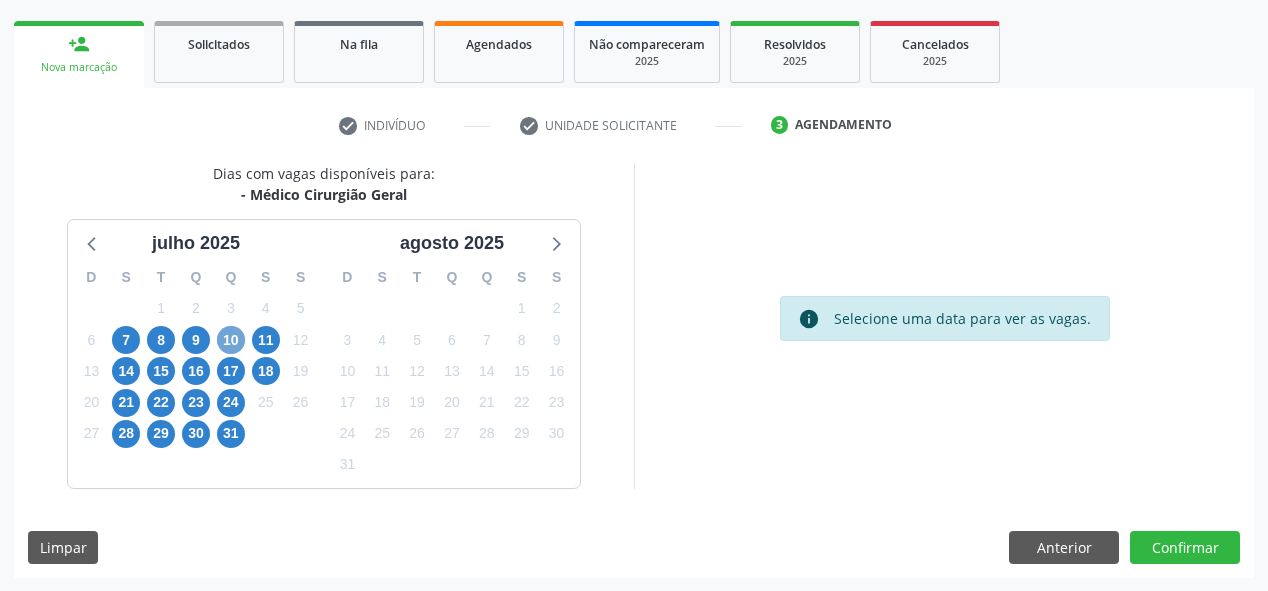 click on "10" at bounding box center (231, 340) 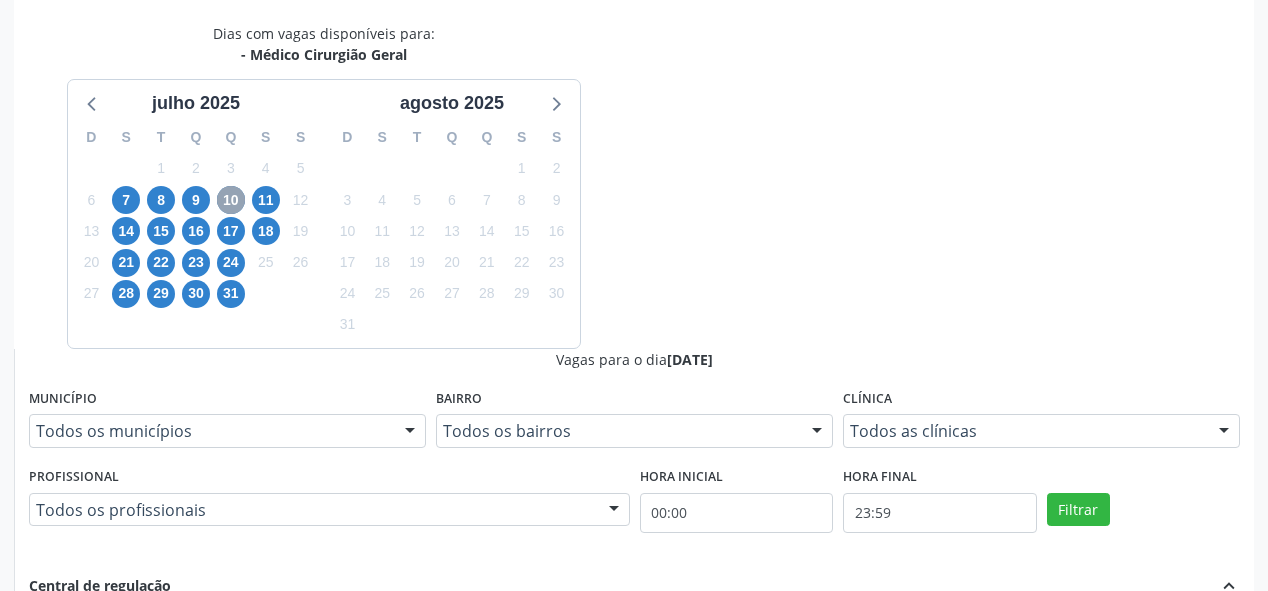scroll, scrollTop: 438, scrollLeft: 0, axis: vertical 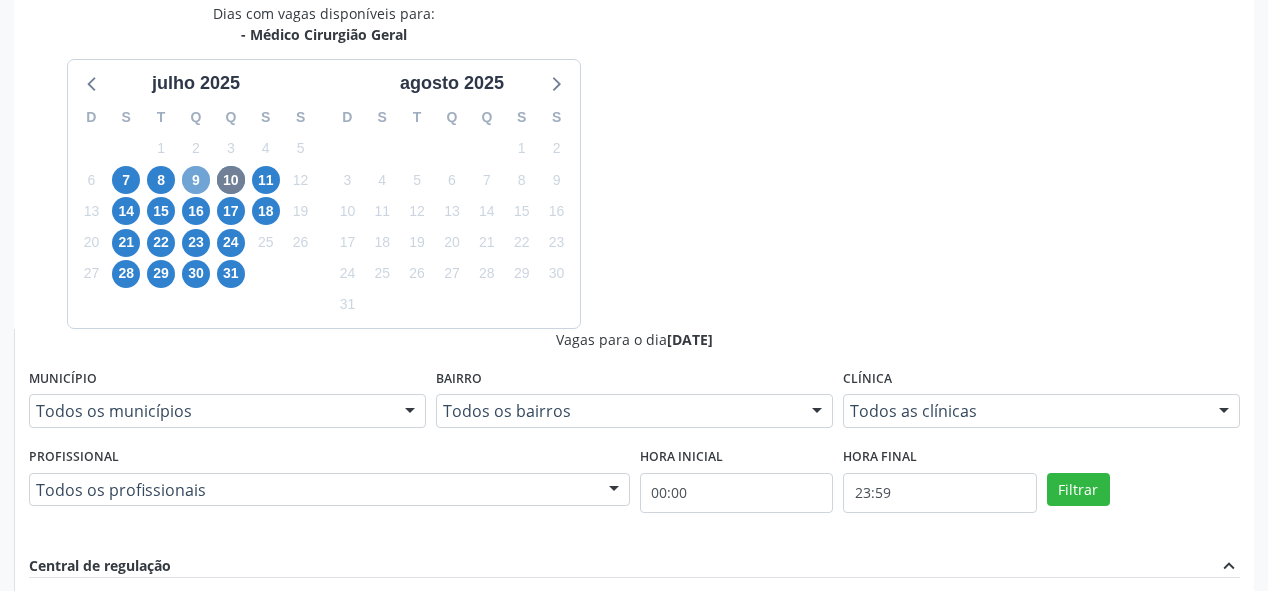 click on "9" at bounding box center [196, 180] 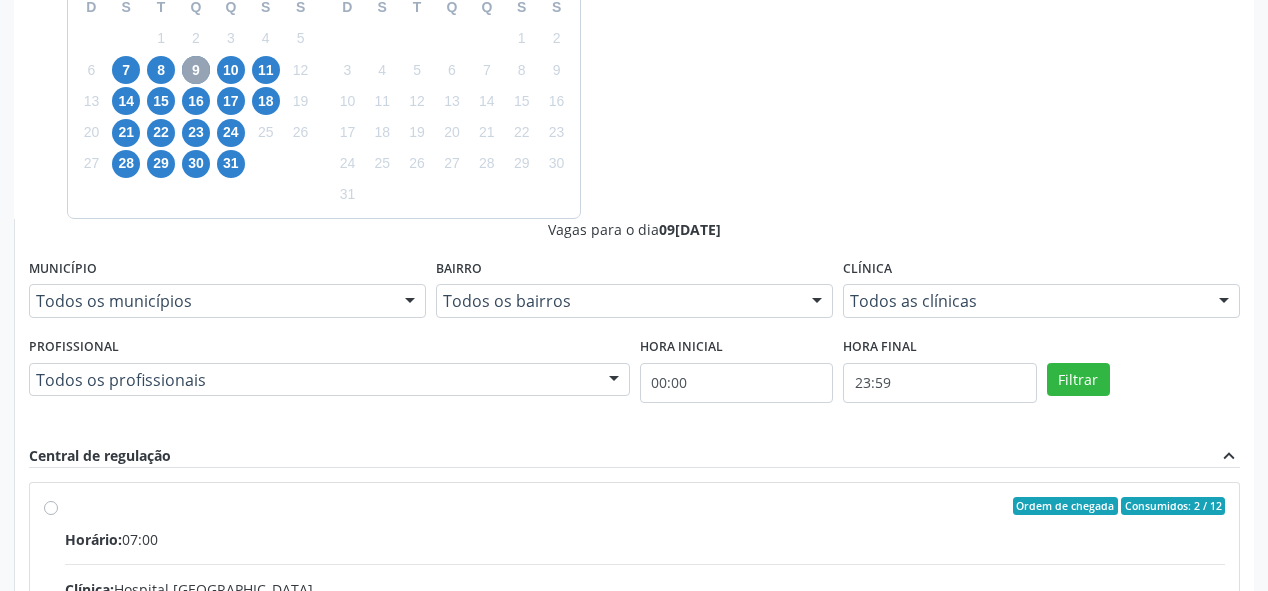 scroll, scrollTop: 598, scrollLeft: 0, axis: vertical 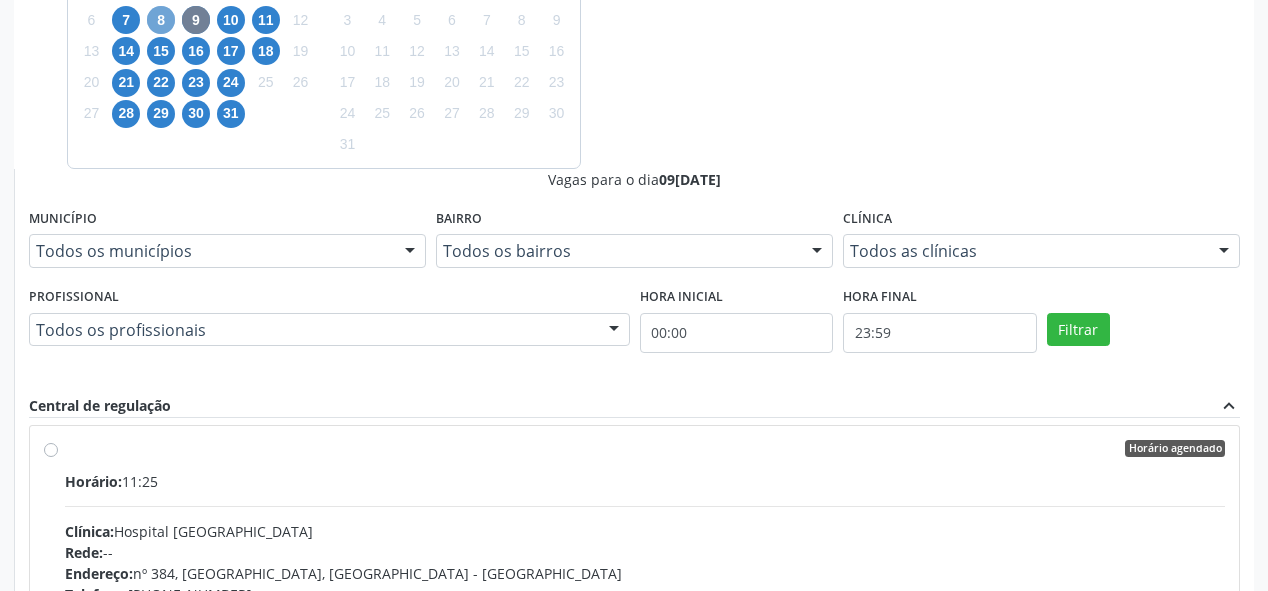 click on "8" at bounding box center [161, 20] 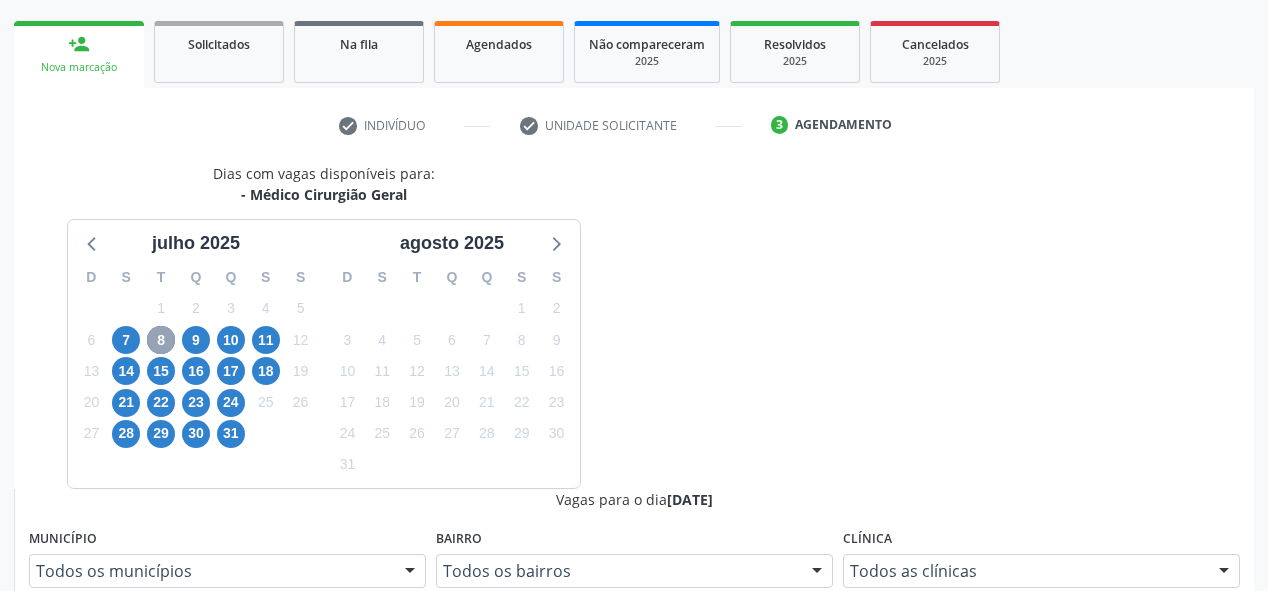 scroll, scrollTop: 598, scrollLeft: 0, axis: vertical 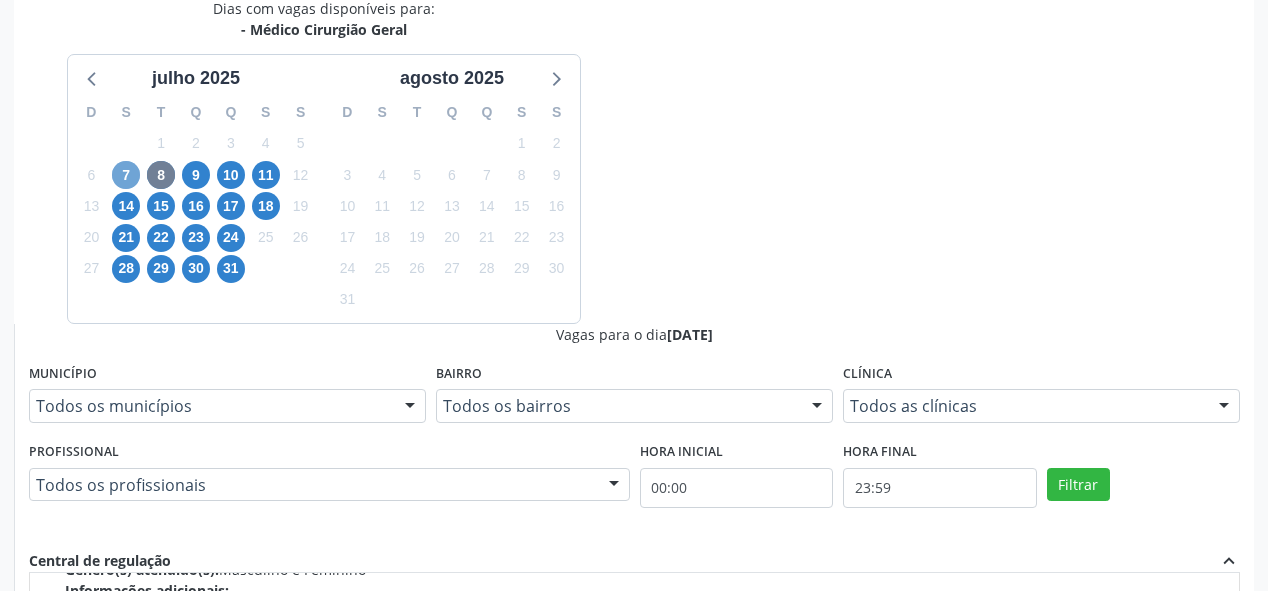 click on "7" at bounding box center [126, 175] 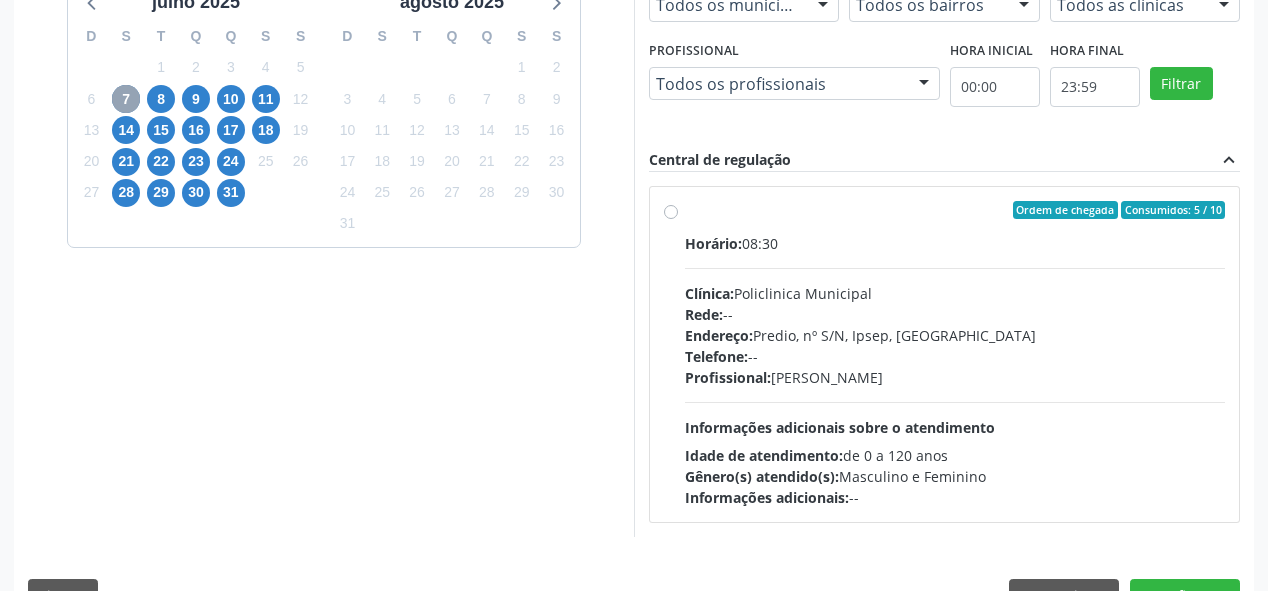 scroll, scrollTop: 523, scrollLeft: 0, axis: vertical 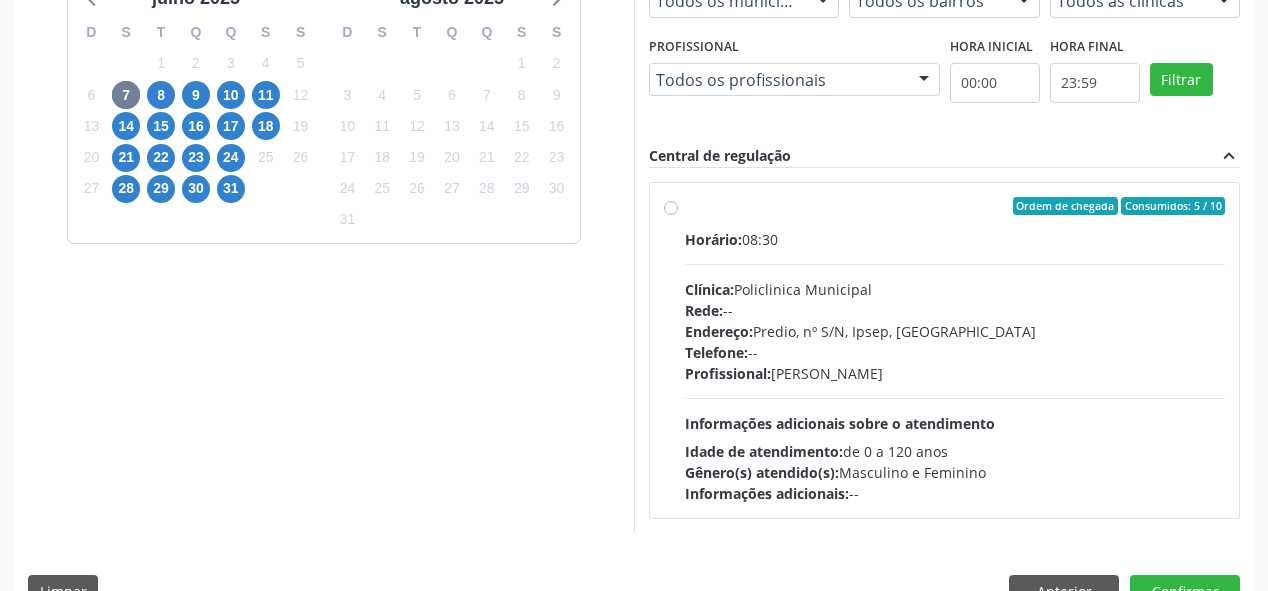 click on "Ordem de chegada
Consumidos: 5 / 10
Horário:   08:30
Clínica:  Policlinica Municipal
Rede:
--
Endereço:   Predio, nº S/N, Ipsep, [GEOGRAPHIC_DATA] - PE
Telefone:   --
Profissional:
[PERSON_NAME] Felix
Informações adicionais sobre o atendimento
Idade de atendimento:
de 0 a 120 anos
Gênero(s) atendido(s):
Masculino e Feminino
Informações adicionais:
--" at bounding box center (955, 350) 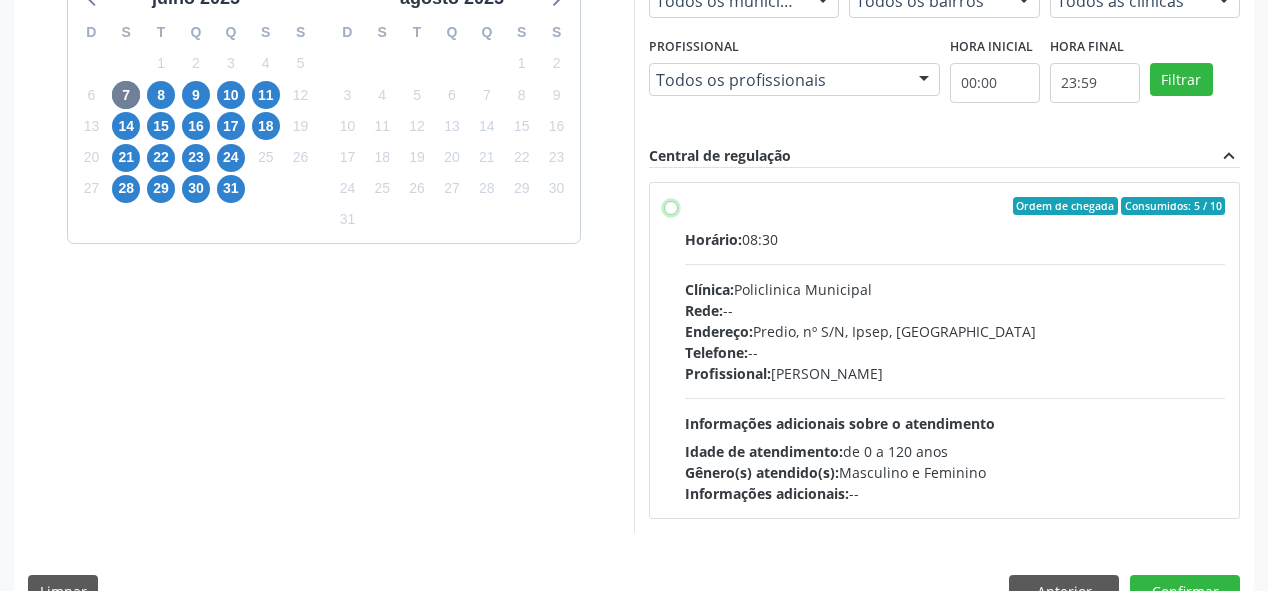click on "Ordem de chegada
Consumidos: 5 / 10
Horário:   08:30
Clínica:  Policlinica Municipal
Rede:
--
Endereço:   Predio, nº S/N, Ipsep, [GEOGRAPHIC_DATA] - PE
Telefone:   --
Profissional:
[PERSON_NAME] Felix
Informações adicionais sobre o atendimento
Idade de atendimento:
de 0 a 120 anos
Gênero(s) atendido(s):
Masculino e Feminino
Informações adicionais:
--" at bounding box center [671, 206] 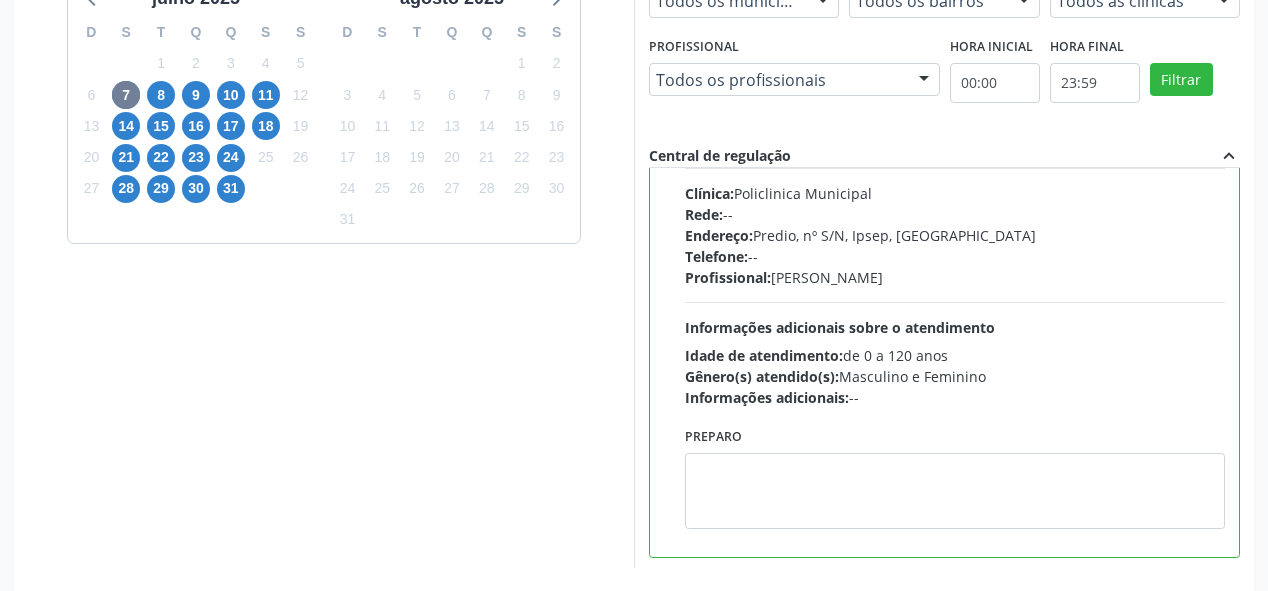 scroll, scrollTop: 98, scrollLeft: 0, axis: vertical 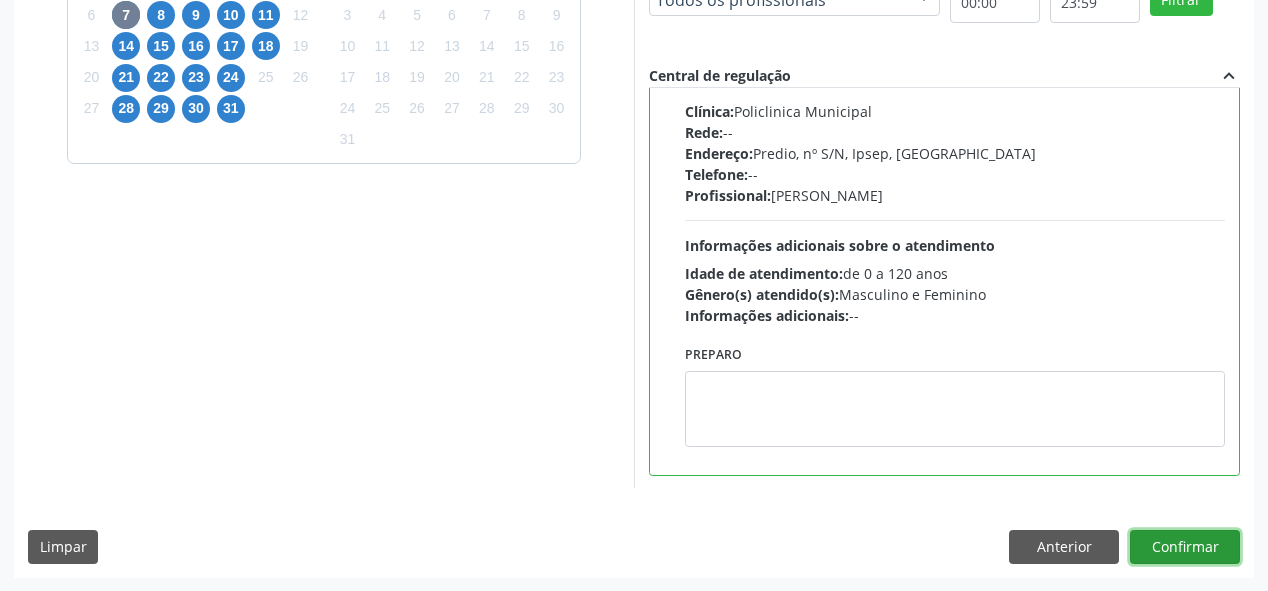 click on "Confirmar" at bounding box center [1185, 547] 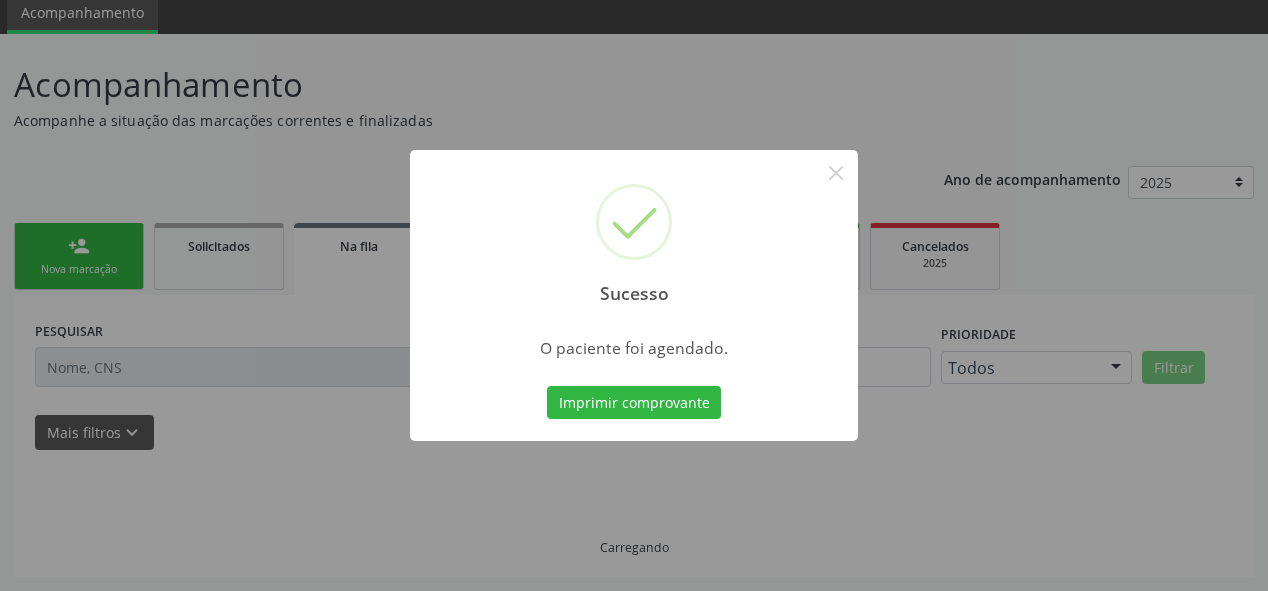 scroll, scrollTop: 74, scrollLeft: 0, axis: vertical 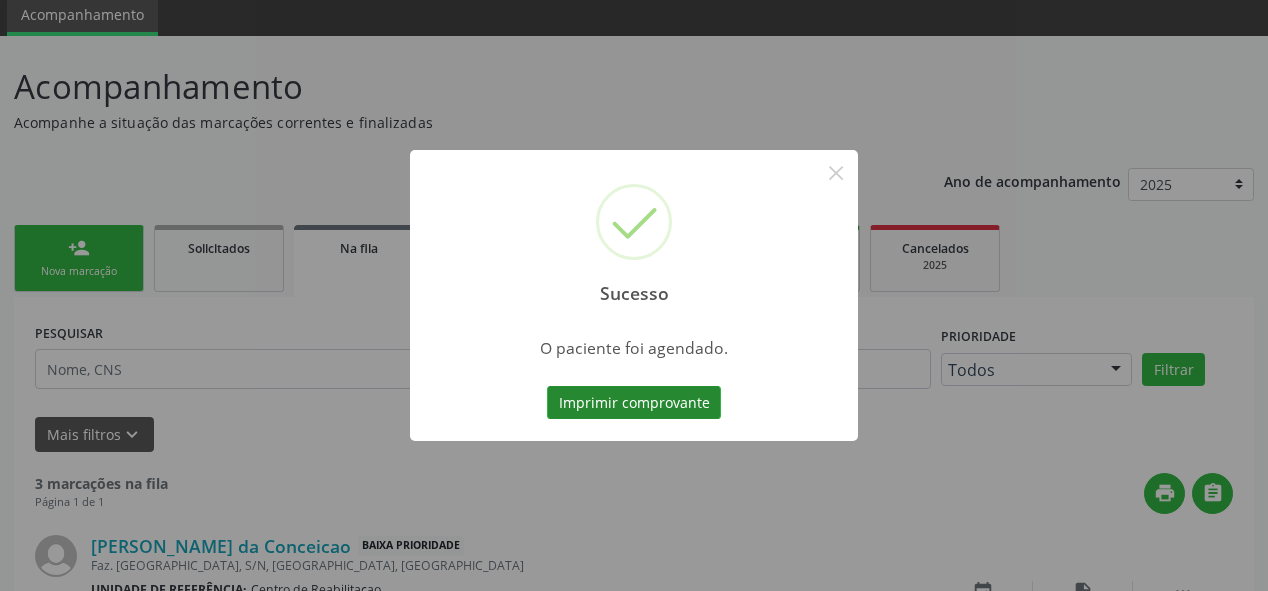 click on "Imprimir comprovante" at bounding box center [634, 403] 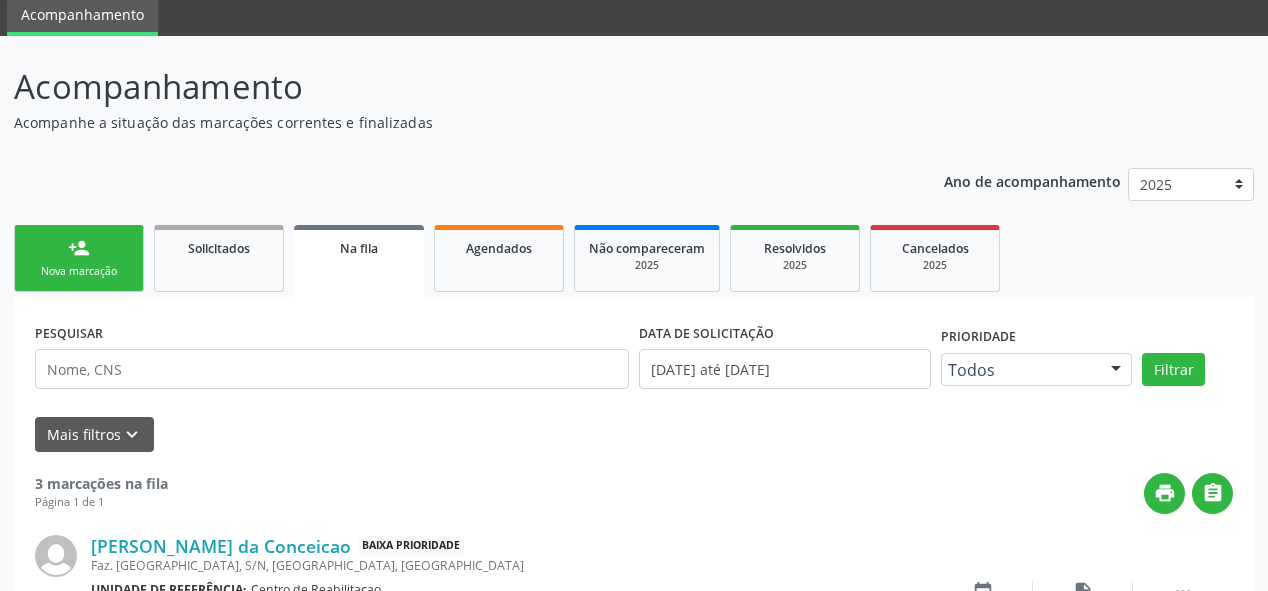 click on "Nova marcação" at bounding box center (79, 271) 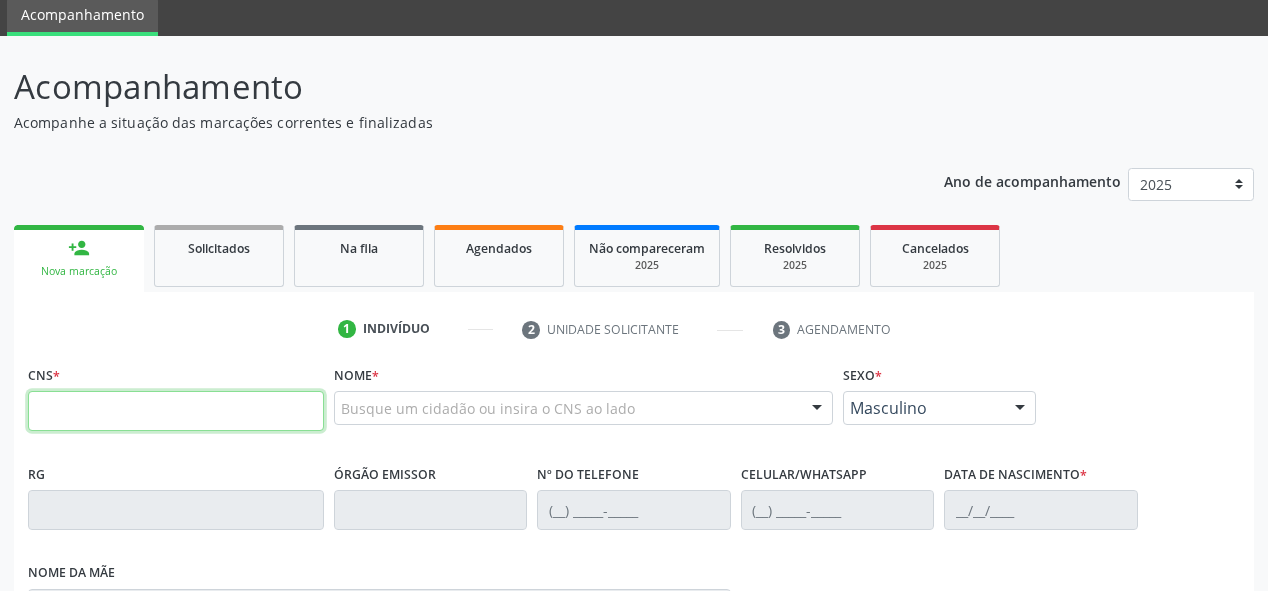 click at bounding box center [176, 411] 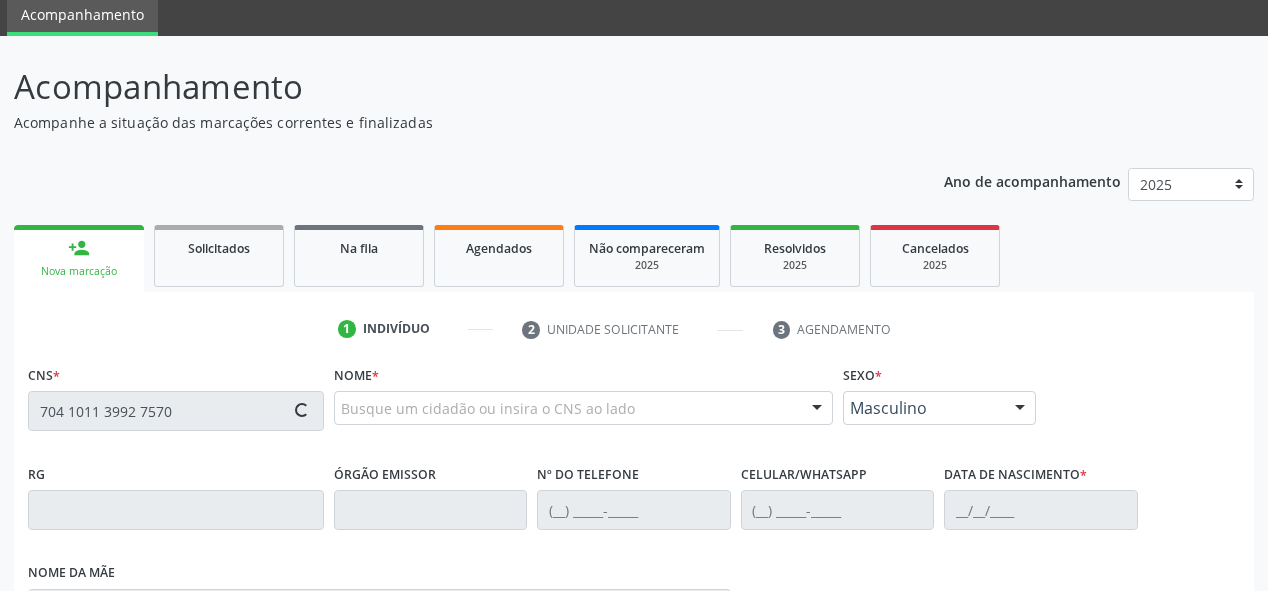 type on "704 1011 3992 7570" 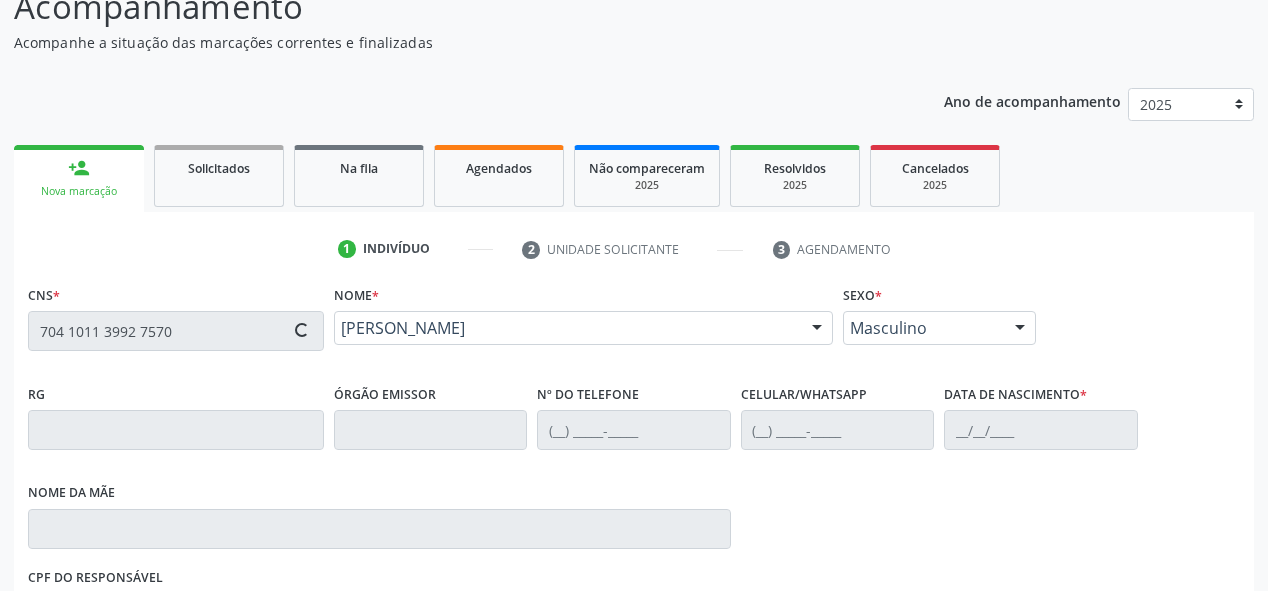 type on "[PHONE_NUMBER]" 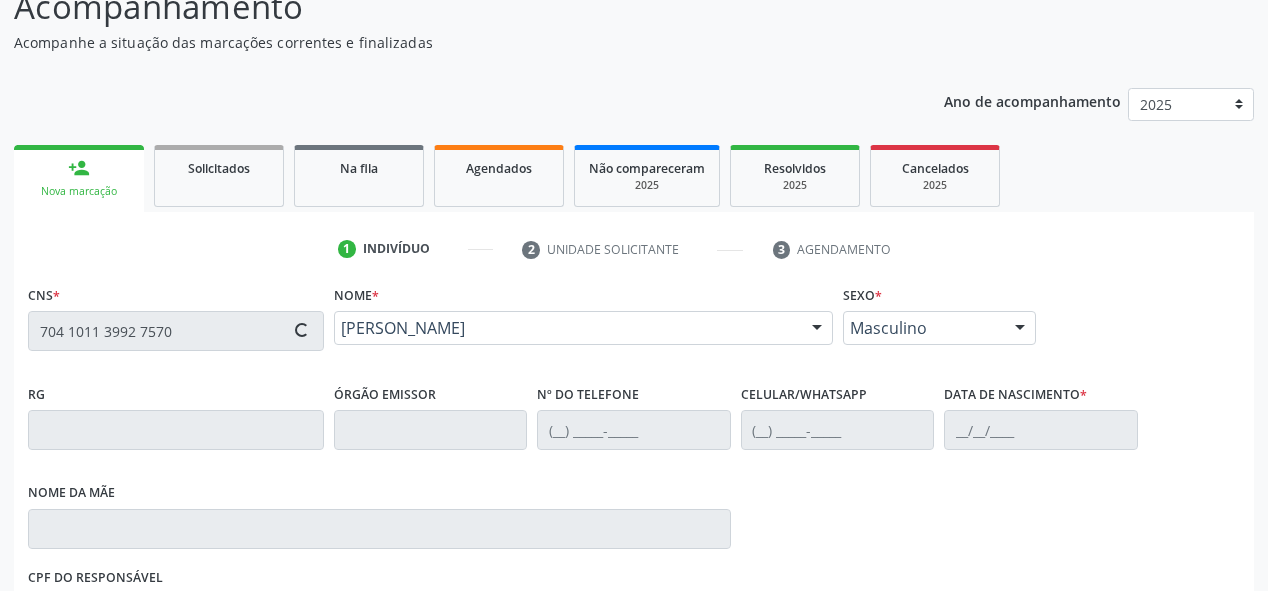 type on "0[DATE]" 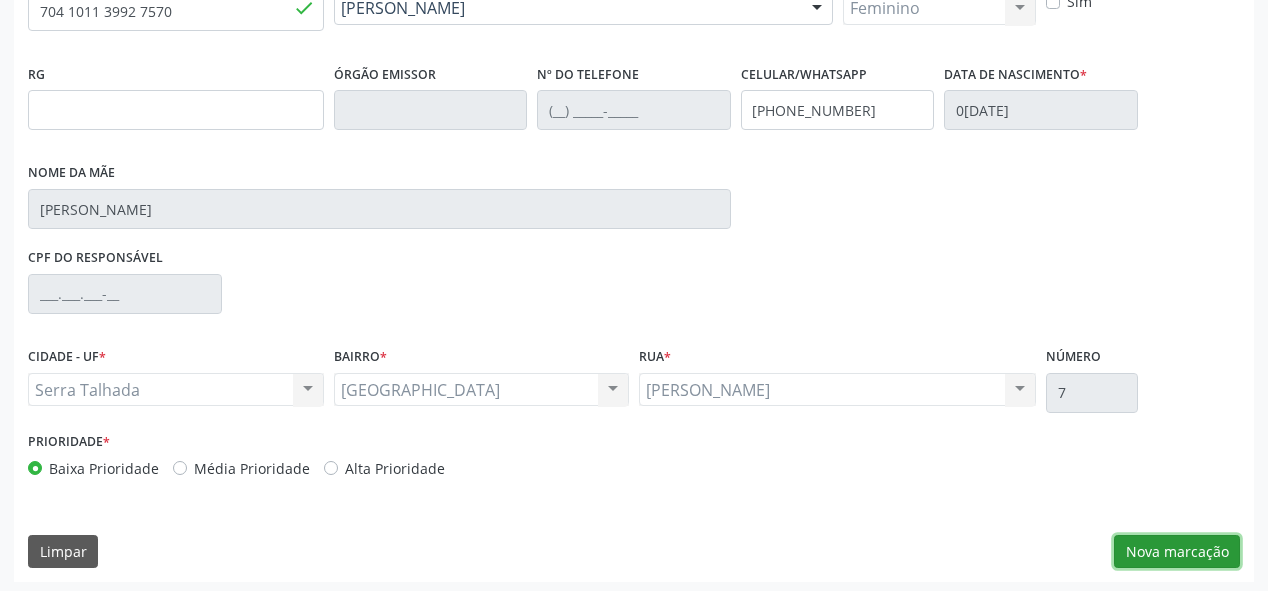 click on "Nova marcação" at bounding box center [1177, 552] 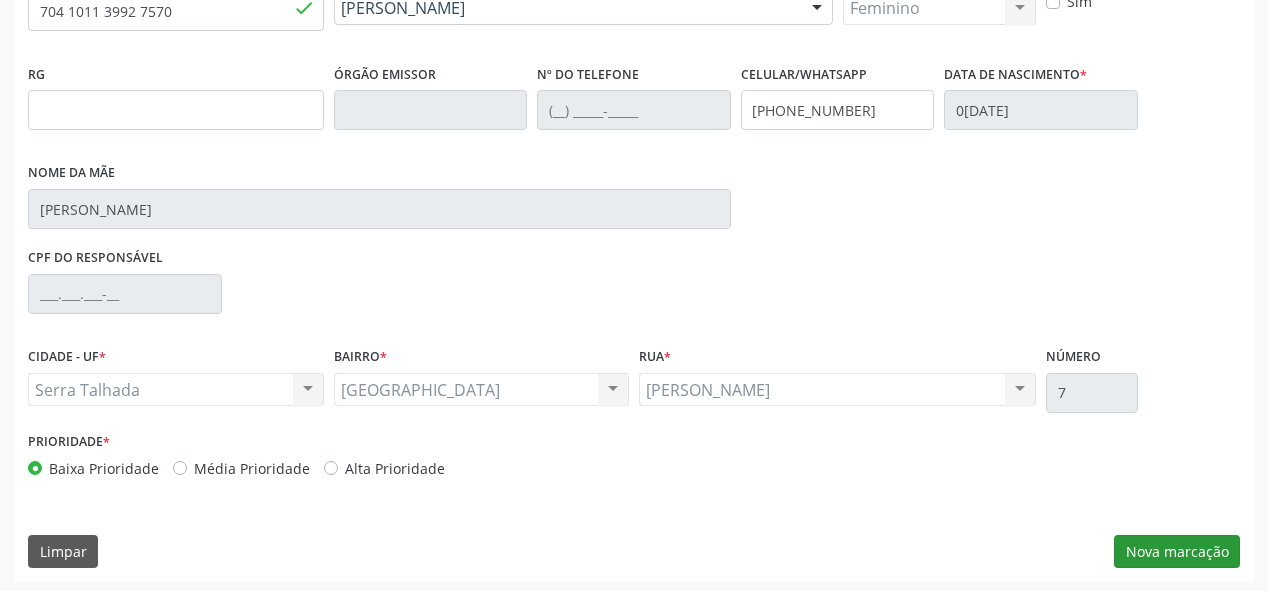 scroll, scrollTop: 313, scrollLeft: 0, axis: vertical 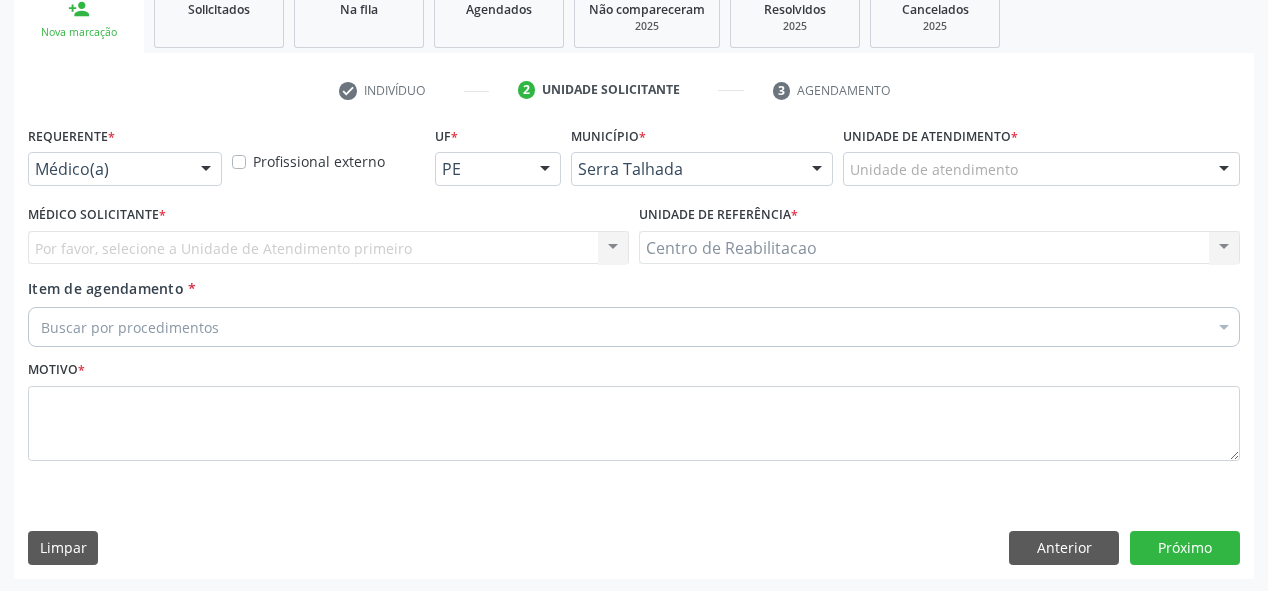 click on "Buscar por procedimentos" at bounding box center (634, 327) 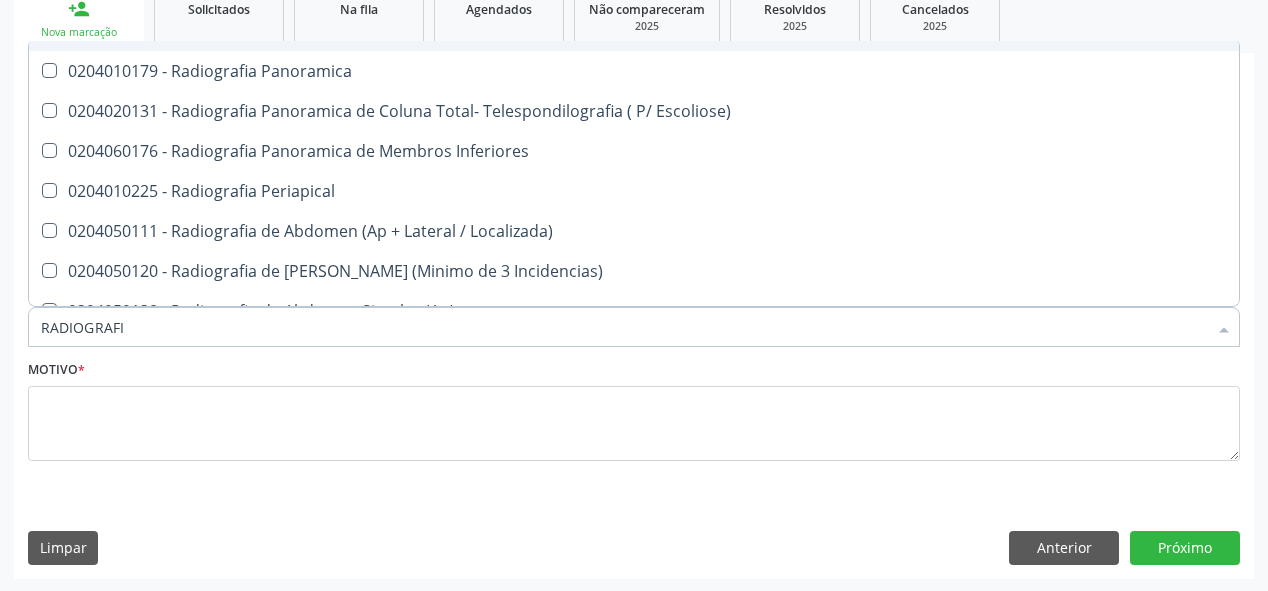scroll, scrollTop: 160, scrollLeft: 0, axis: vertical 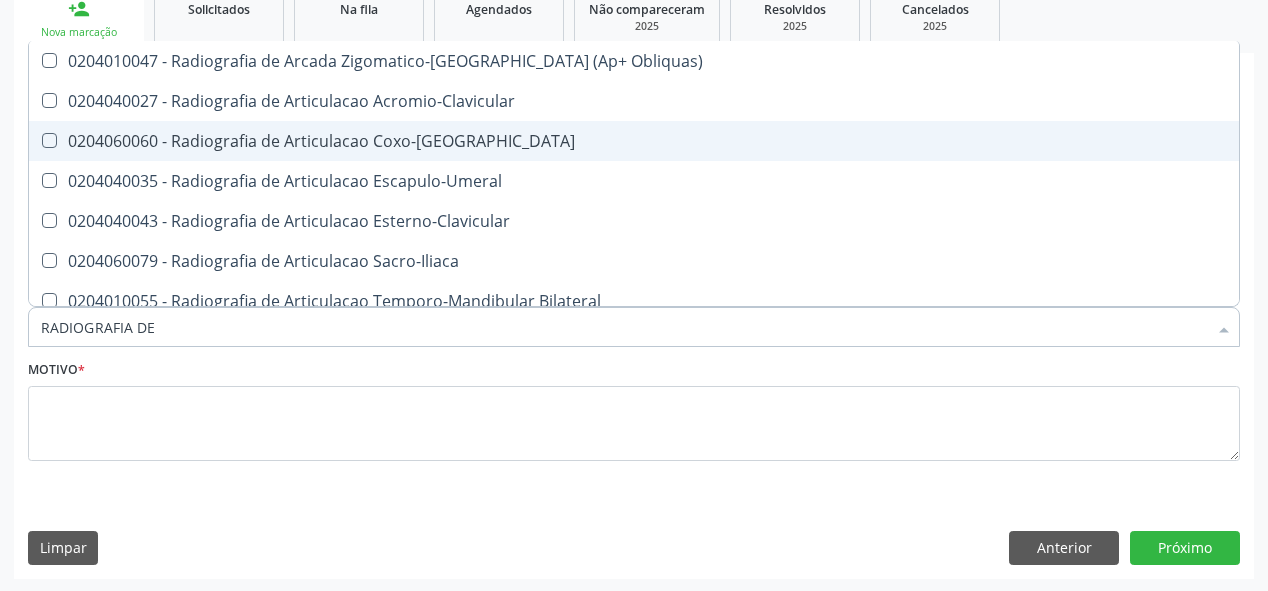 type on "RADIOGRAFIA DE J" 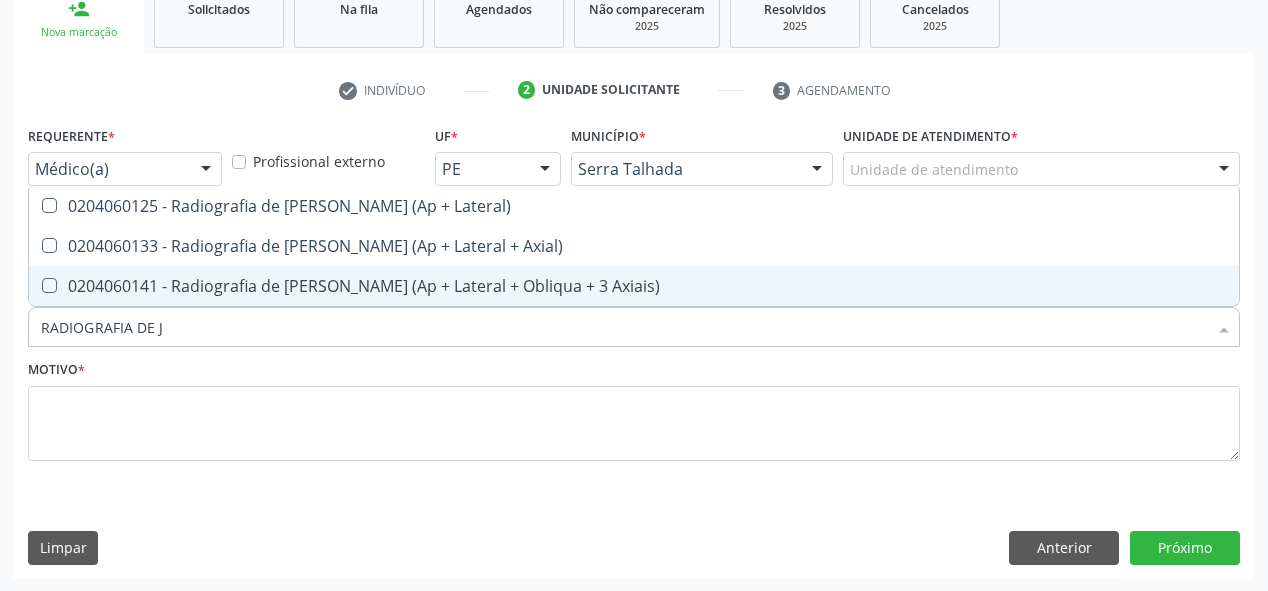 scroll, scrollTop: 0, scrollLeft: 0, axis: both 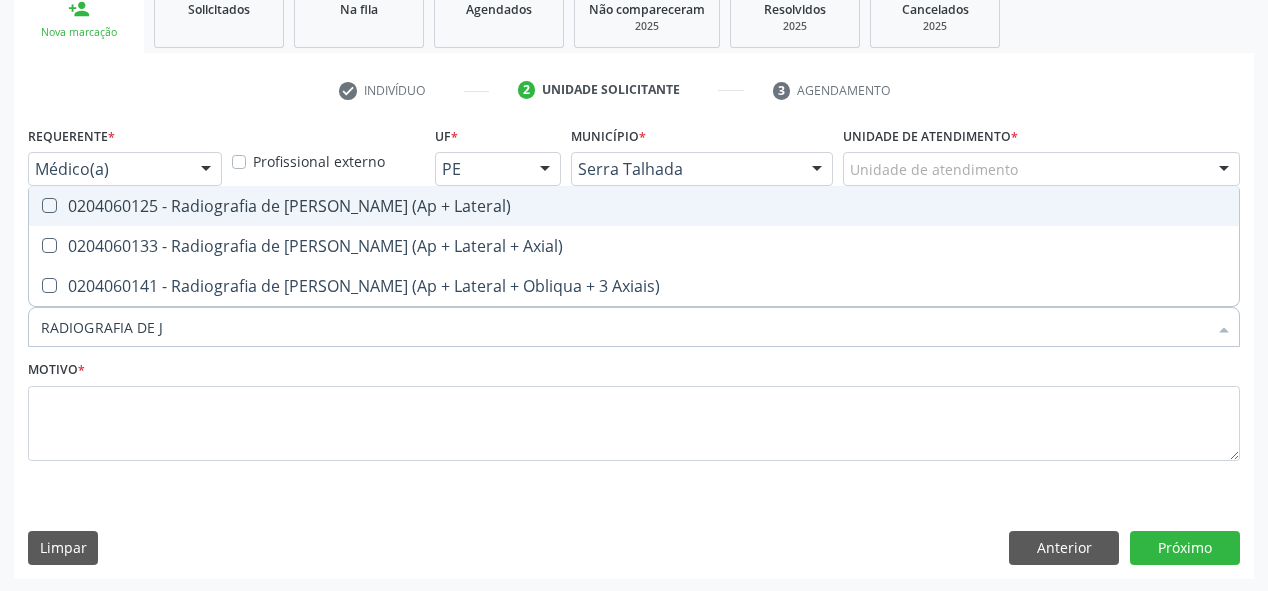 click on "0204060125 - Radiografia de [PERSON_NAME] (Ap + Lateral)" at bounding box center [634, 206] 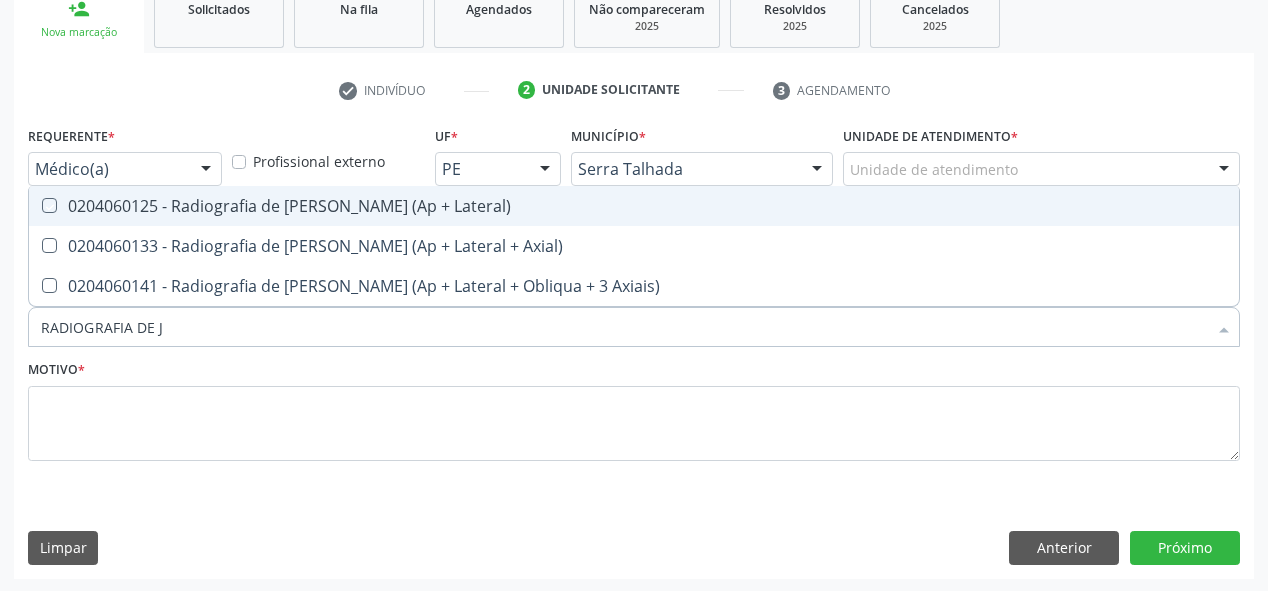checkbox on "true" 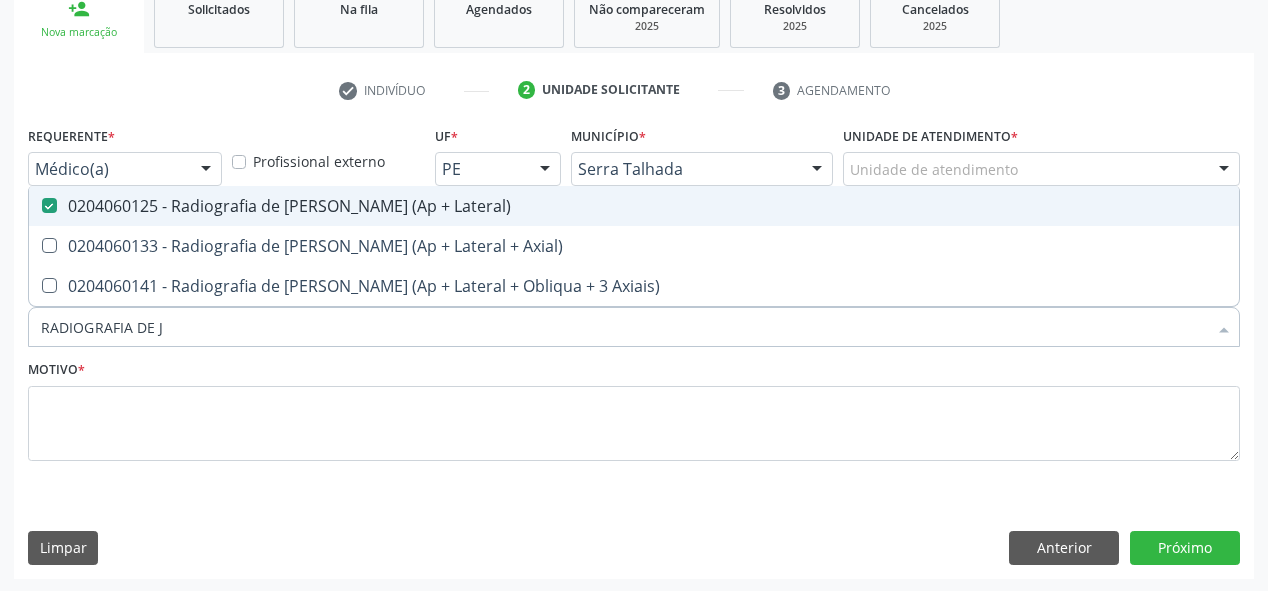 type on "RADIOGRAFIA DE" 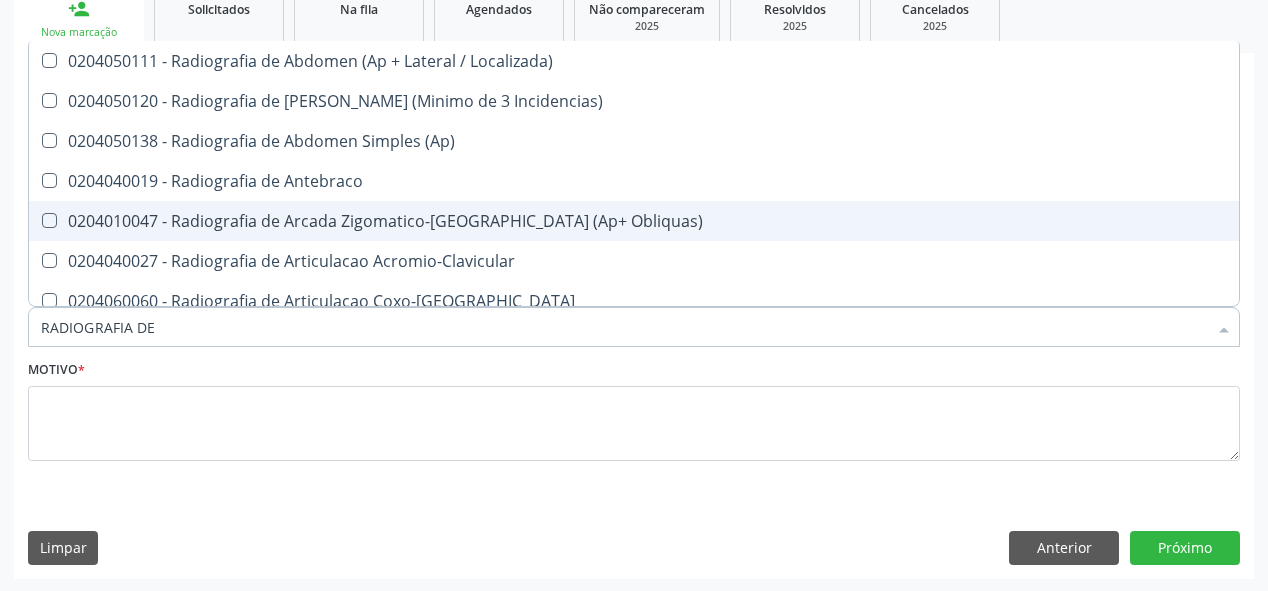 type on "RADIOGRAFIA DE T" 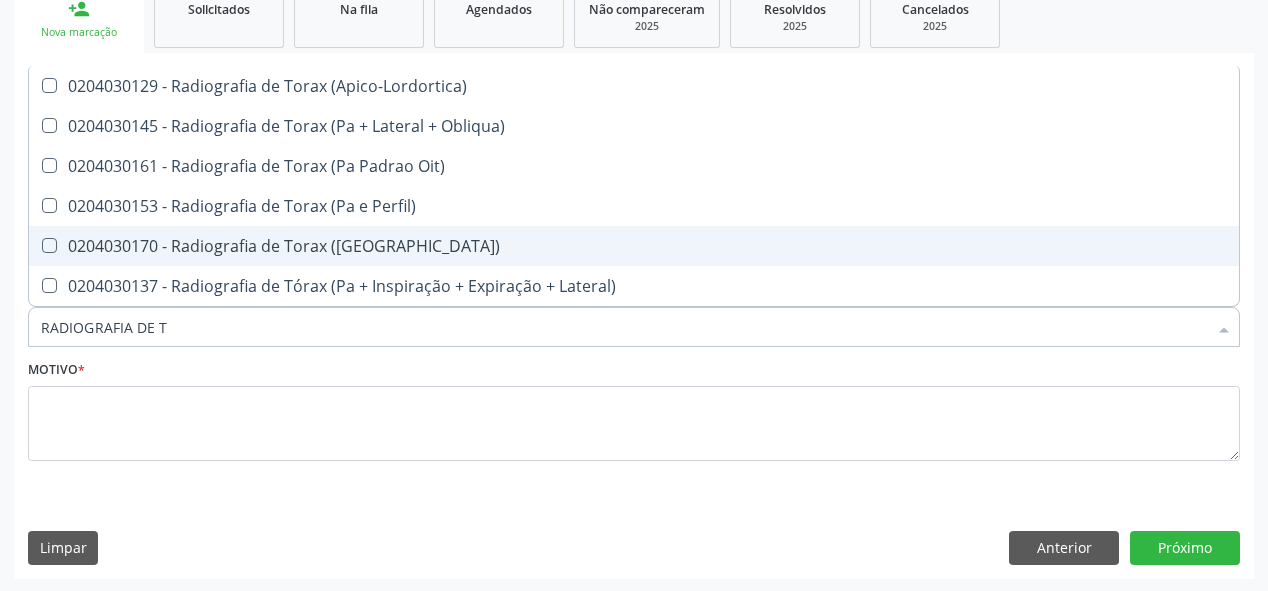 click on "0204030170 - Radiografia de Torax ([GEOGRAPHIC_DATA])" at bounding box center [634, 246] 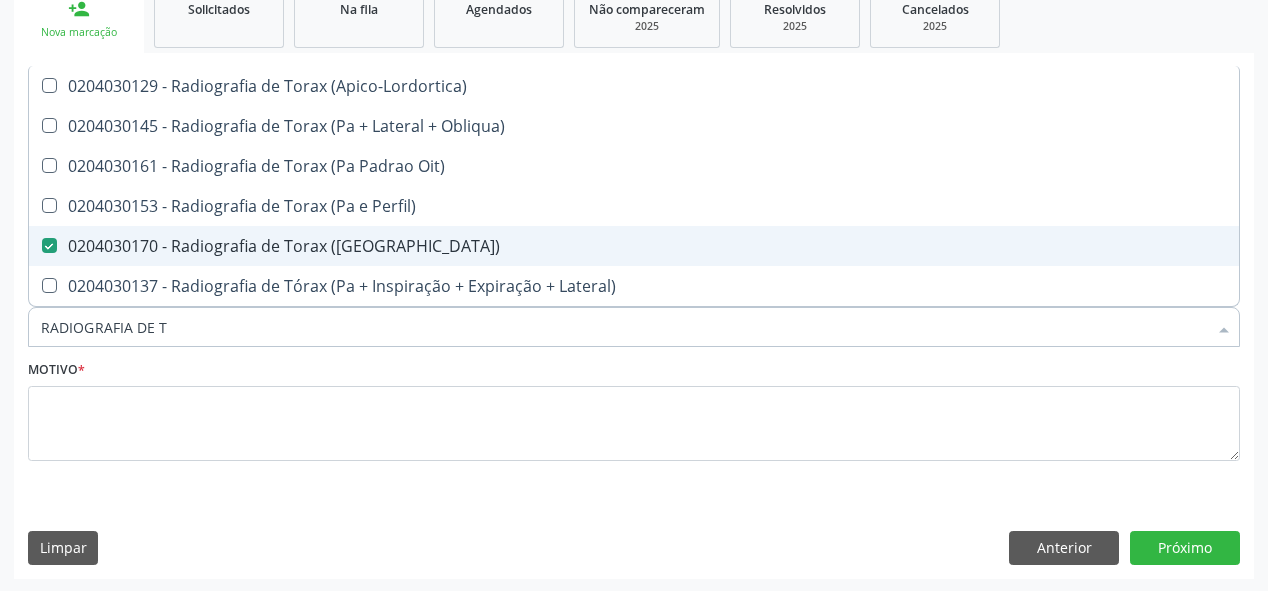 click on "0204030170 - Radiografia de Torax ([GEOGRAPHIC_DATA])" at bounding box center (634, 246) 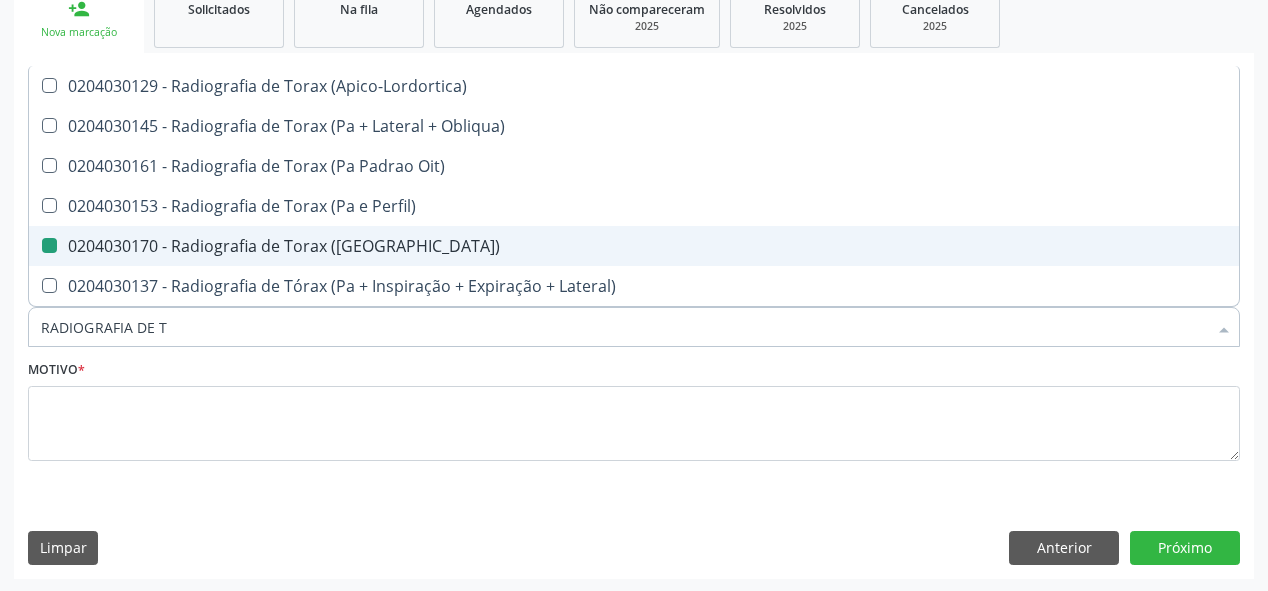 checkbox on "false" 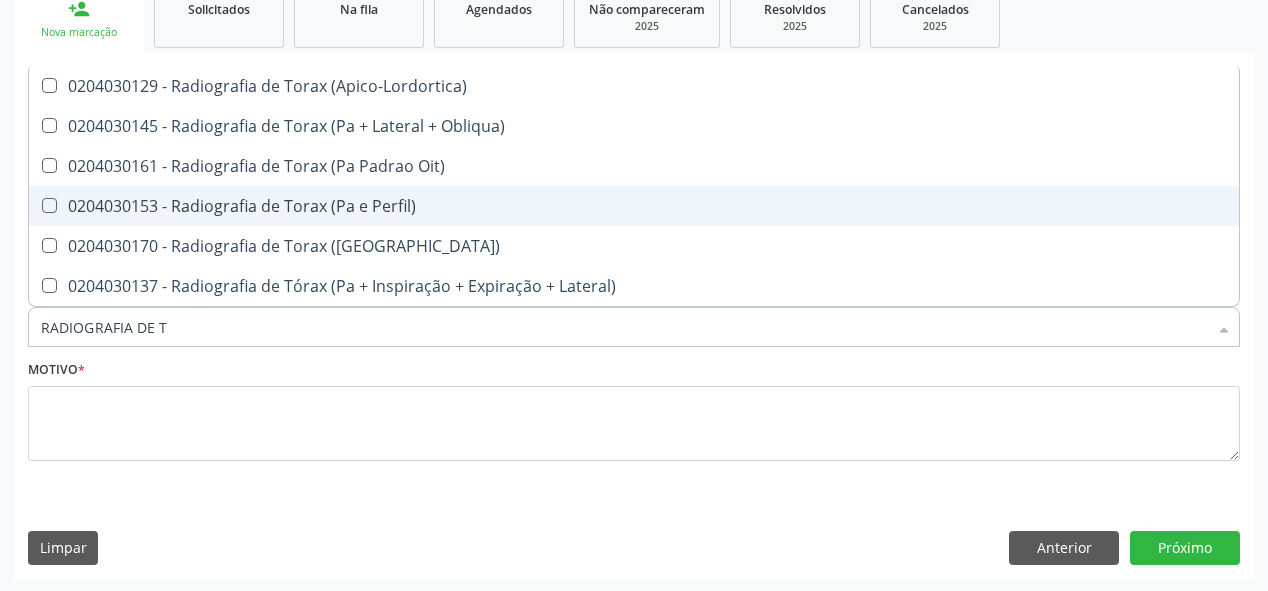 click on "0204030153 - Radiografia de Torax (Pa e Perfil)" at bounding box center (634, 206) 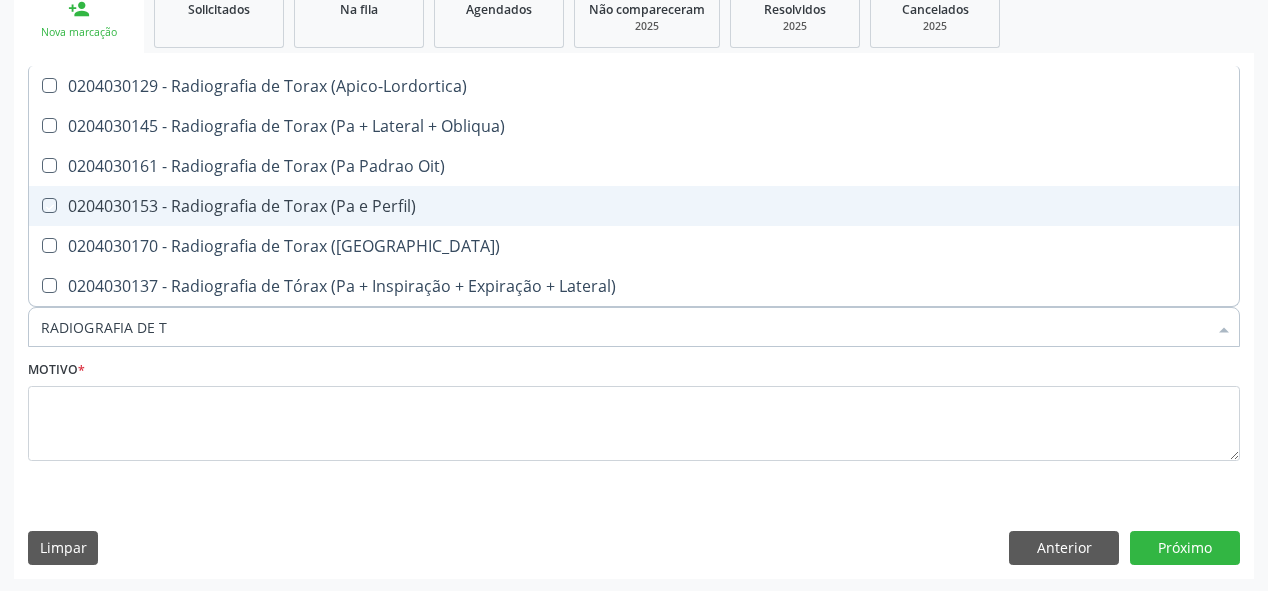 checkbox on "true" 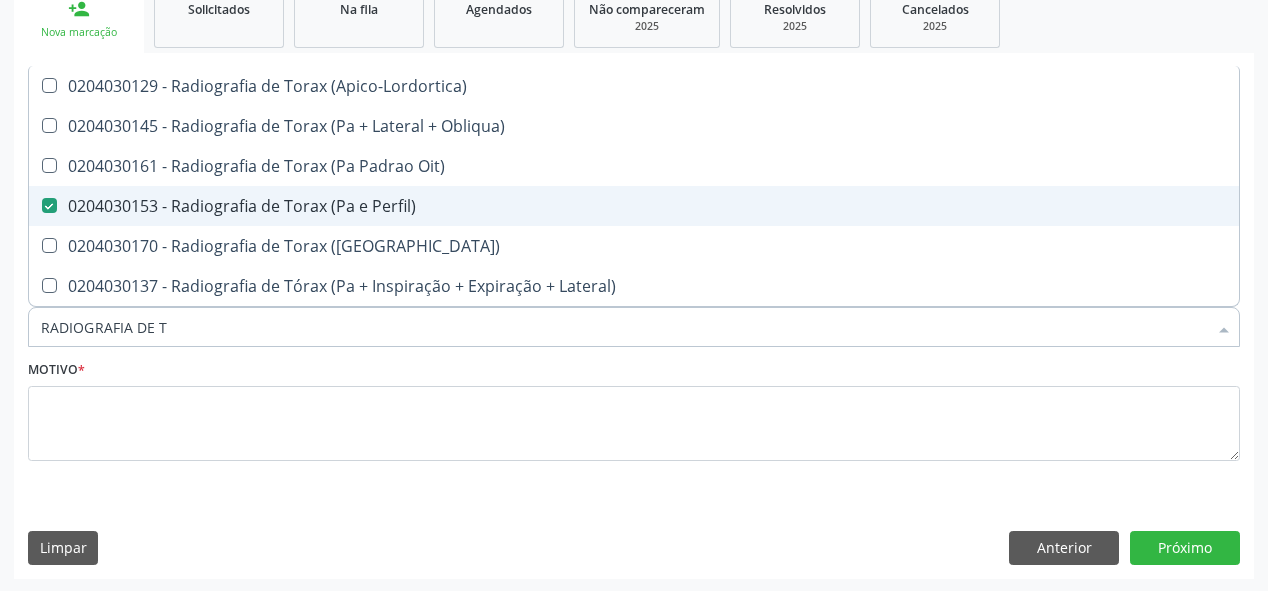 type on "RADIOGRAFIA DE" 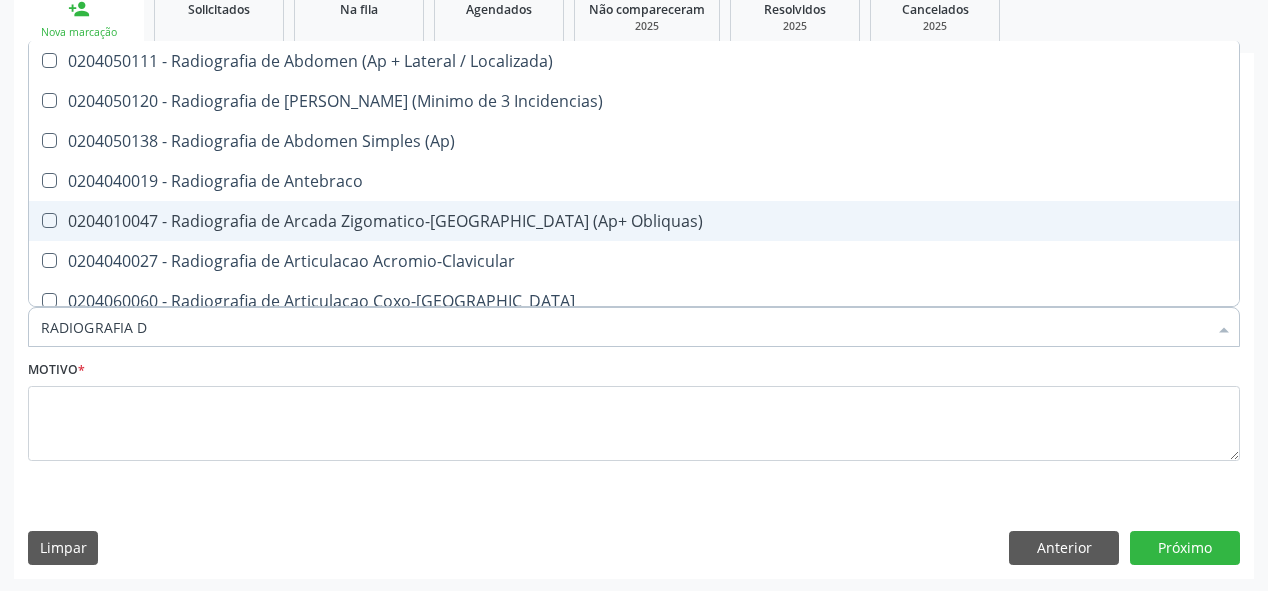 type on "RADIOGRAFIA" 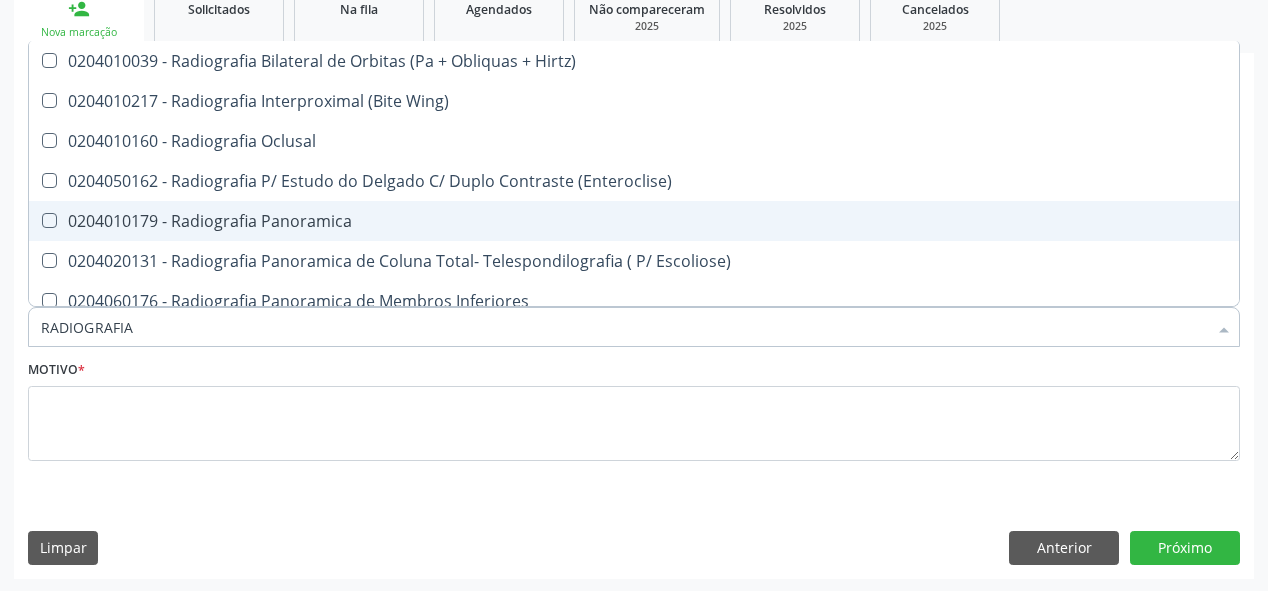 type on "RADIOGRAFIA D" 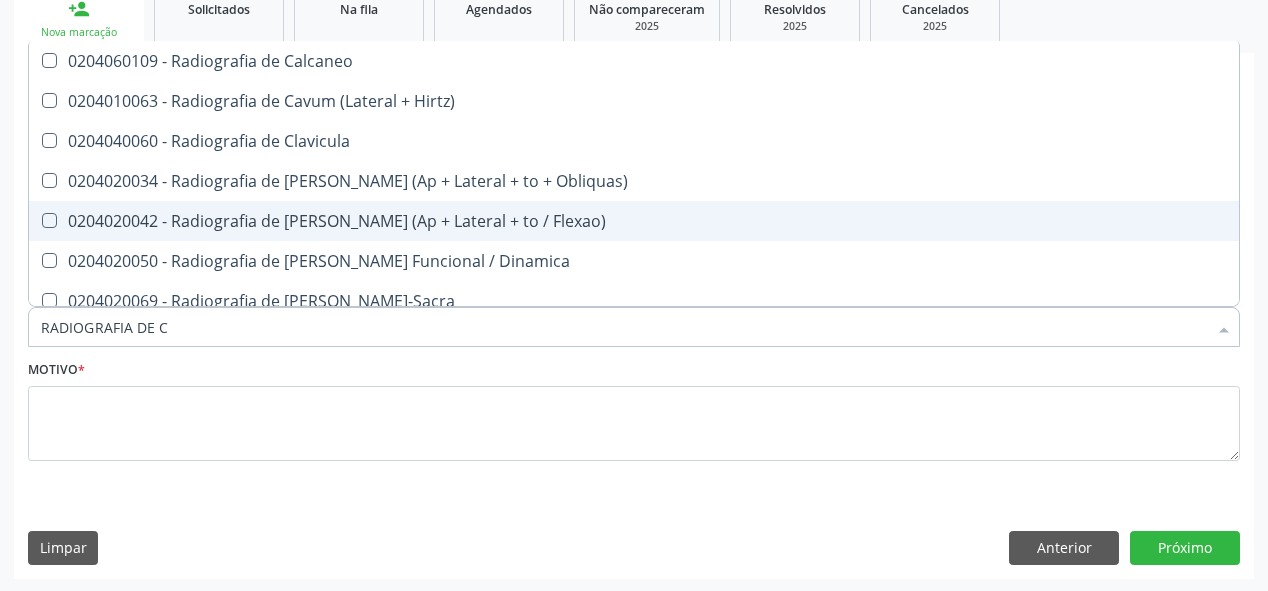 type on "RADIOGRAFIA DE CO" 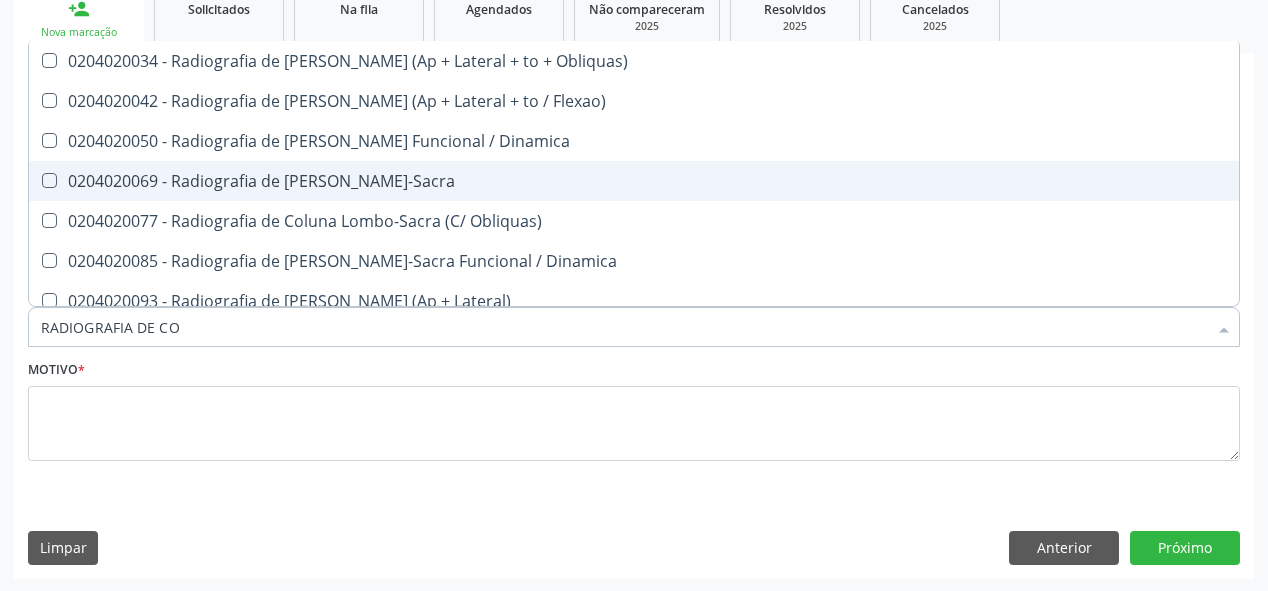 click on "0204020069 - Radiografia de [PERSON_NAME]-Sacra" at bounding box center (634, 181) 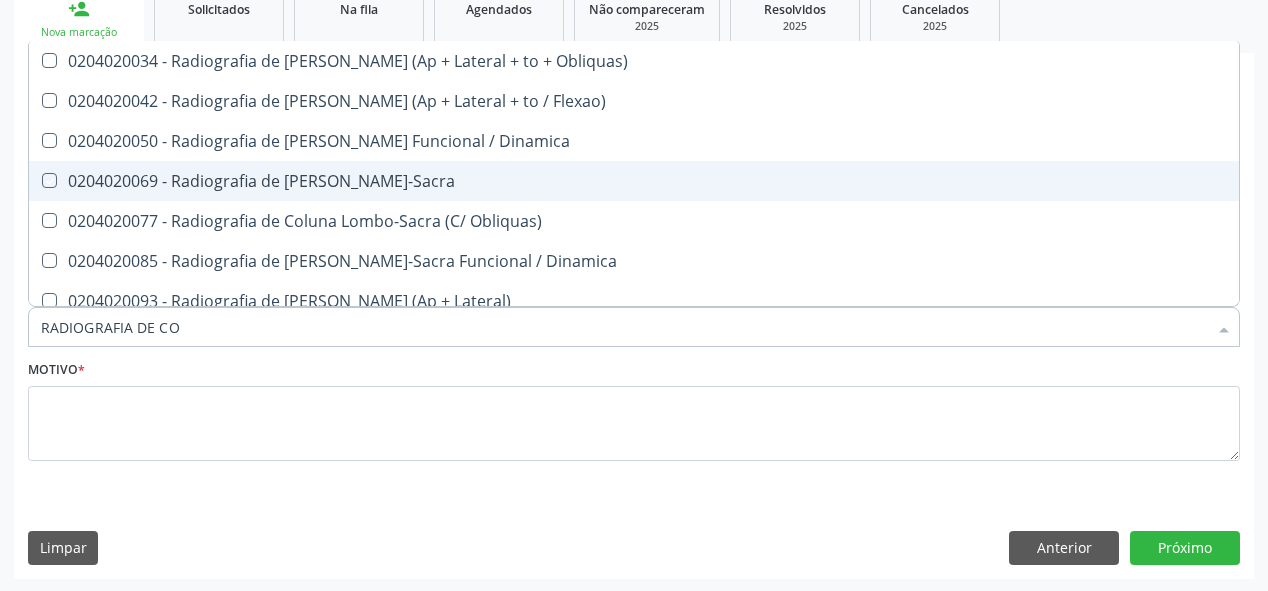 checkbox on "true" 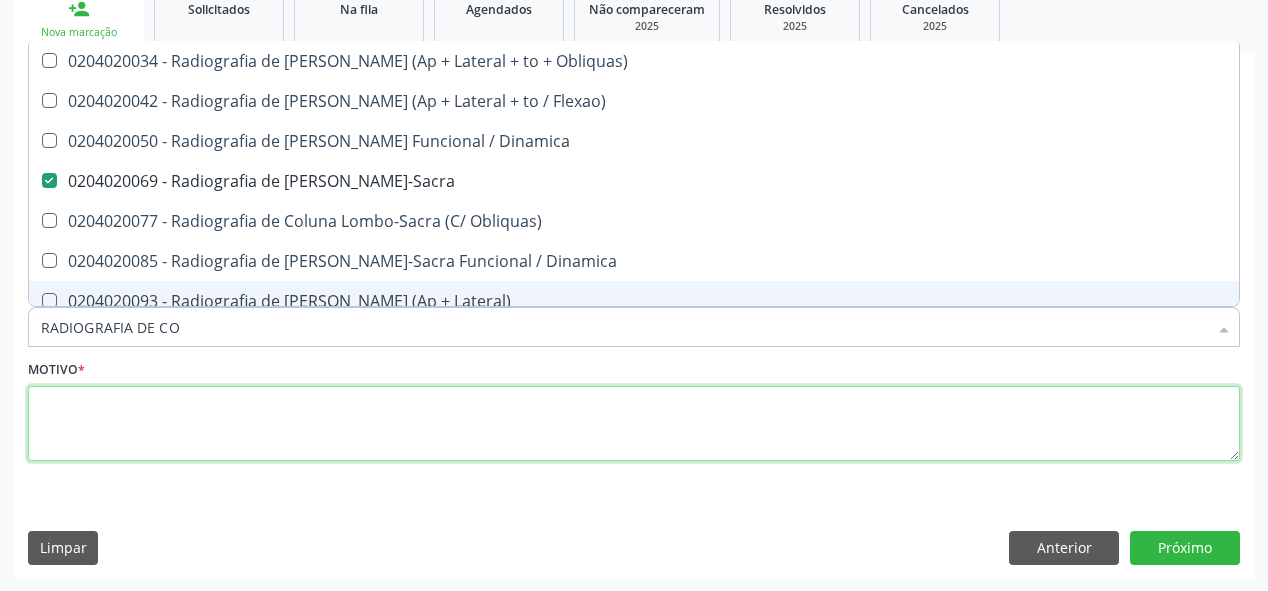 click at bounding box center (634, 424) 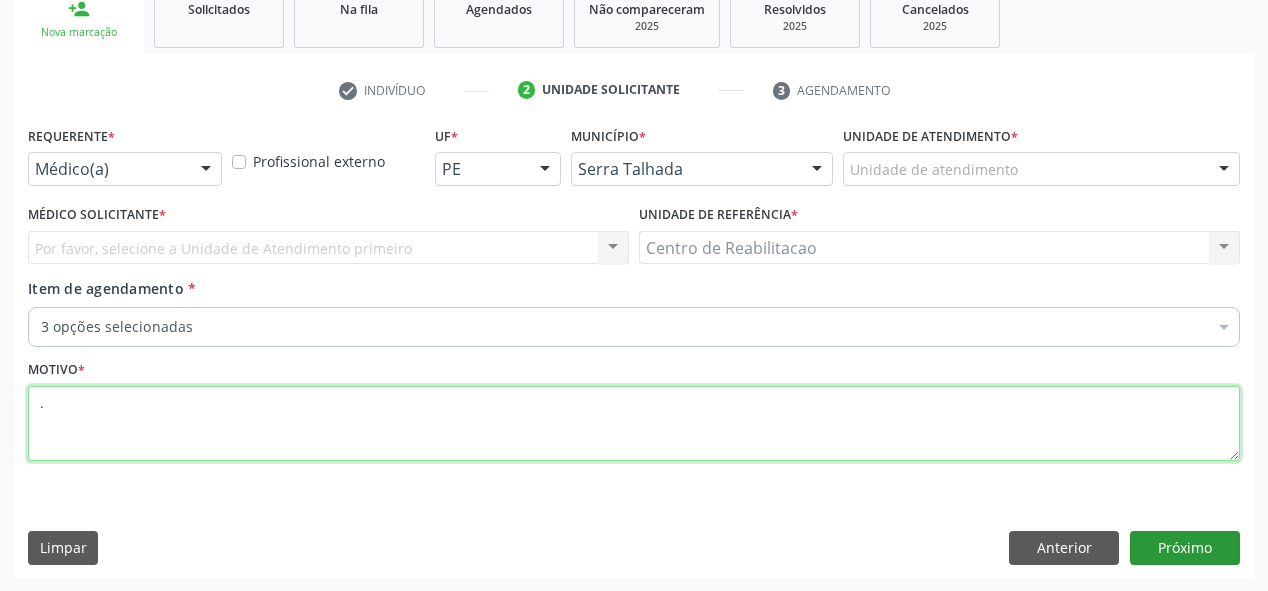 type on "." 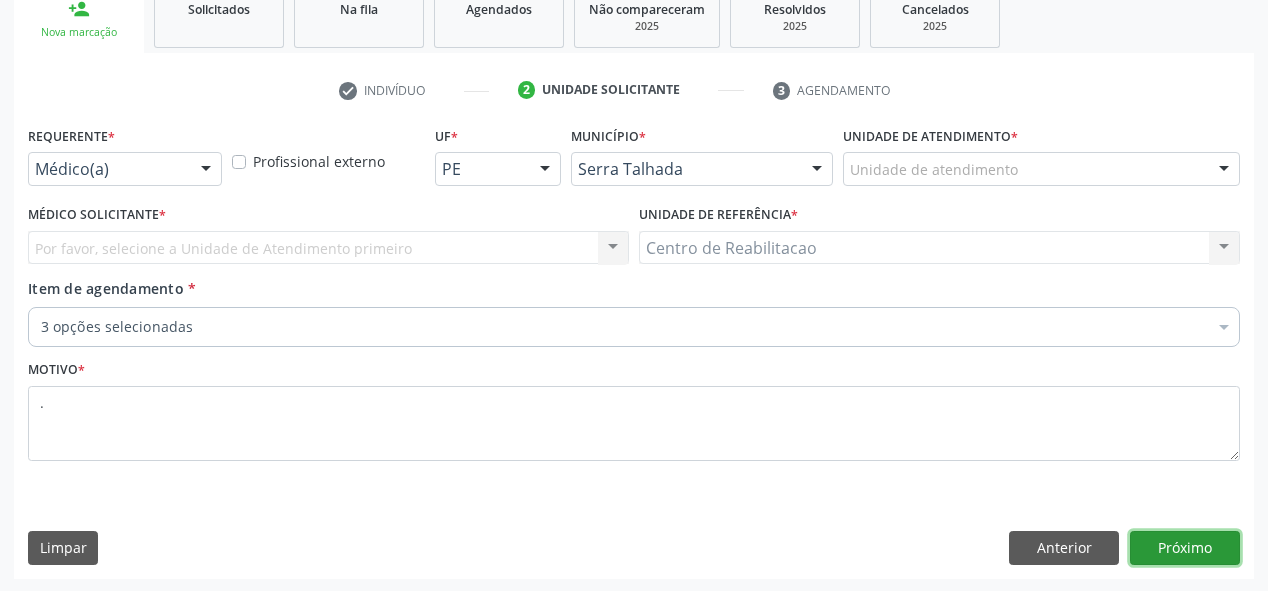 click on "Próximo" at bounding box center (1185, 548) 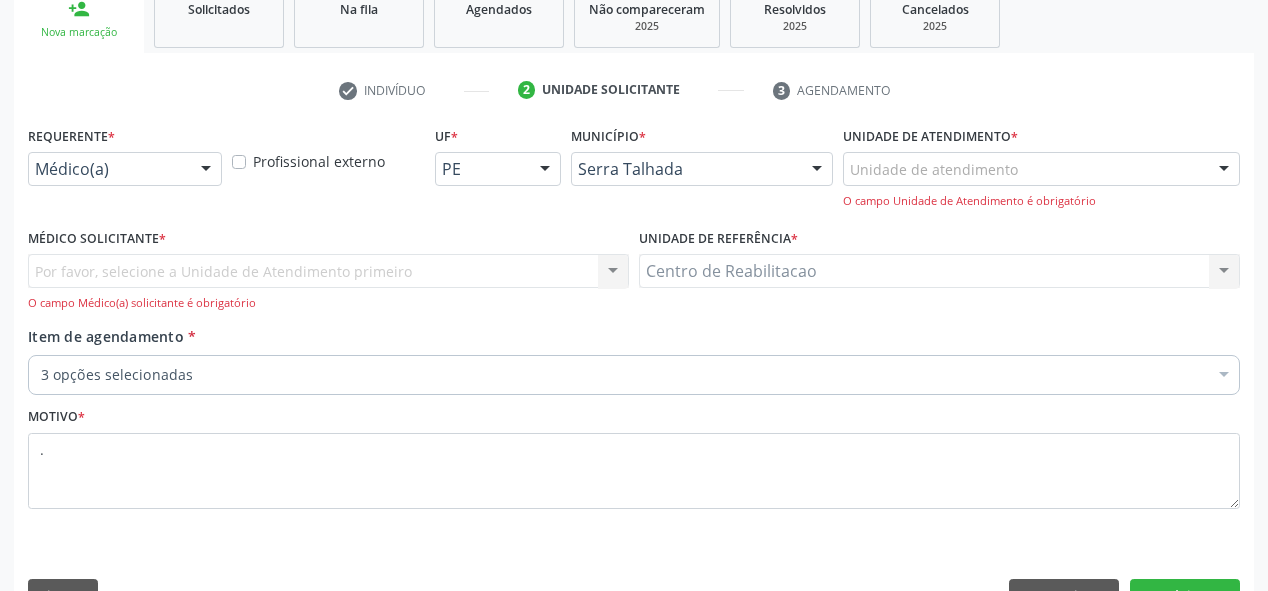 click on "Médico(a)" at bounding box center [125, 169] 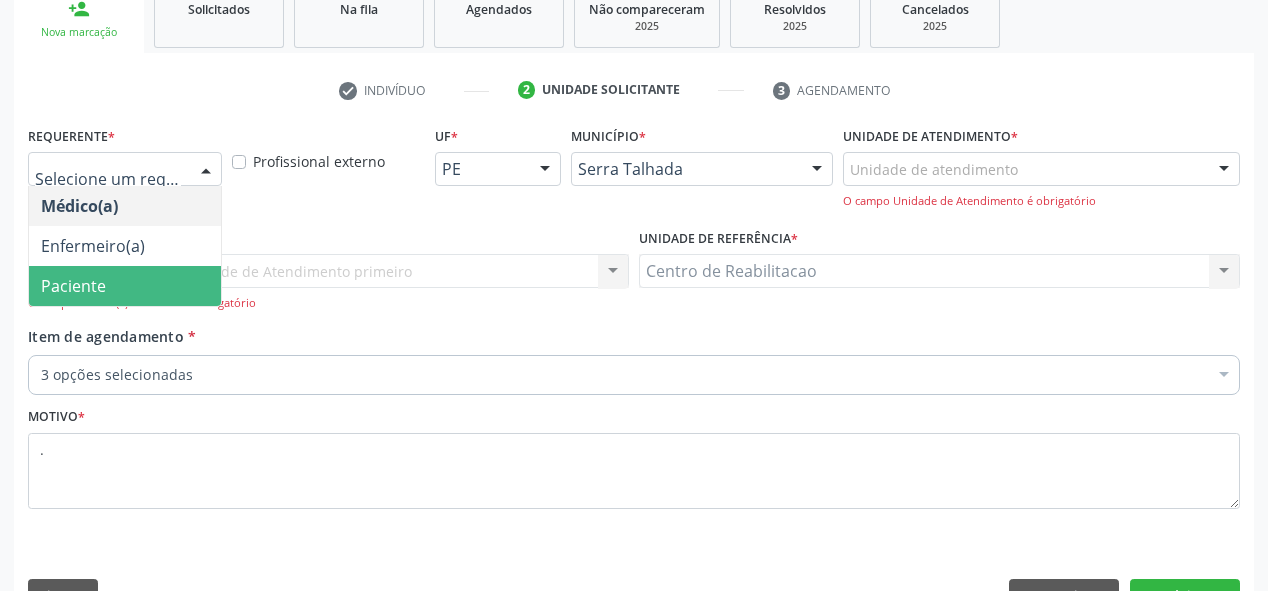 click on "Paciente" at bounding box center (125, 286) 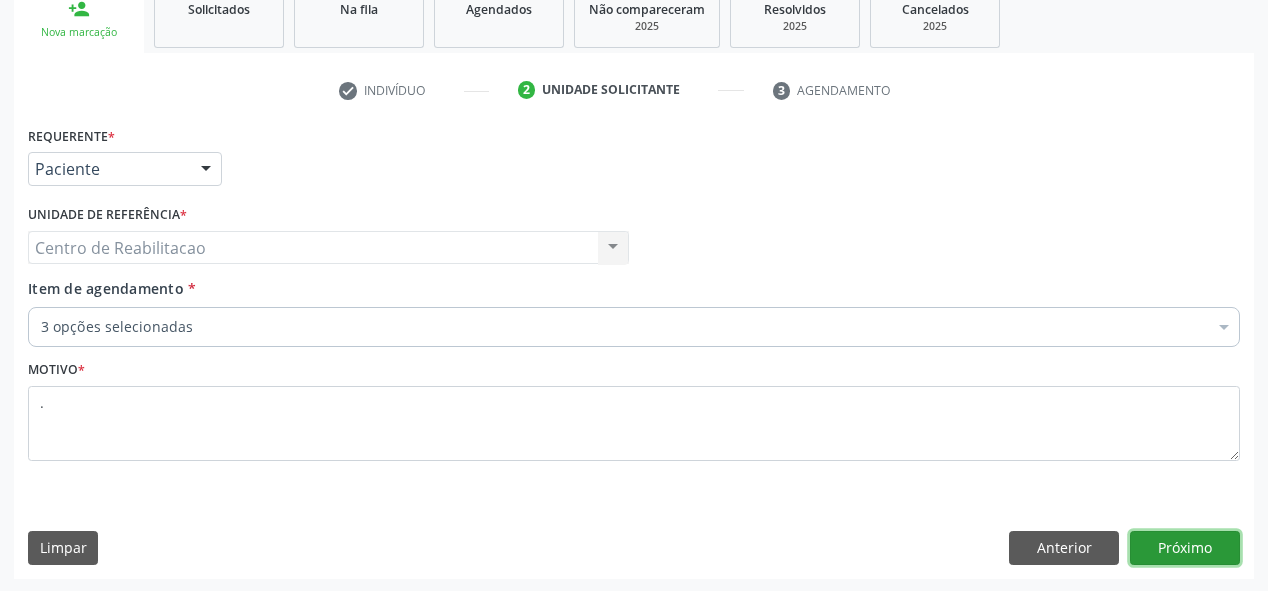 click on "Próximo" at bounding box center (1185, 548) 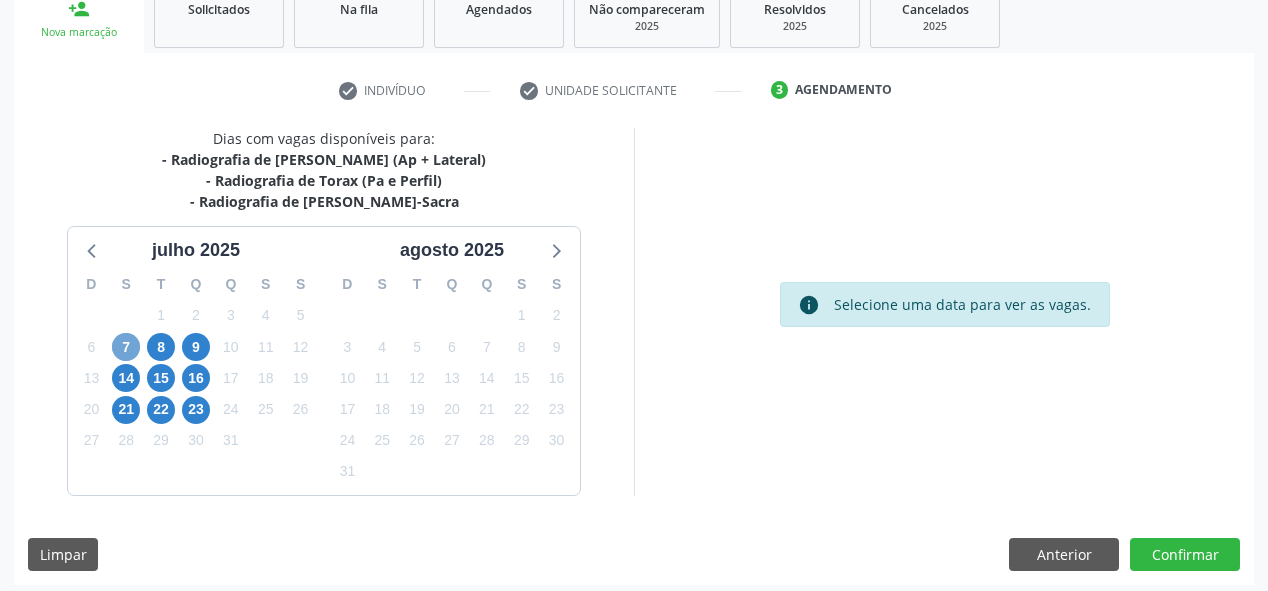 click on "7" at bounding box center (126, 347) 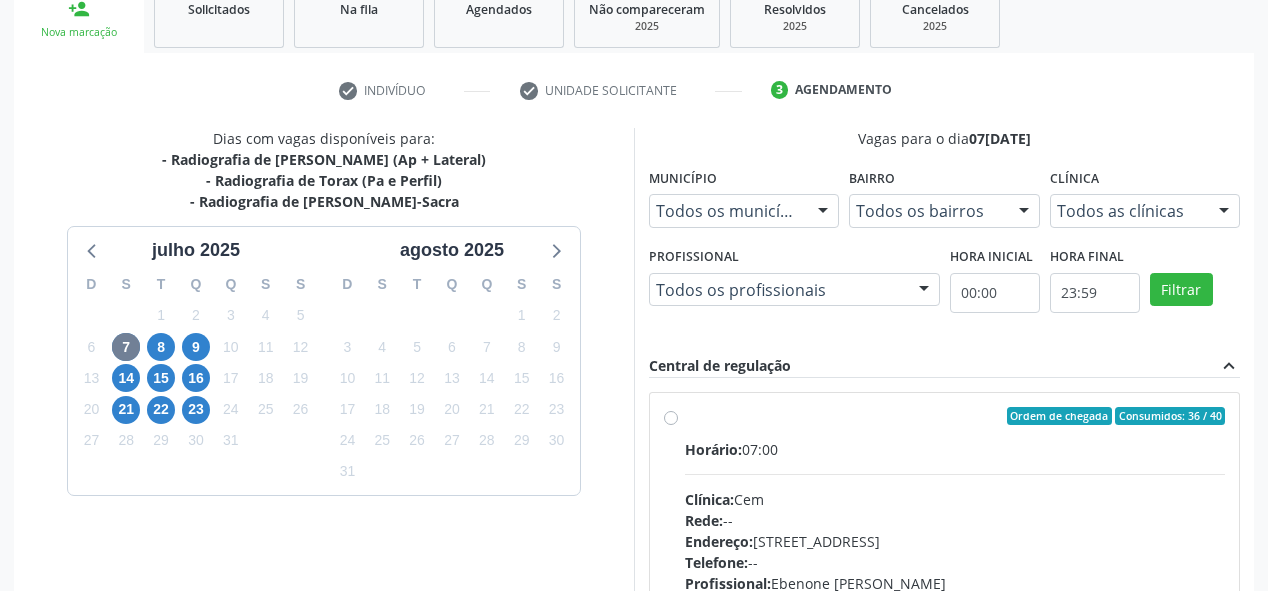 click on "Ordem de chegada
Consumidos: 36 / 40" at bounding box center (955, 416) 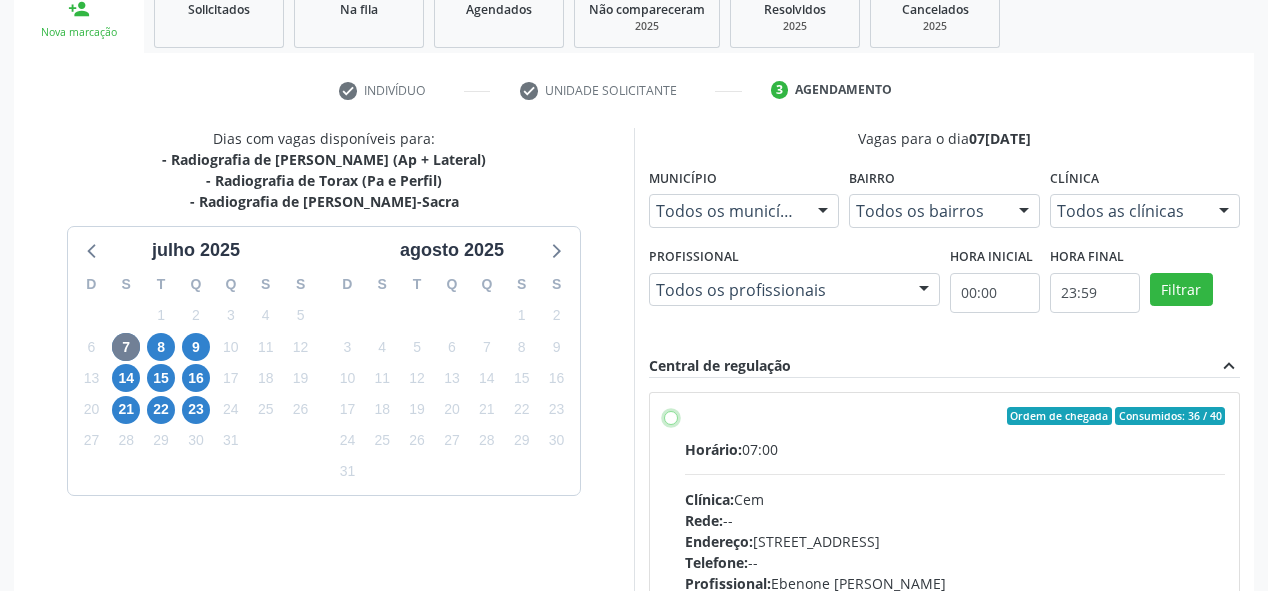 click on "Ordem de chegada
Consumidos: 36 / 40
Horário:   07:00
Clínica:  Cem
Rede:
--
Endereço:   [STREET_ADDRESS]
Telefone:   --
Profissional:
[PERSON_NAME]
Informações adicionais sobre o atendimento
Idade de atendimento:
de 0 a 120 anos
Gênero(s) atendido(s):
Masculino e Feminino
Informações adicionais:
--" at bounding box center [671, 416] 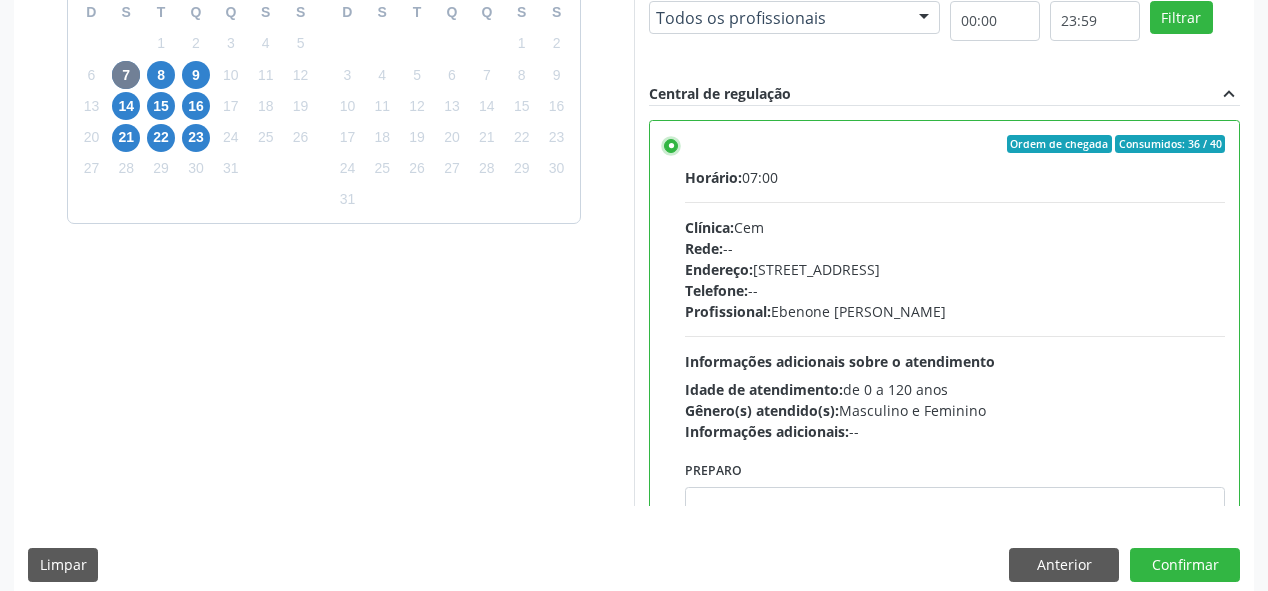 scroll, scrollTop: 603, scrollLeft: 0, axis: vertical 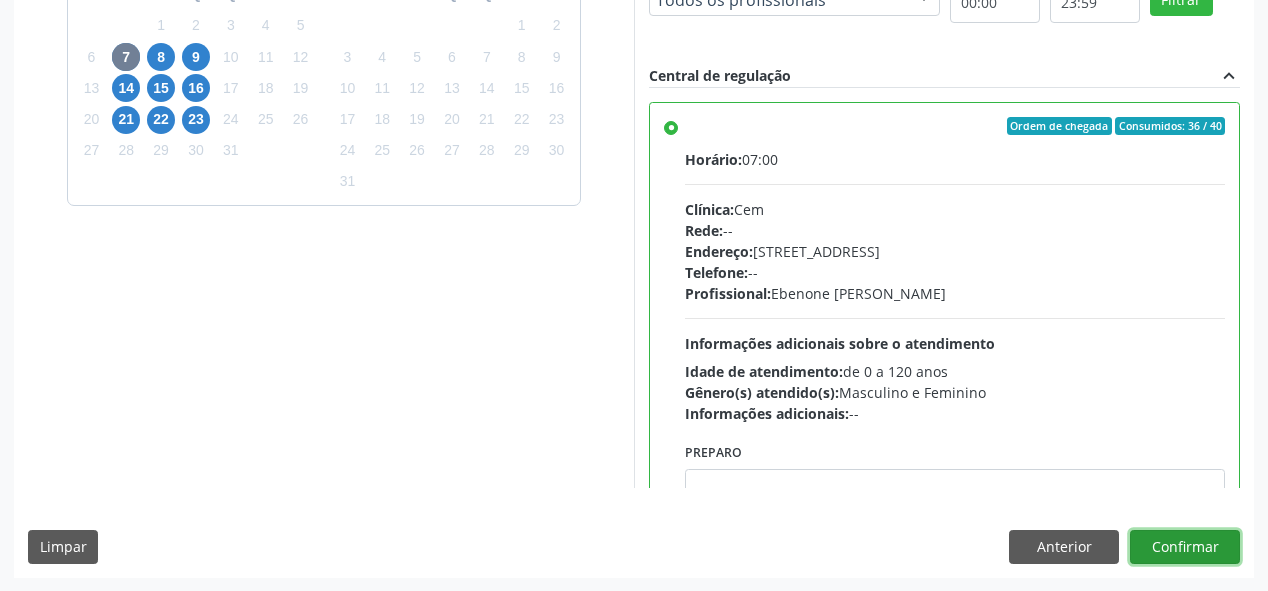 click on "Confirmar" at bounding box center (1185, 547) 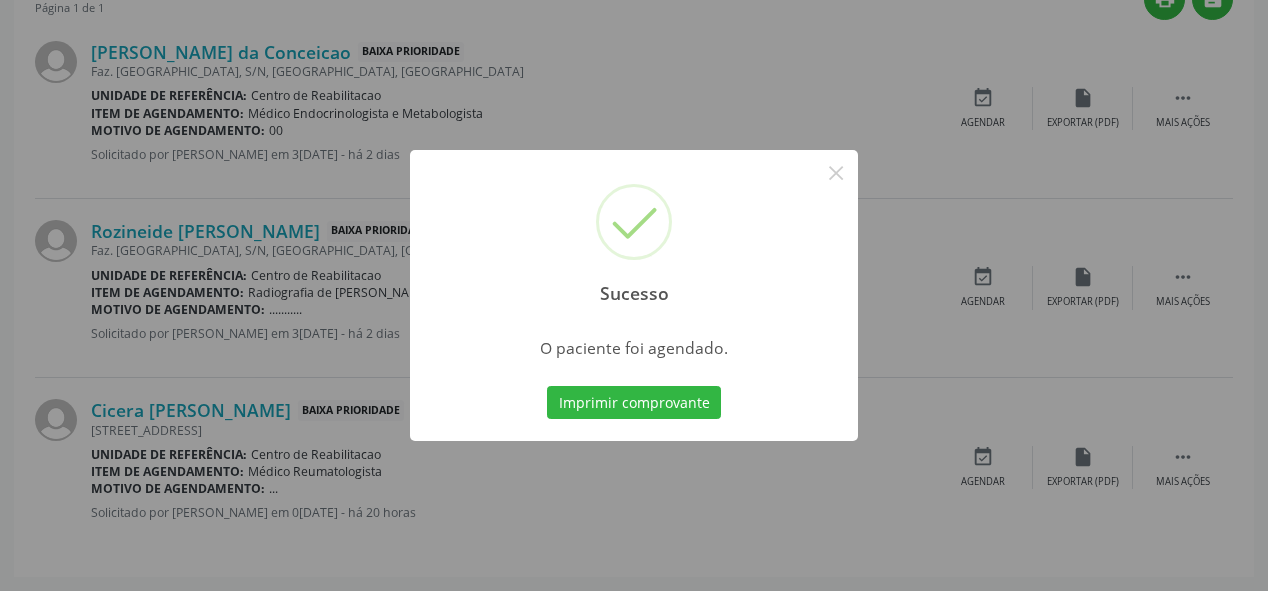 scroll, scrollTop: 74, scrollLeft: 0, axis: vertical 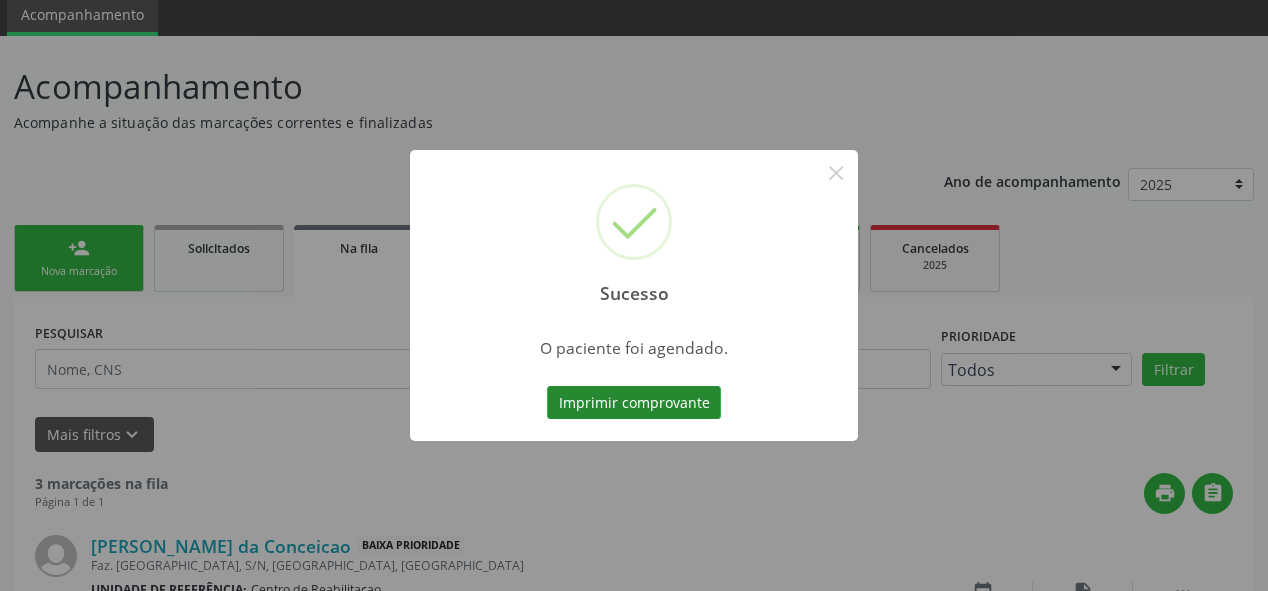 click on "Imprimir comprovante" at bounding box center [634, 403] 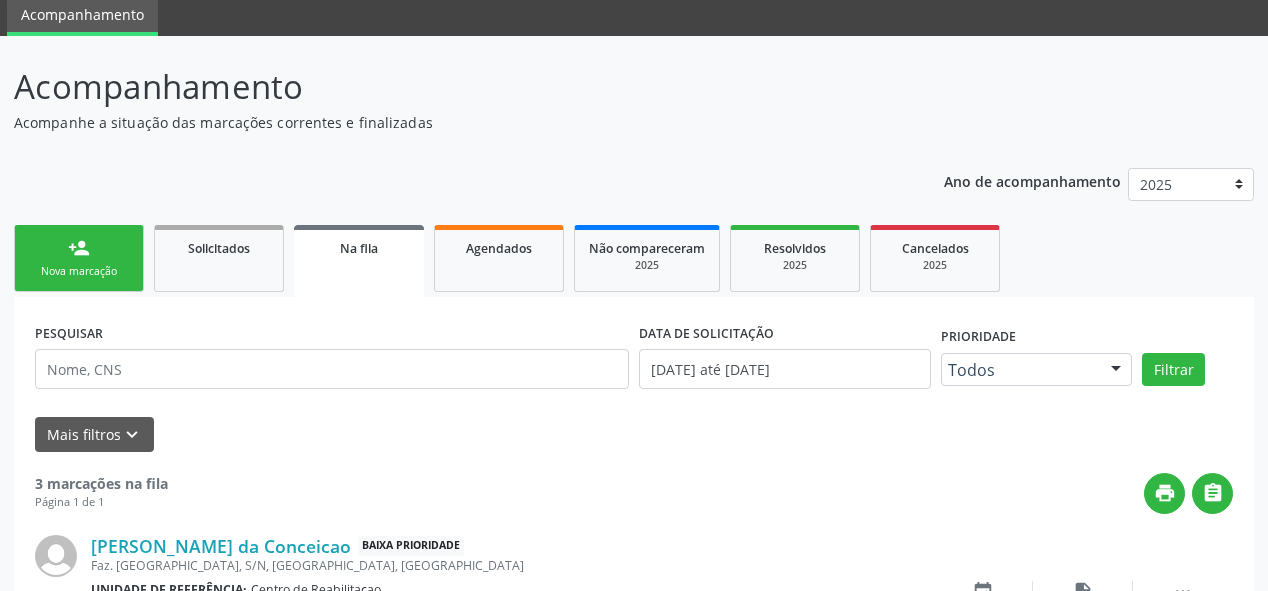 click on "Nova marcação" at bounding box center [79, 271] 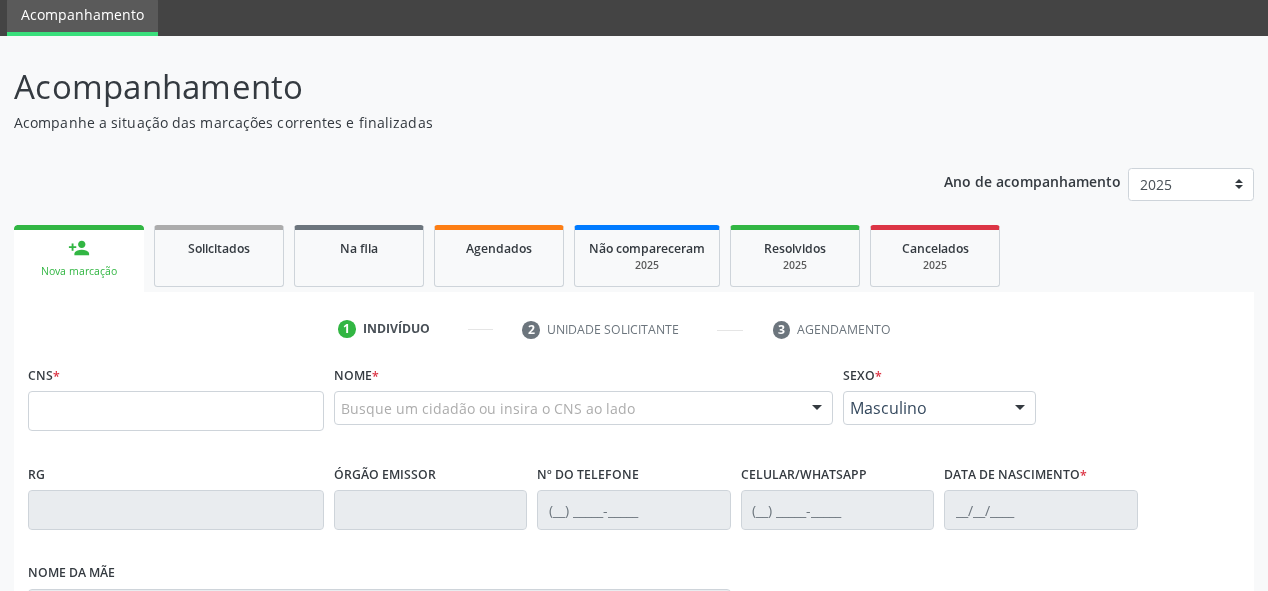 click on "Nova marcação" at bounding box center (79, 271) 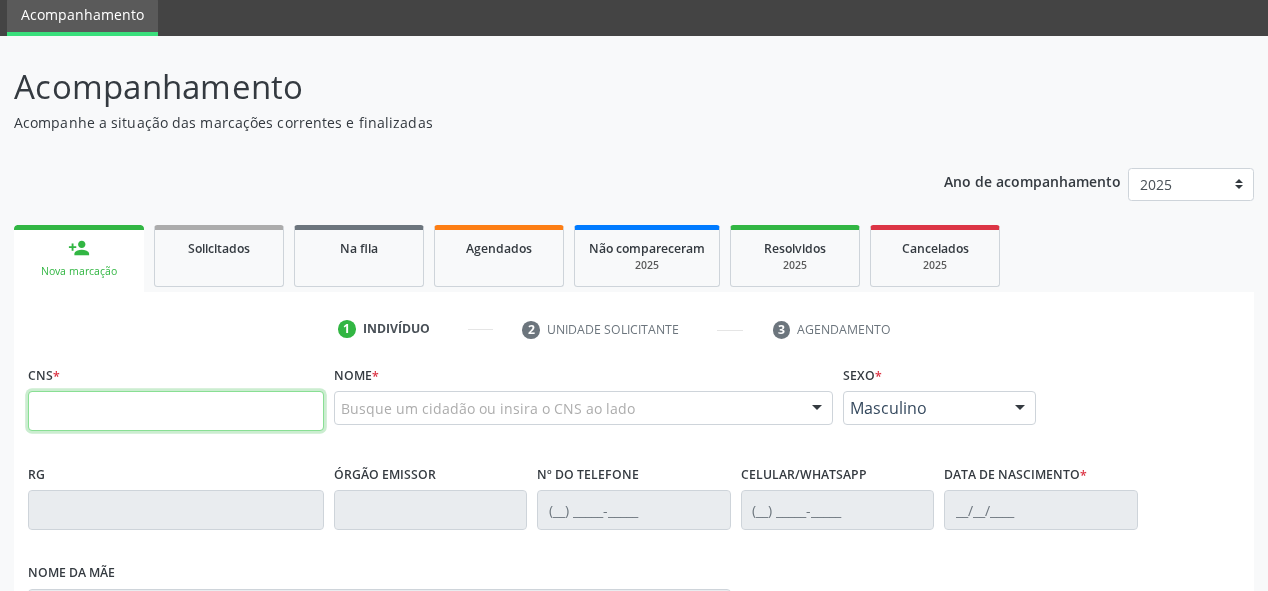 click at bounding box center [176, 411] 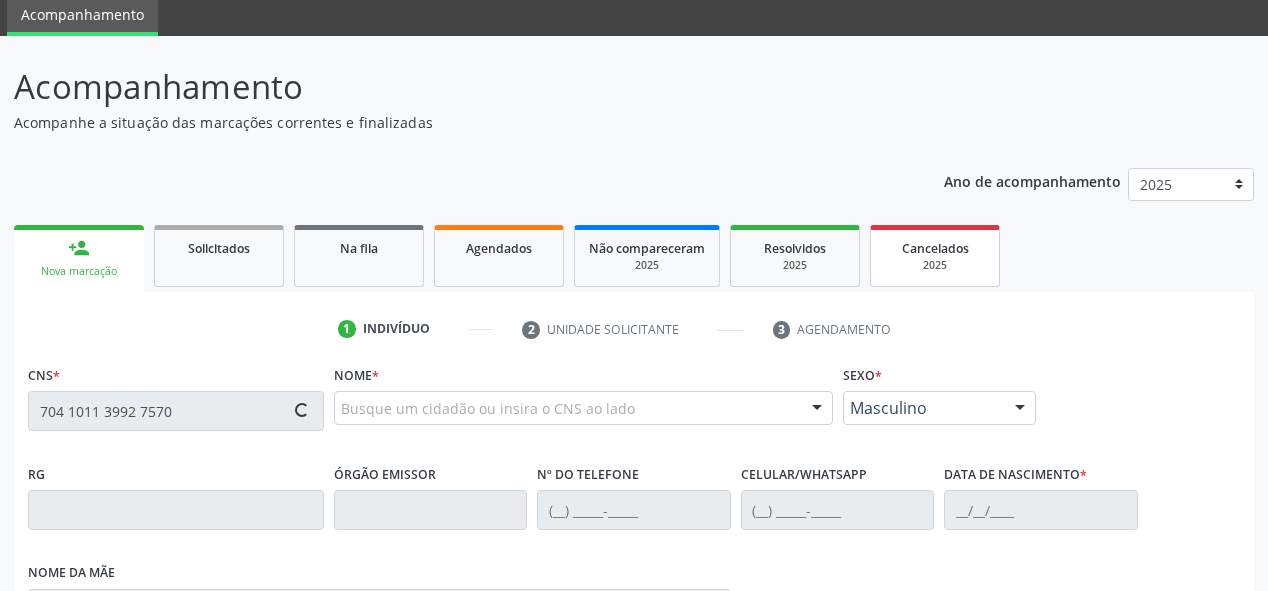type on "704 1011 3992 7570" 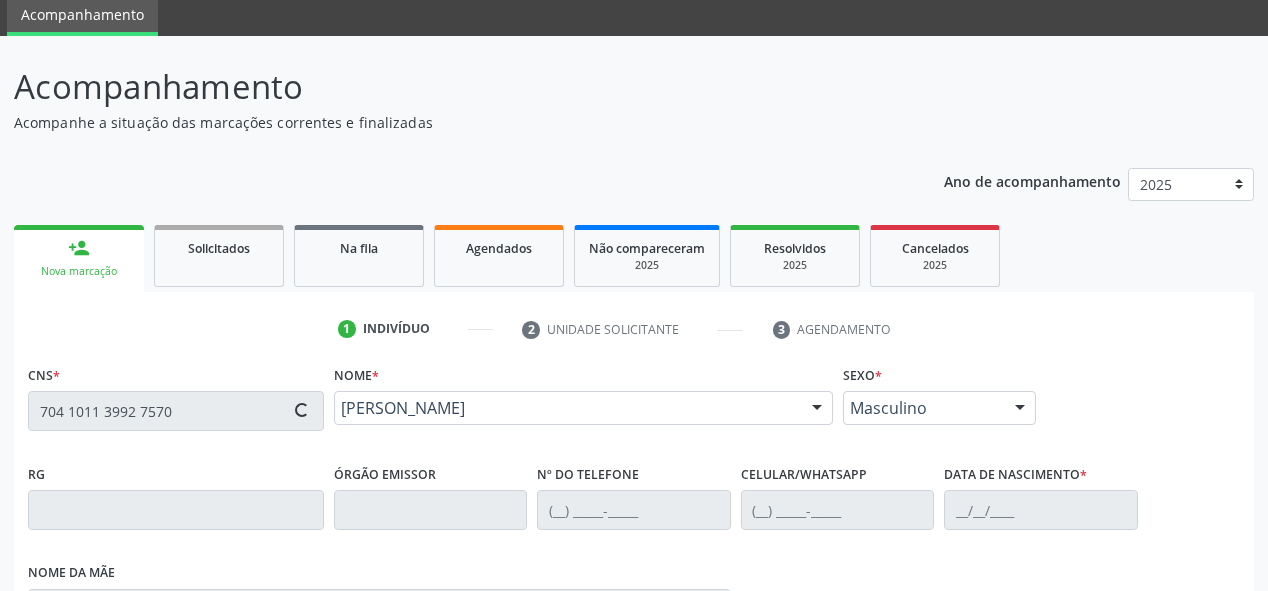 scroll, scrollTop: 478, scrollLeft: 0, axis: vertical 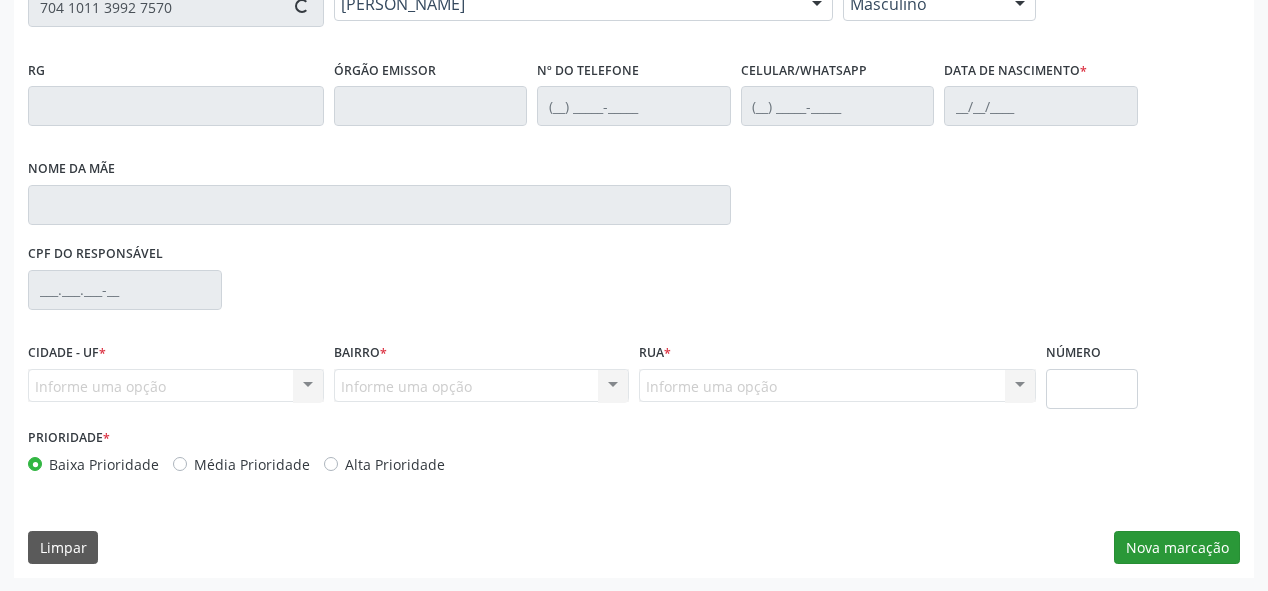 type on "[PHONE_NUMBER]" 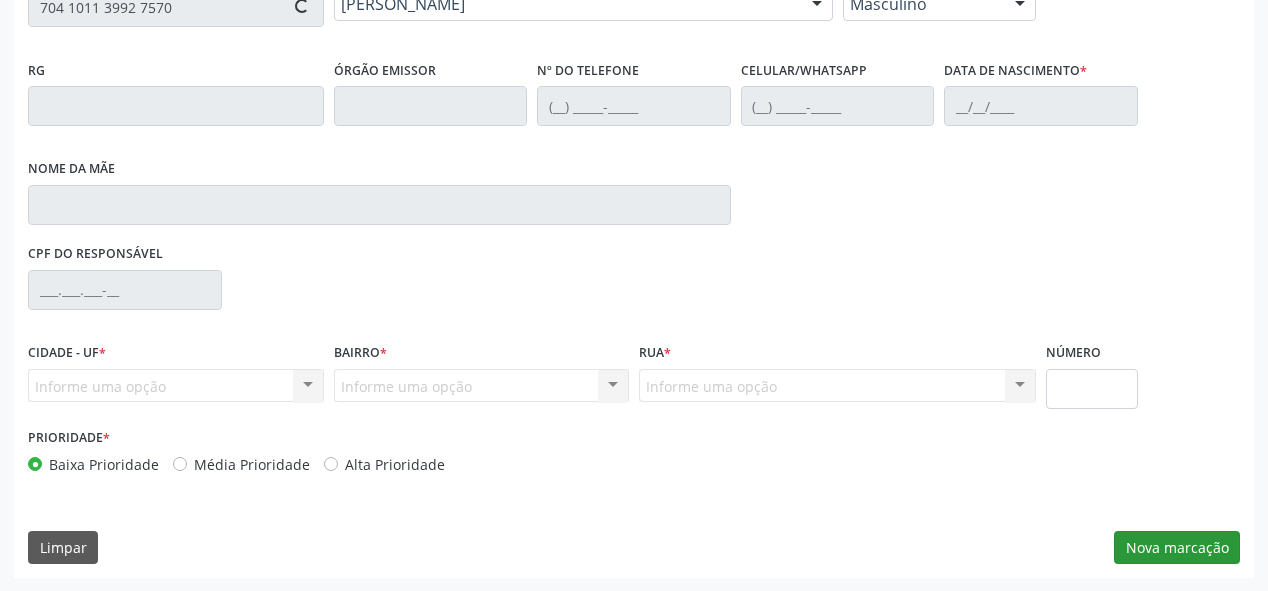 type on "[PHONE_NUMBER]" 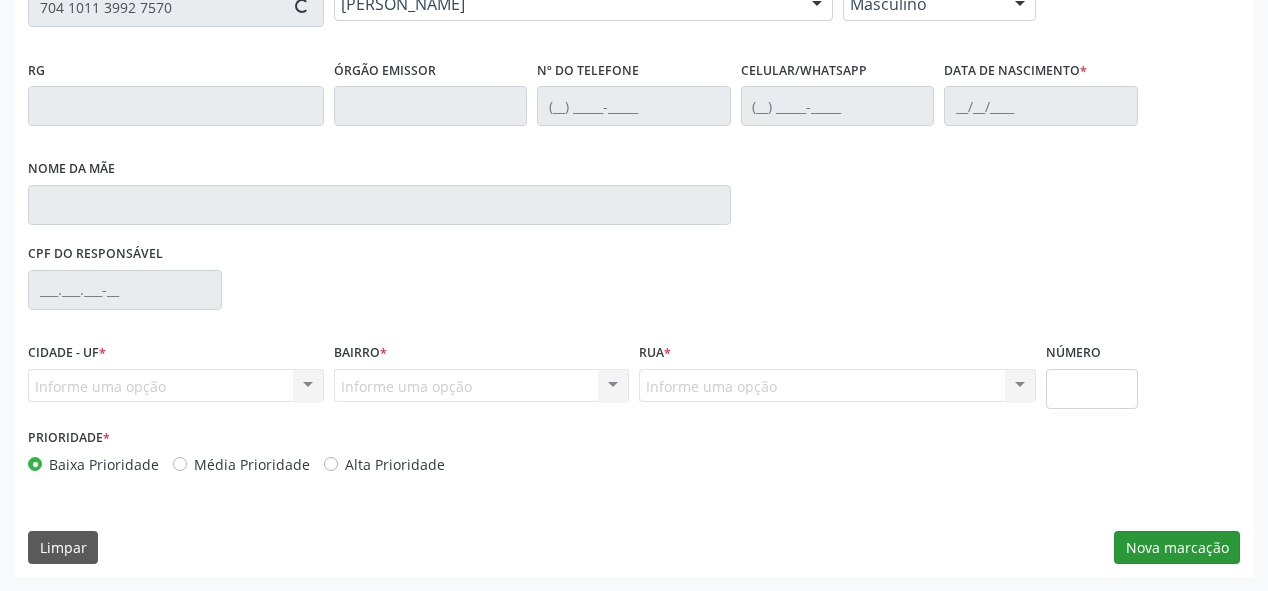 type on "7" 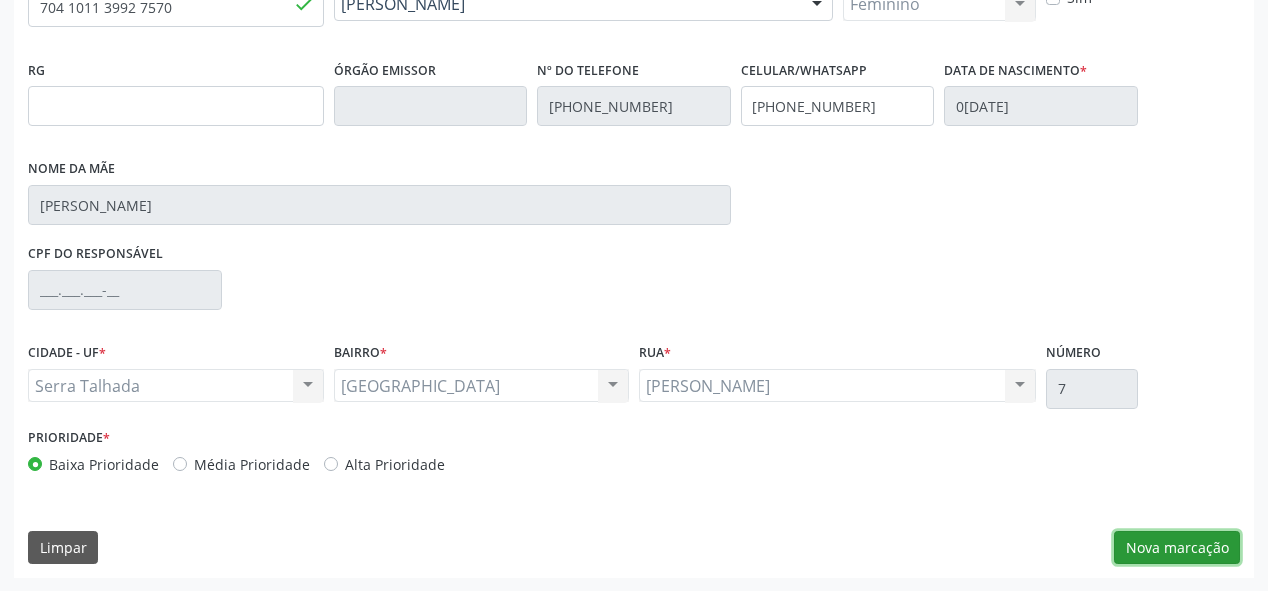 click on "Nova marcação" at bounding box center (1177, 548) 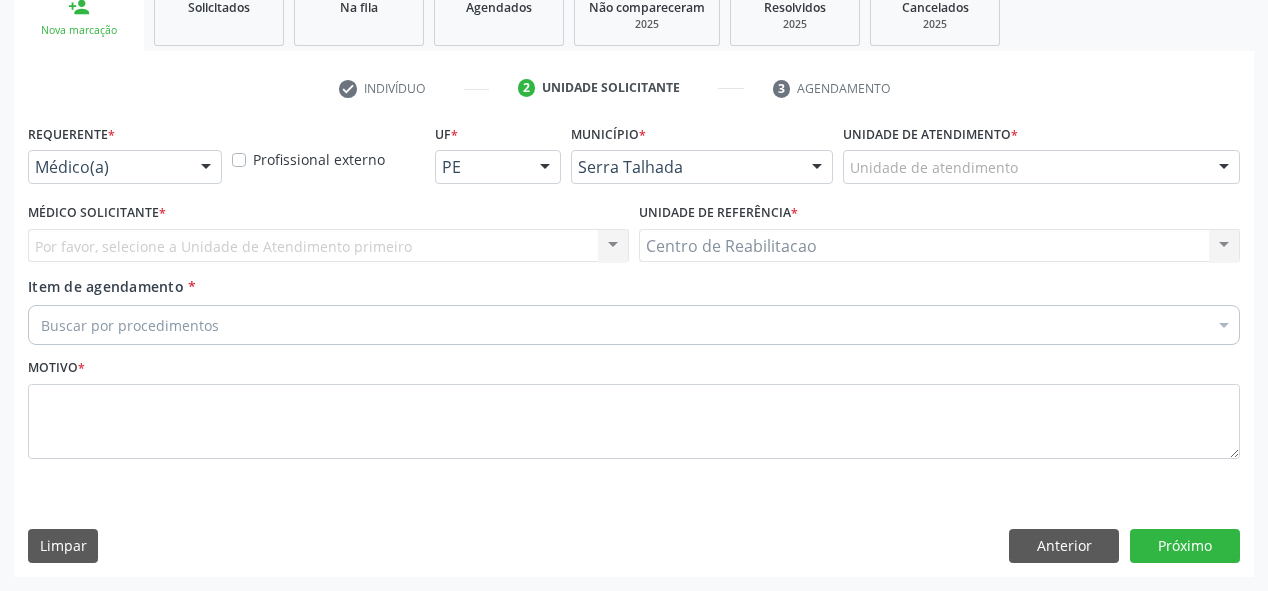 scroll, scrollTop: 313, scrollLeft: 0, axis: vertical 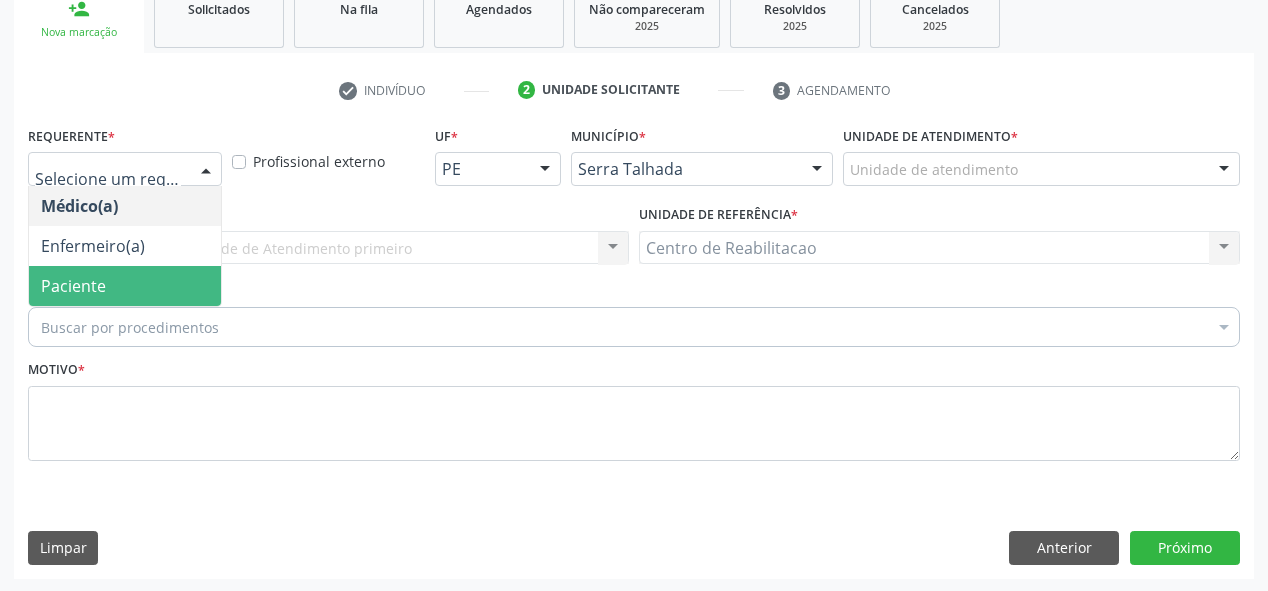click on "Paciente" at bounding box center [73, 286] 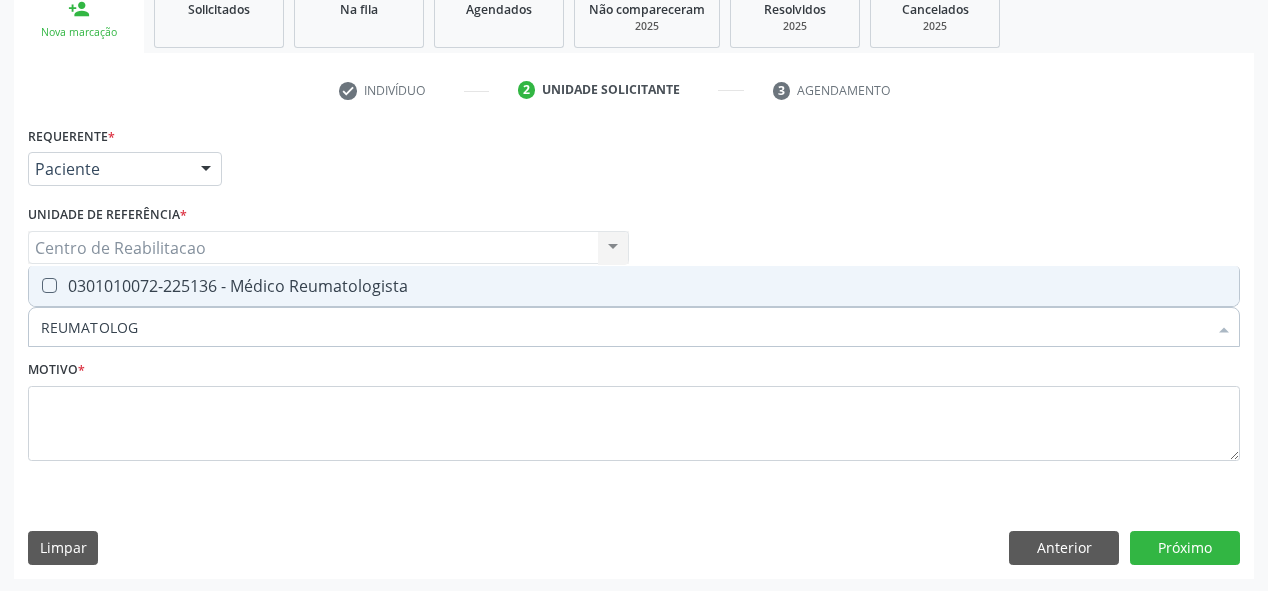 type on "REUMATOLOGI" 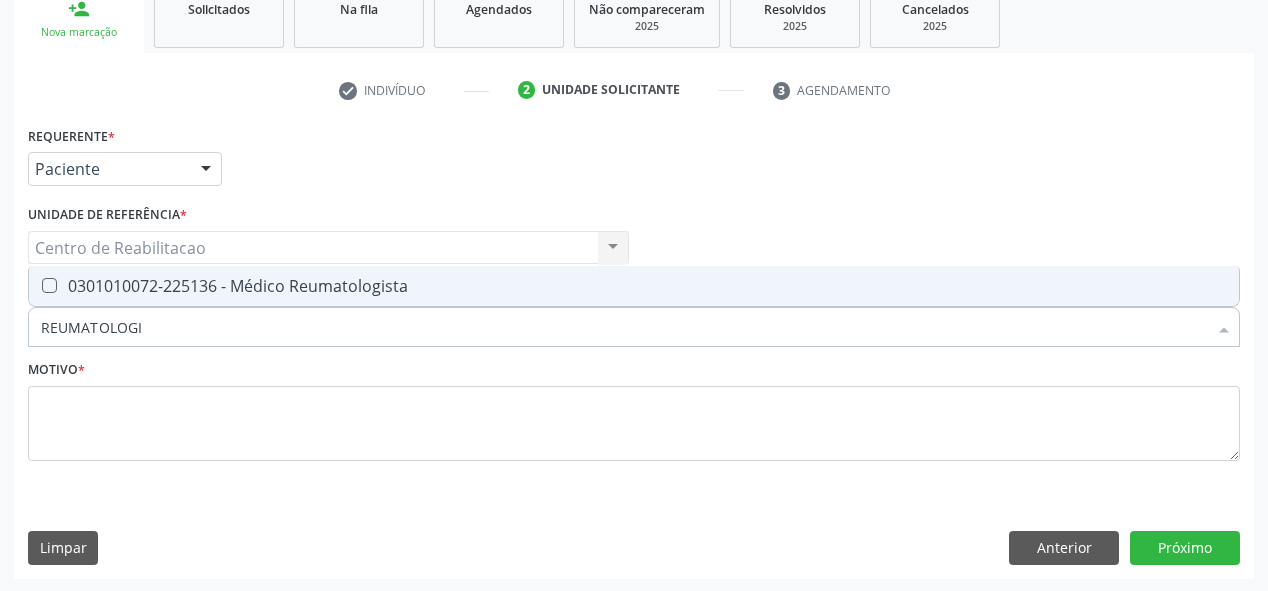 click on "0301010072-225136 - Médico Reumatologista" at bounding box center [634, 286] 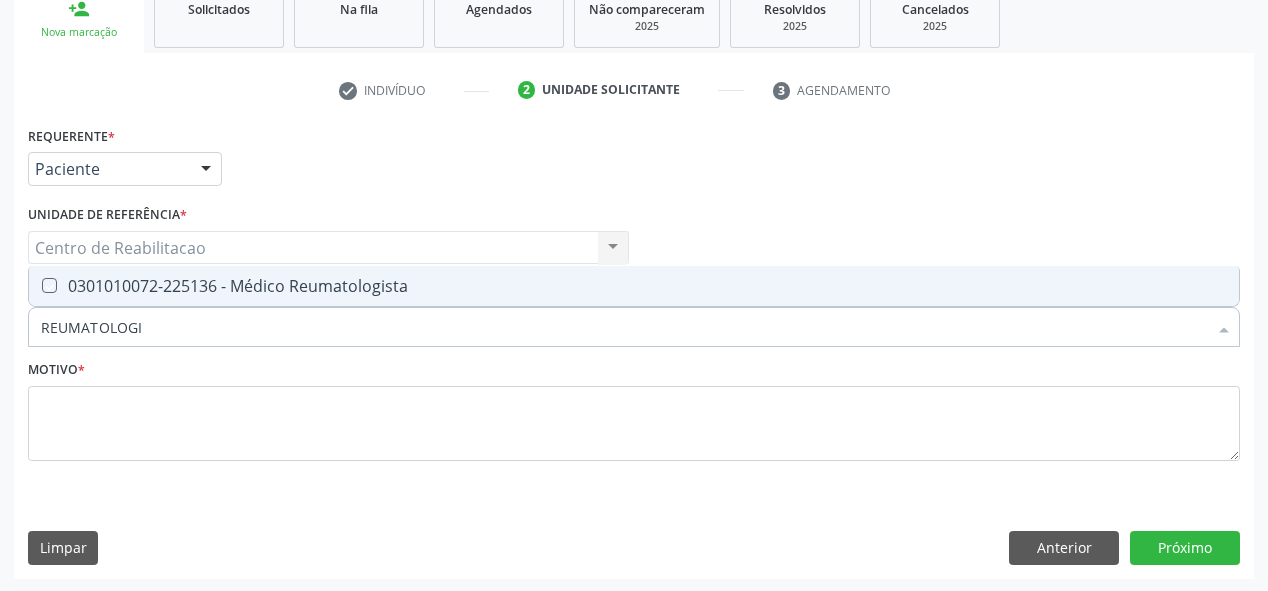 checkbox on "true" 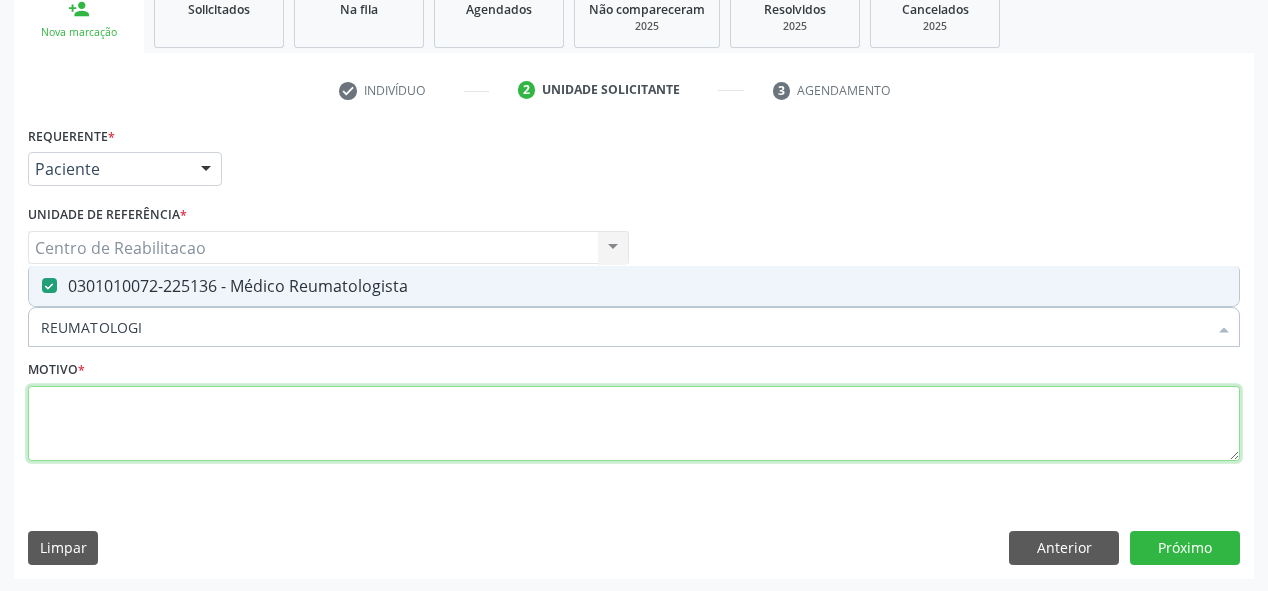 click at bounding box center [634, 424] 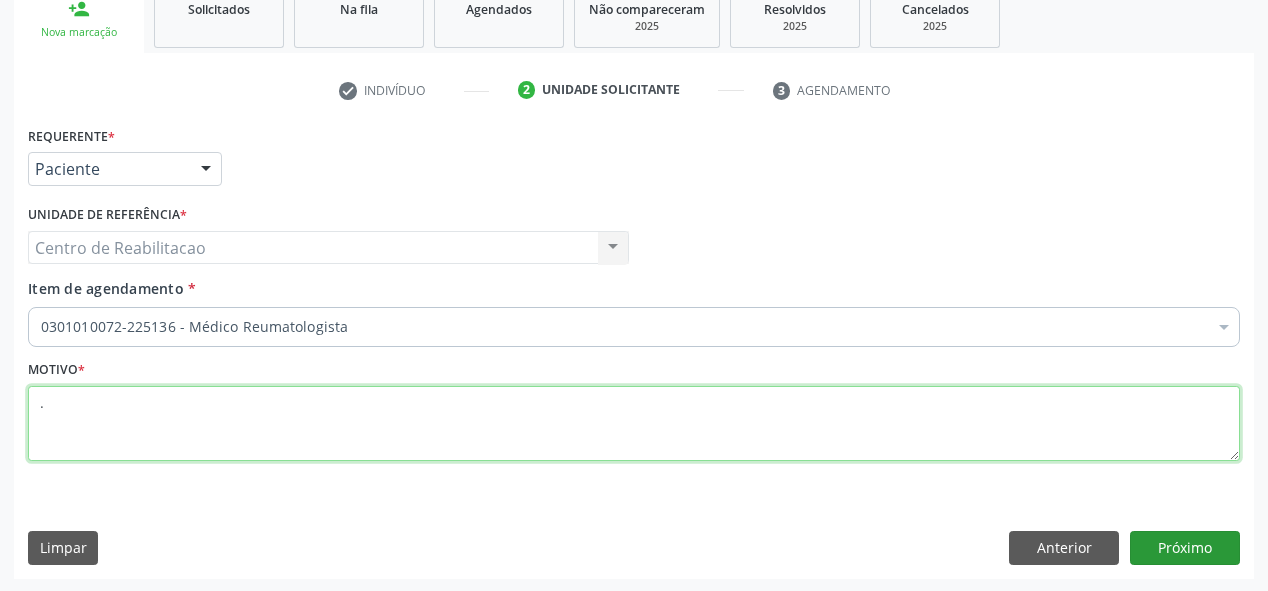 type on "." 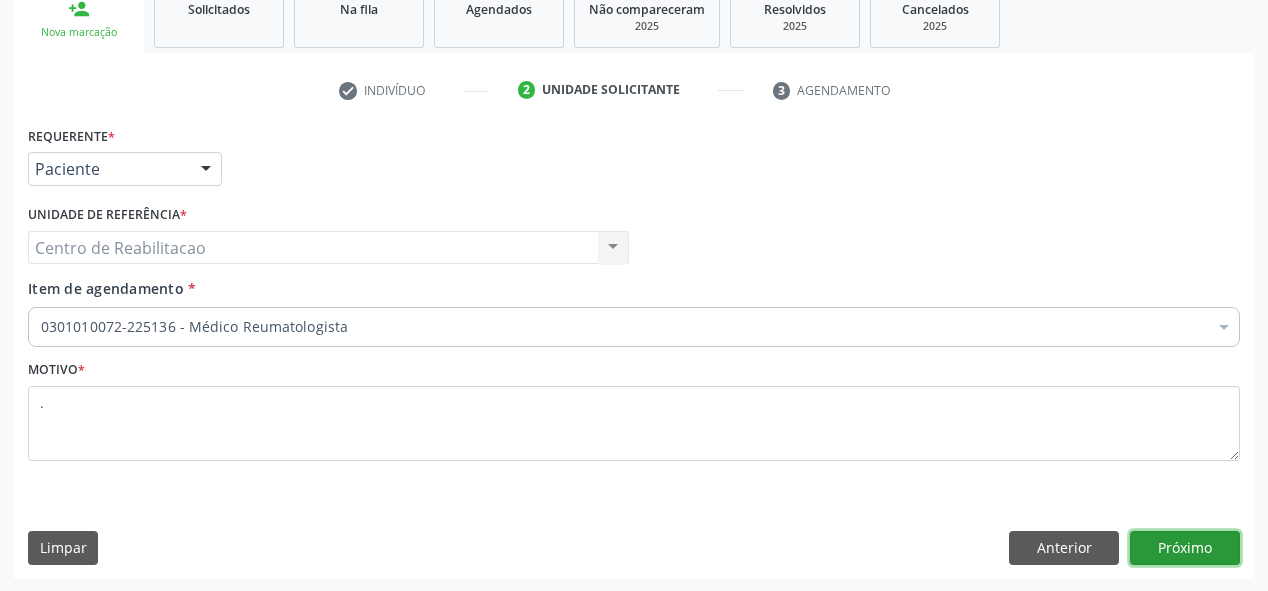 click on "Próximo" at bounding box center [1185, 548] 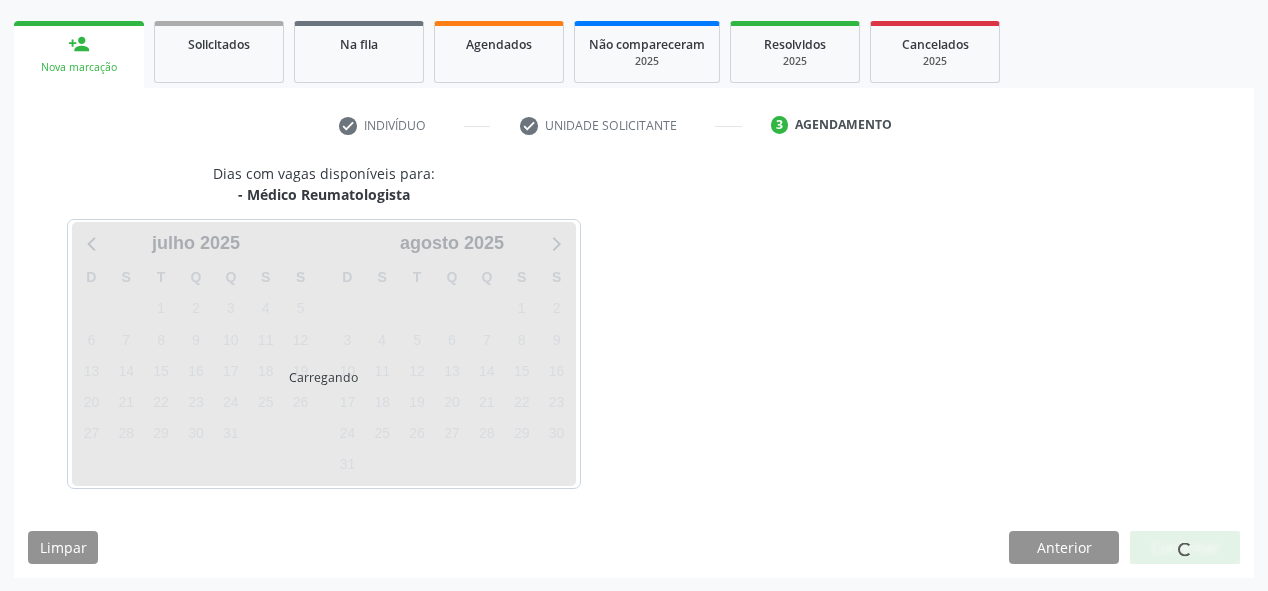 scroll, scrollTop: 278, scrollLeft: 0, axis: vertical 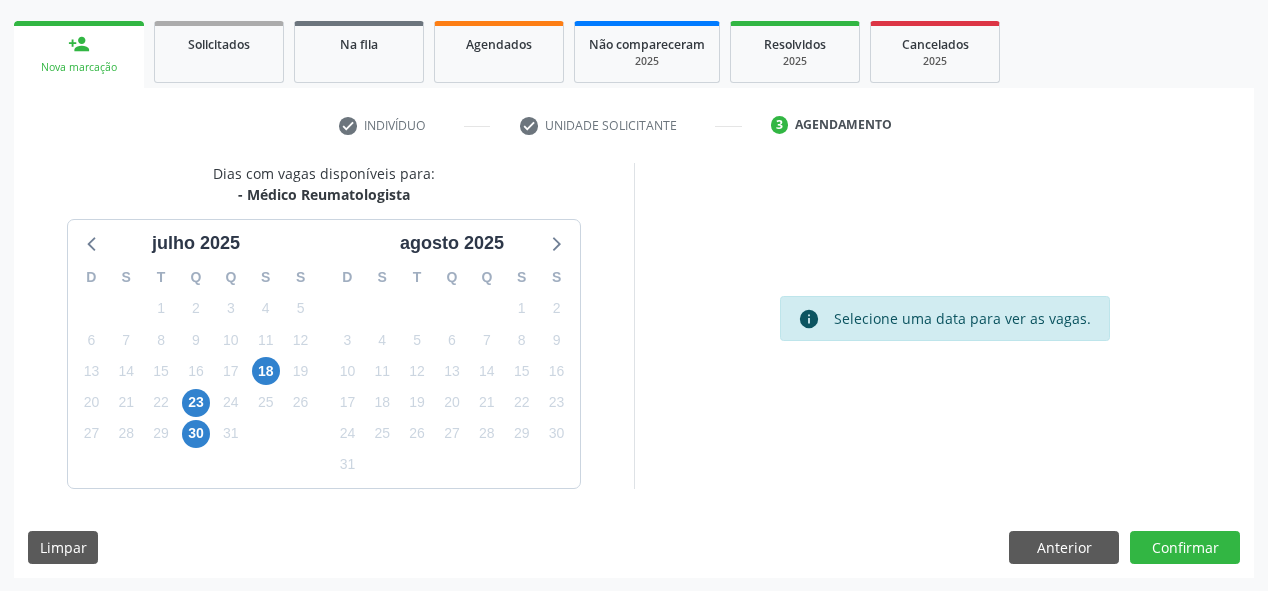 click on "19" at bounding box center [300, 371] 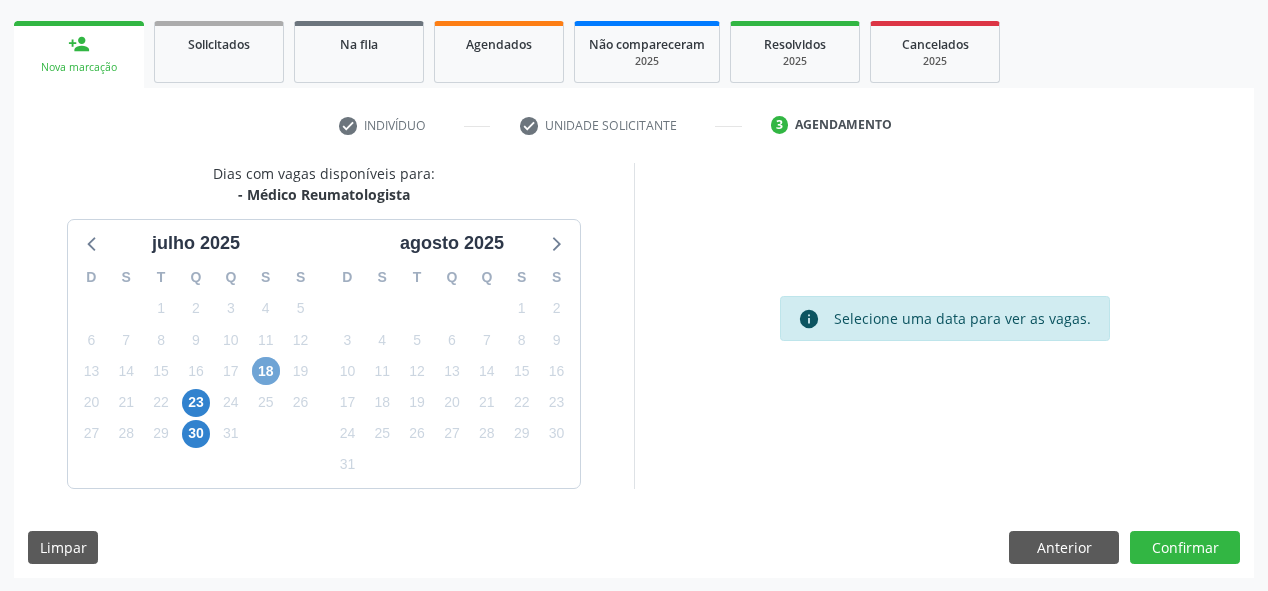 click on "18" at bounding box center [266, 371] 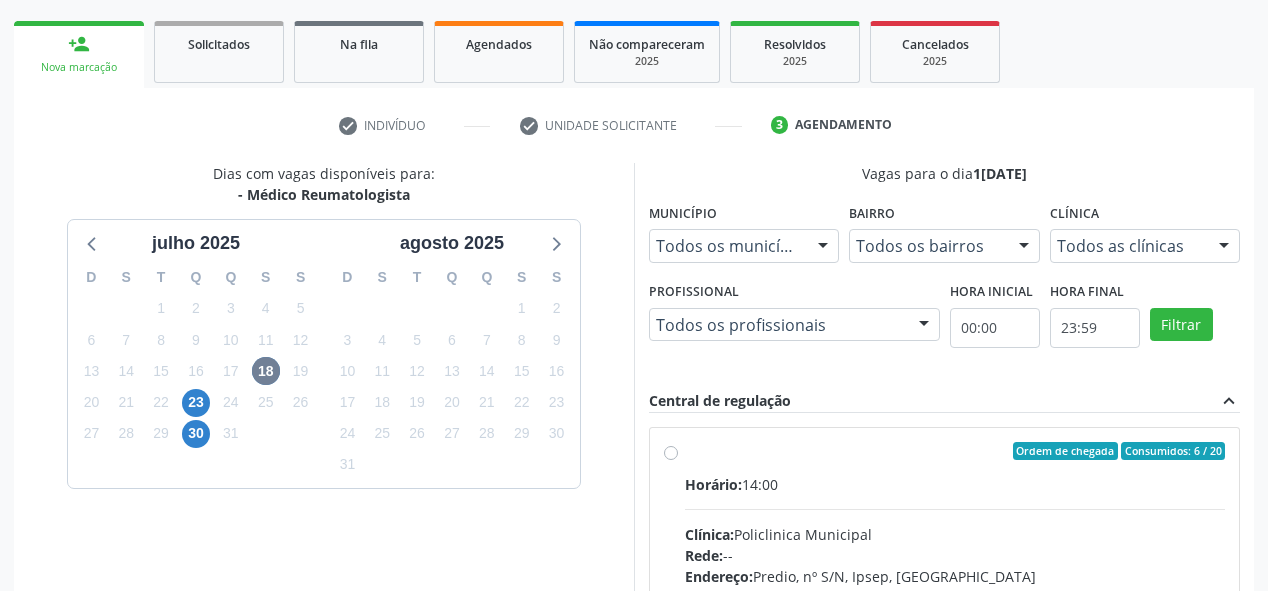 click on "Ordem de chegada
Consumidos: 6 / 20" at bounding box center (955, 451) 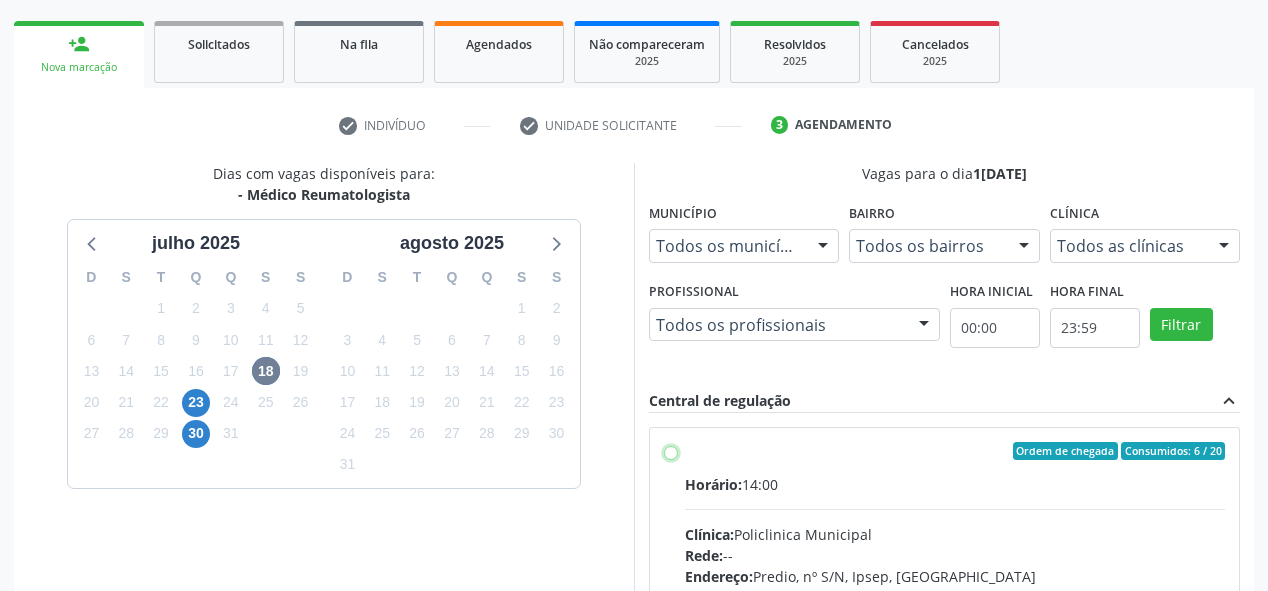 click on "Ordem de chegada
Consumidos: 6 / 20
Horário:   14:00
Clínica:  Policlinica Municipal
Rede:
--
Endereço:   Predio, nº S/N, Ipsep, [GEOGRAPHIC_DATA] - PE
Telefone:   --
Profissional:
[PERSON_NAME]
Informações adicionais sobre o atendimento
Idade de atendimento:
de 0 a 120 anos
Gênero(s) atendido(s):
Masculino e Feminino
Informações adicionais:
--" at bounding box center [671, 451] 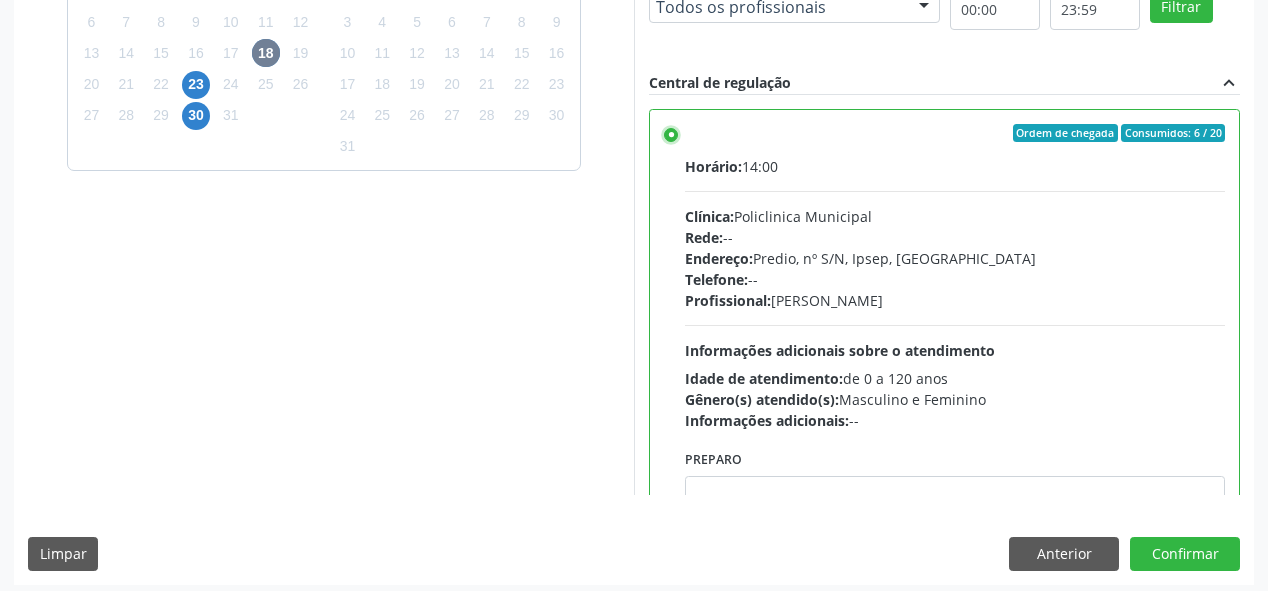 scroll, scrollTop: 603, scrollLeft: 0, axis: vertical 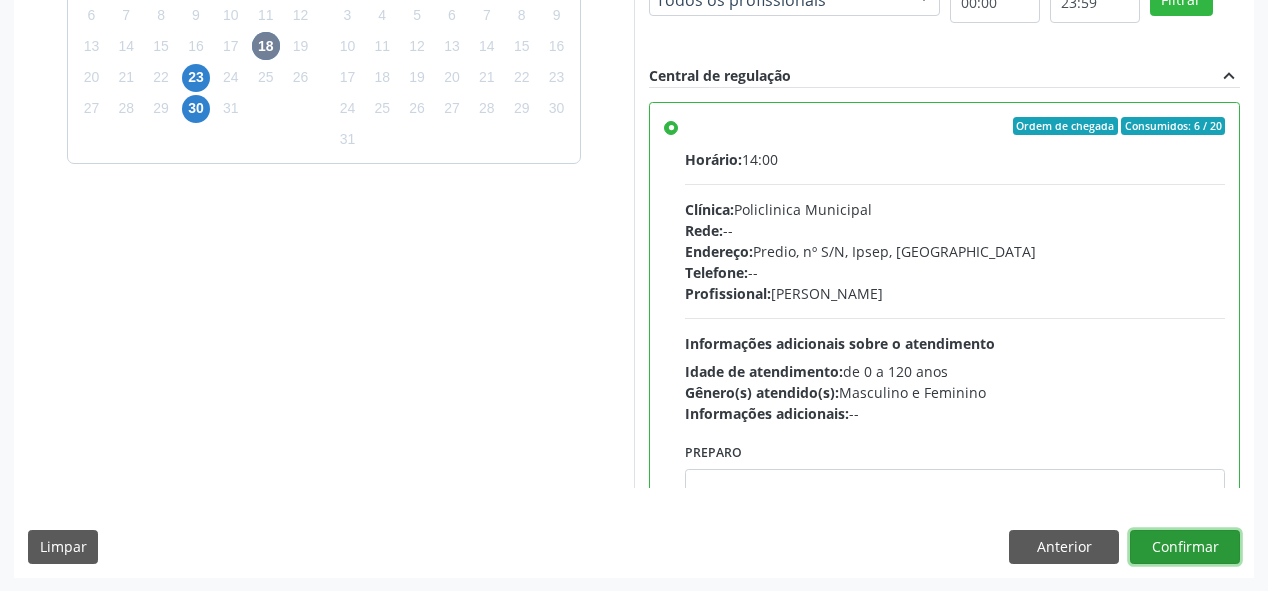 click on "Confirmar" at bounding box center [1185, 547] 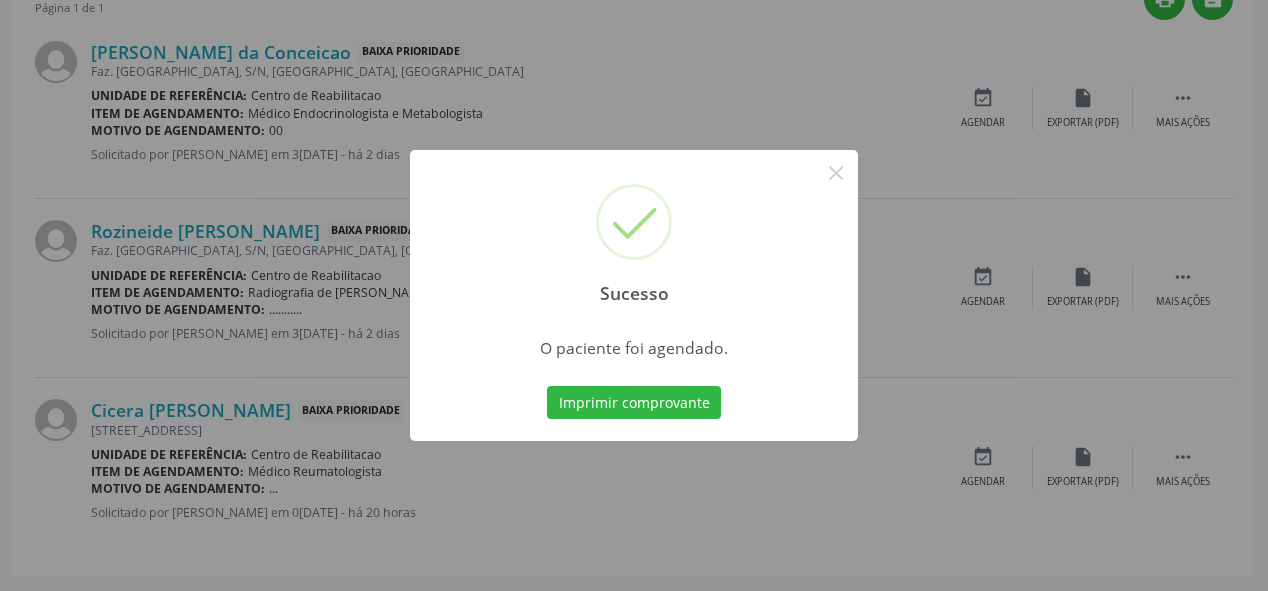 scroll, scrollTop: 74, scrollLeft: 0, axis: vertical 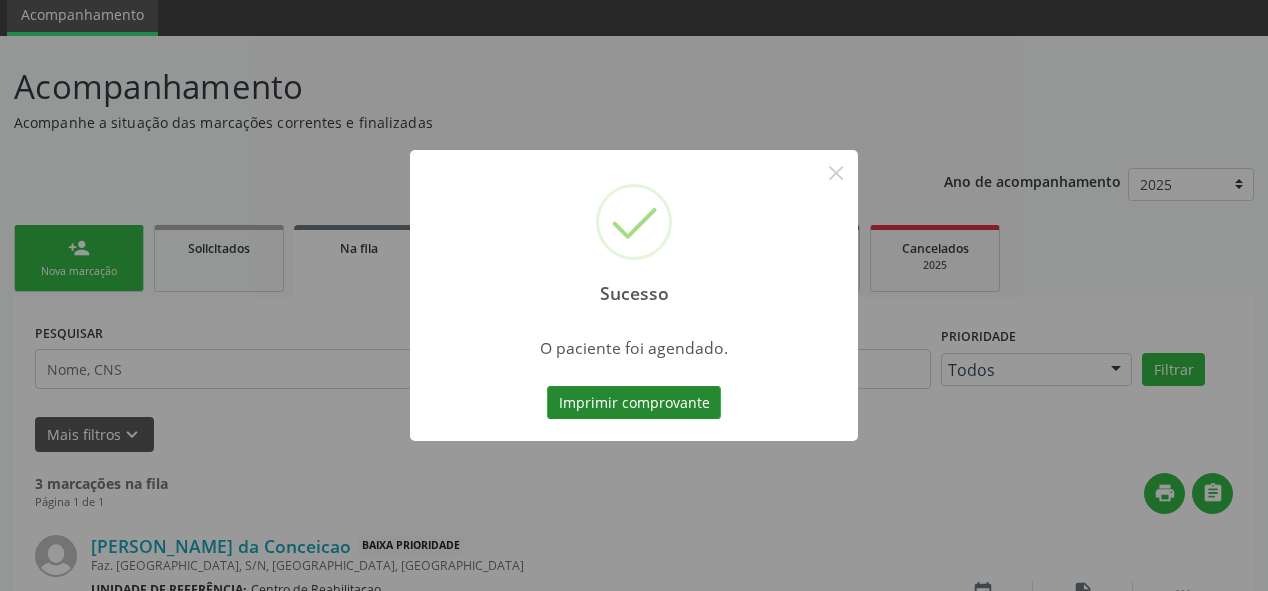 click on "Imprimir comprovante" at bounding box center (634, 403) 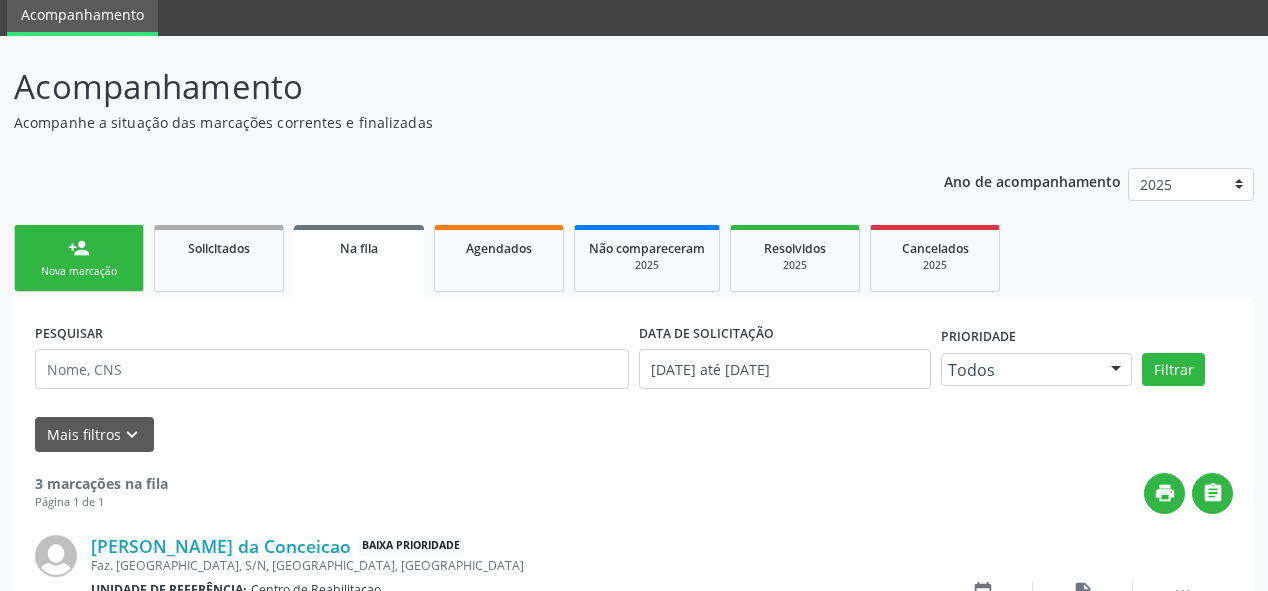 click on "person_add
Nova marcação" at bounding box center (79, 258) 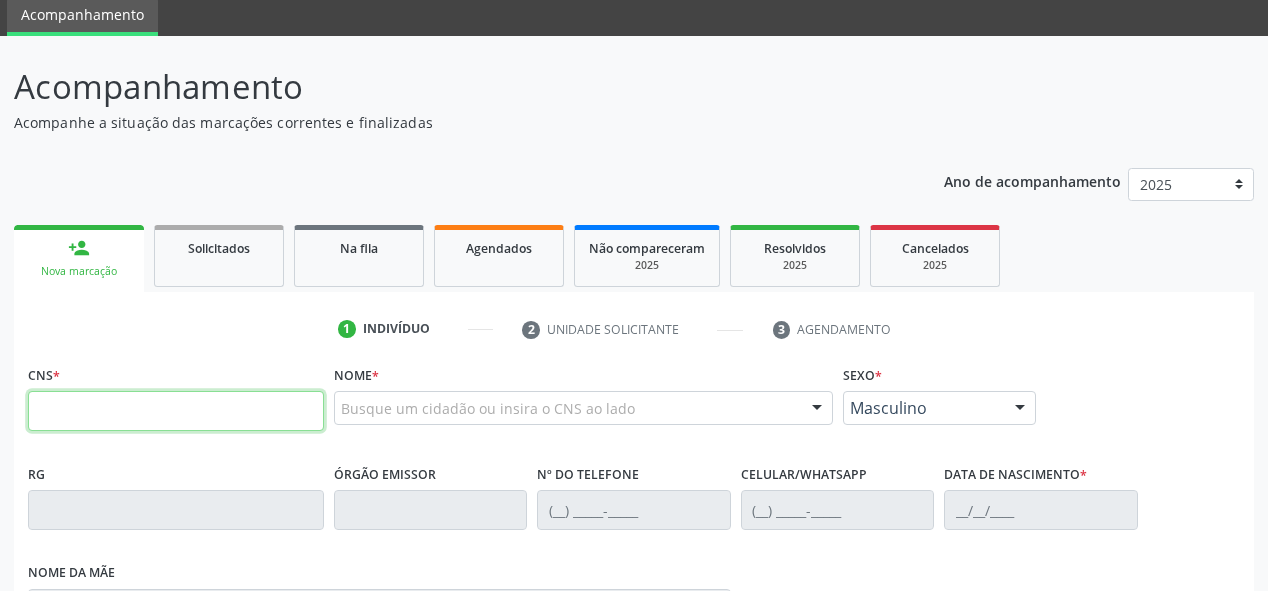 click at bounding box center (176, 411) 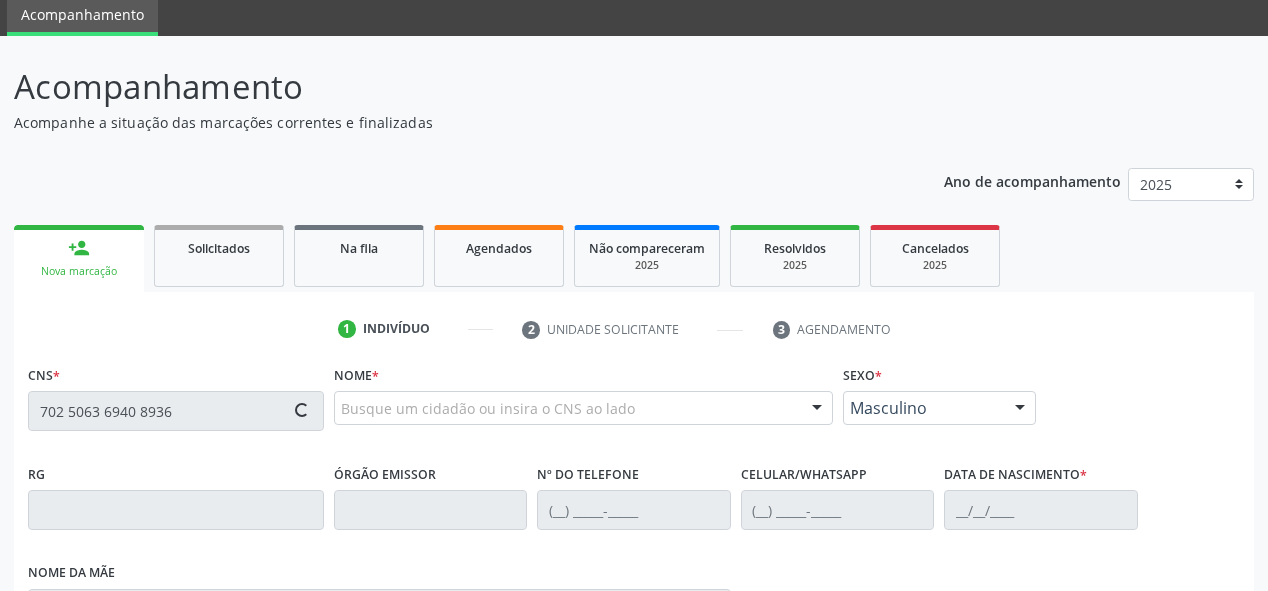 type on "702 5063 6940 8936" 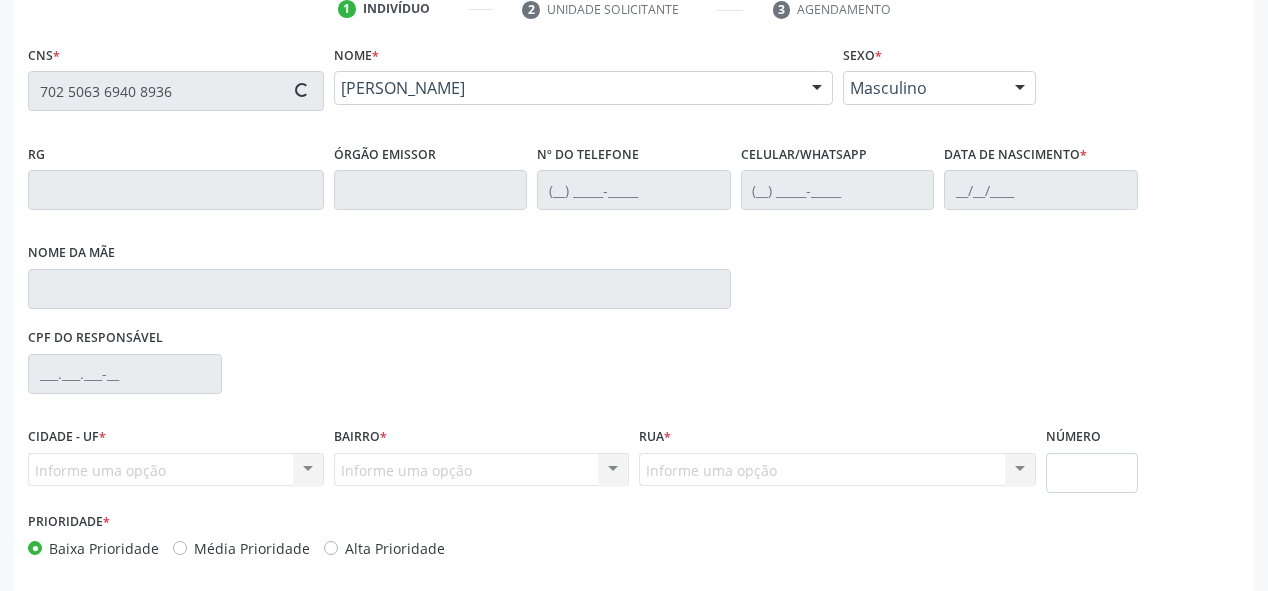type on "[PHONE_NUMBER]" 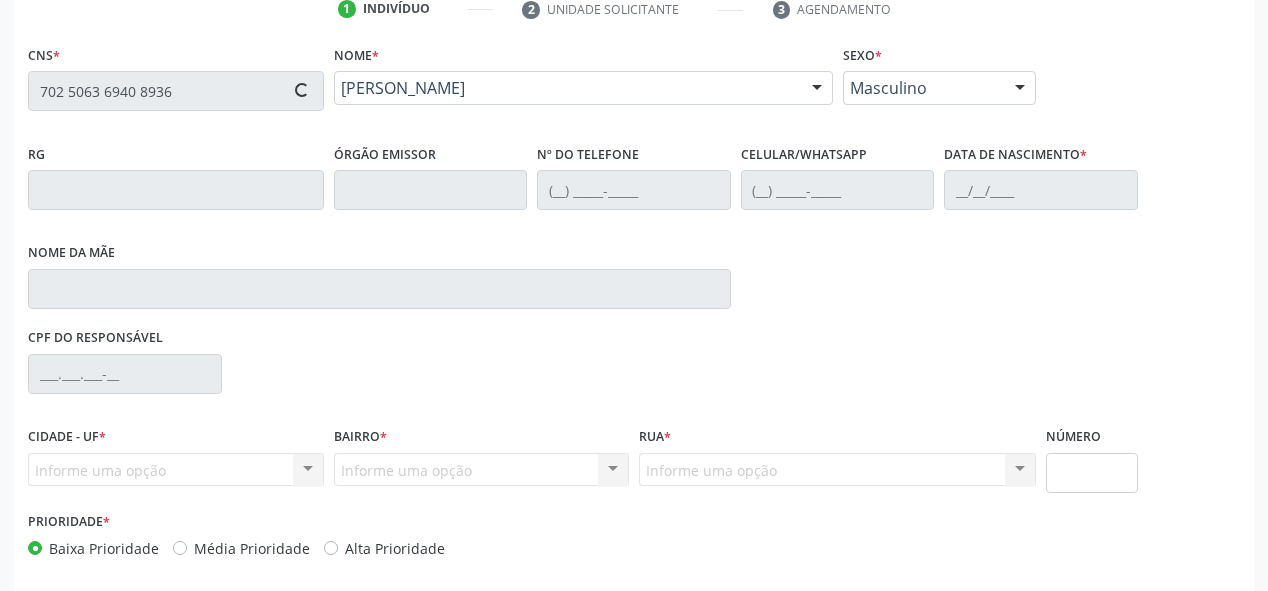 type on "[PHONE_NUMBER]" 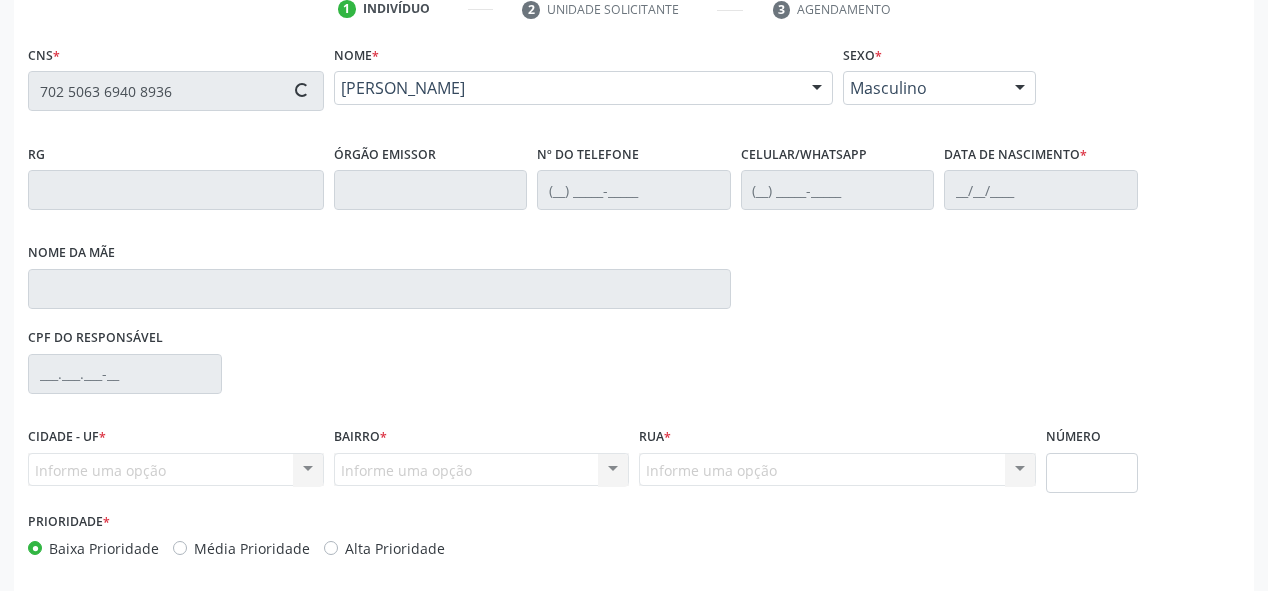 type on "[PERSON_NAME]" 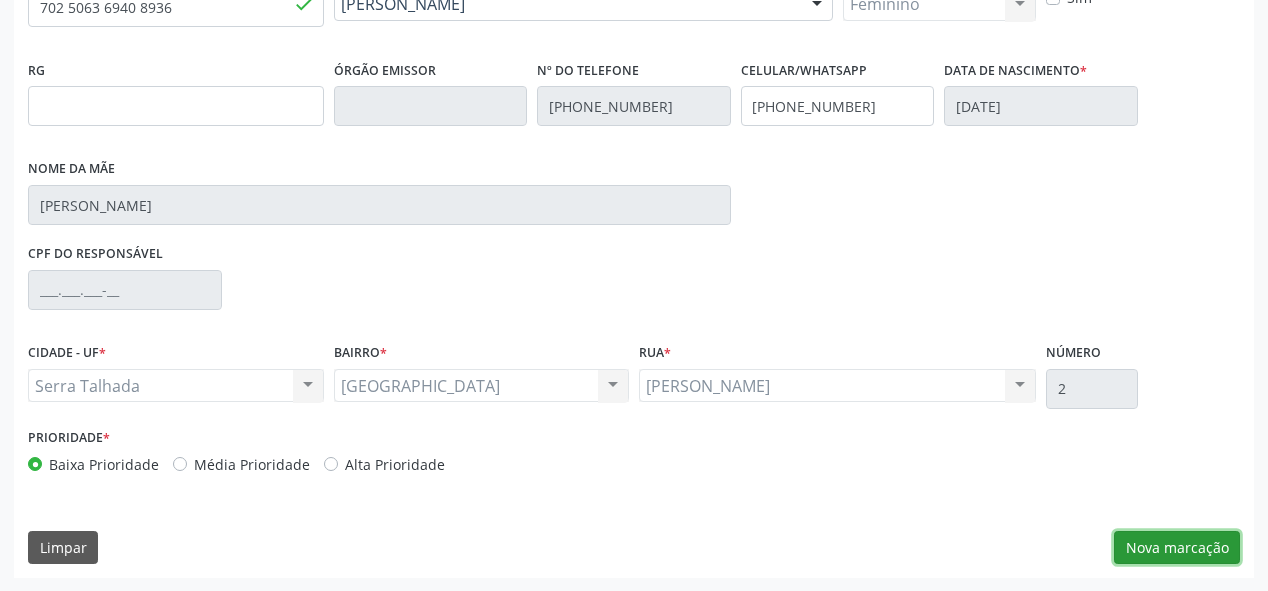 click on "Nova marcação" at bounding box center (1177, 548) 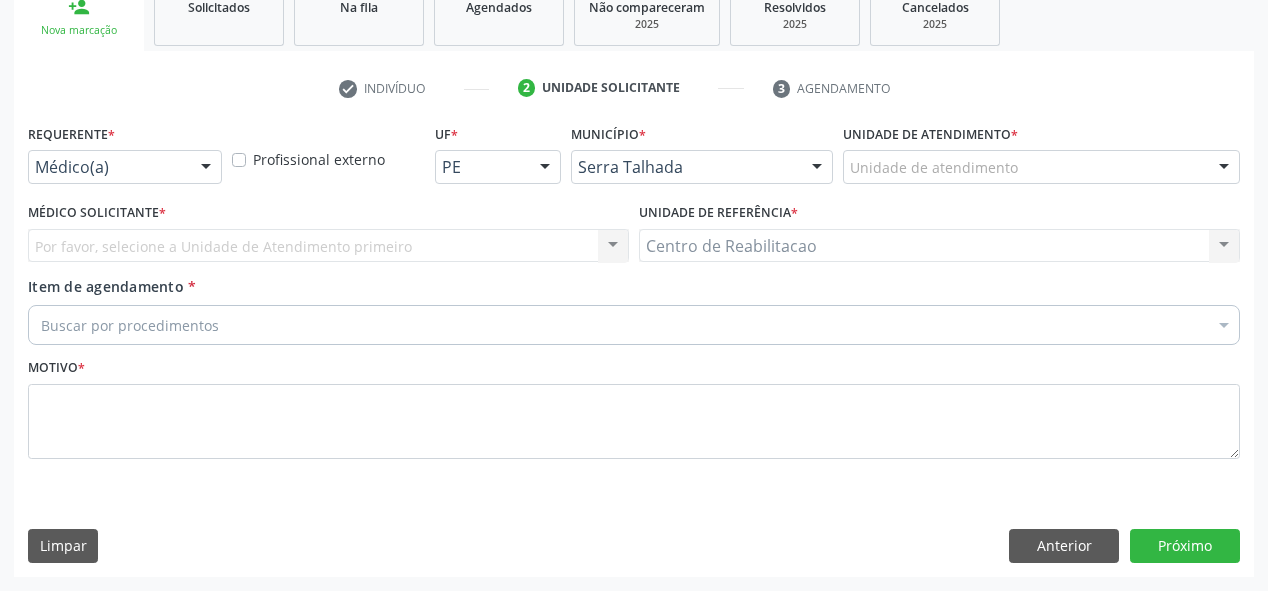 scroll, scrollTop: 313, scrollLeft: 0, axis: vertical 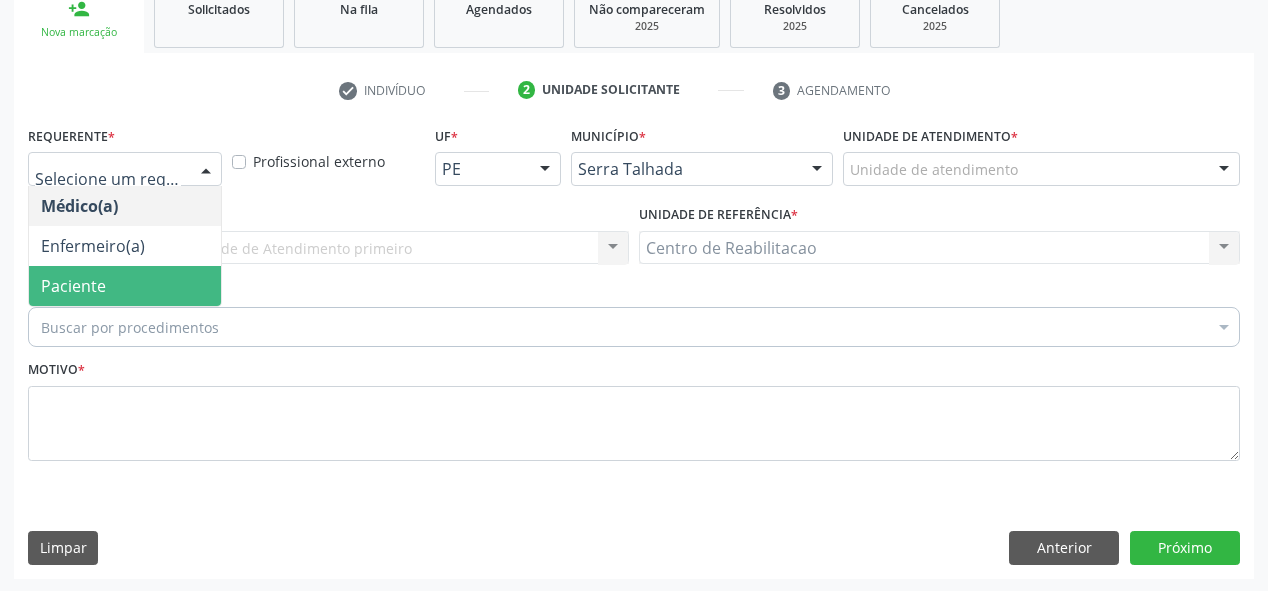 click on "Paciente" at bounding box center [125, 286] 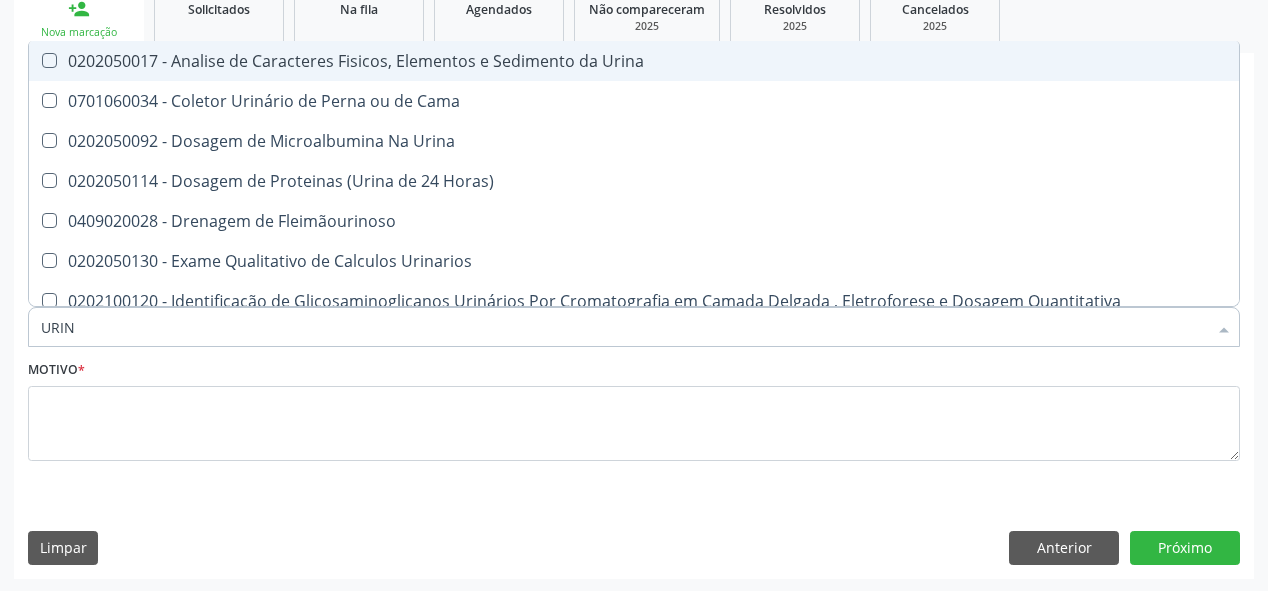 type on "URINA" 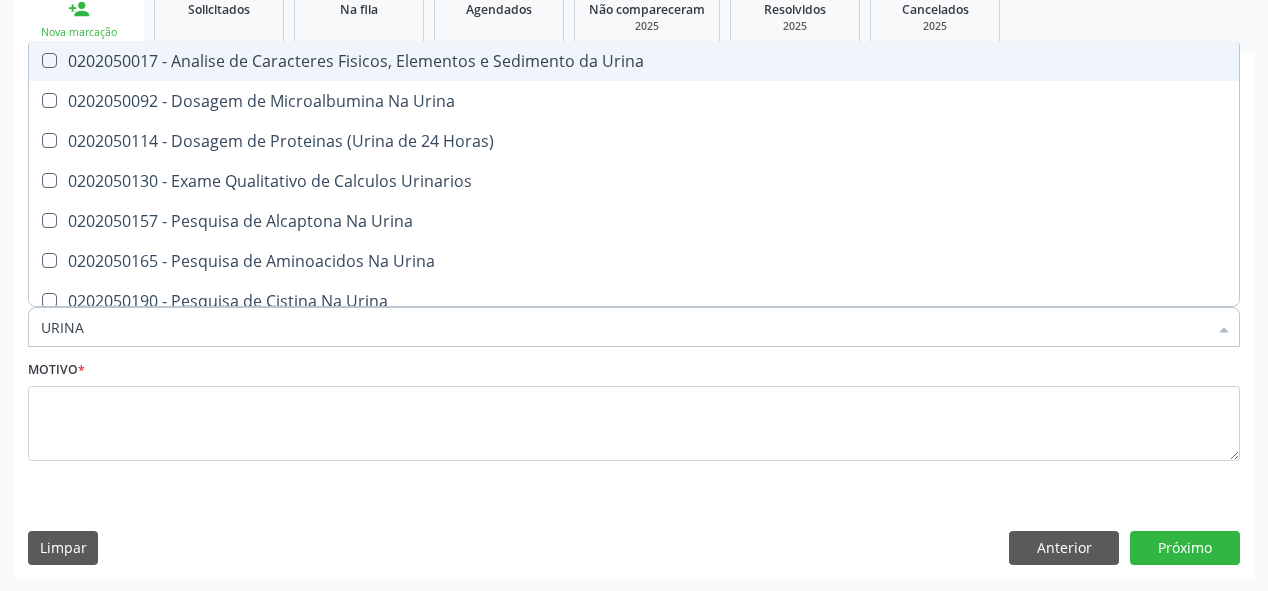 click on "0202050017 - Analise de Caracteres Fisicos, Elementos e Sedimento da Urina" at bounding box center (634, 61) 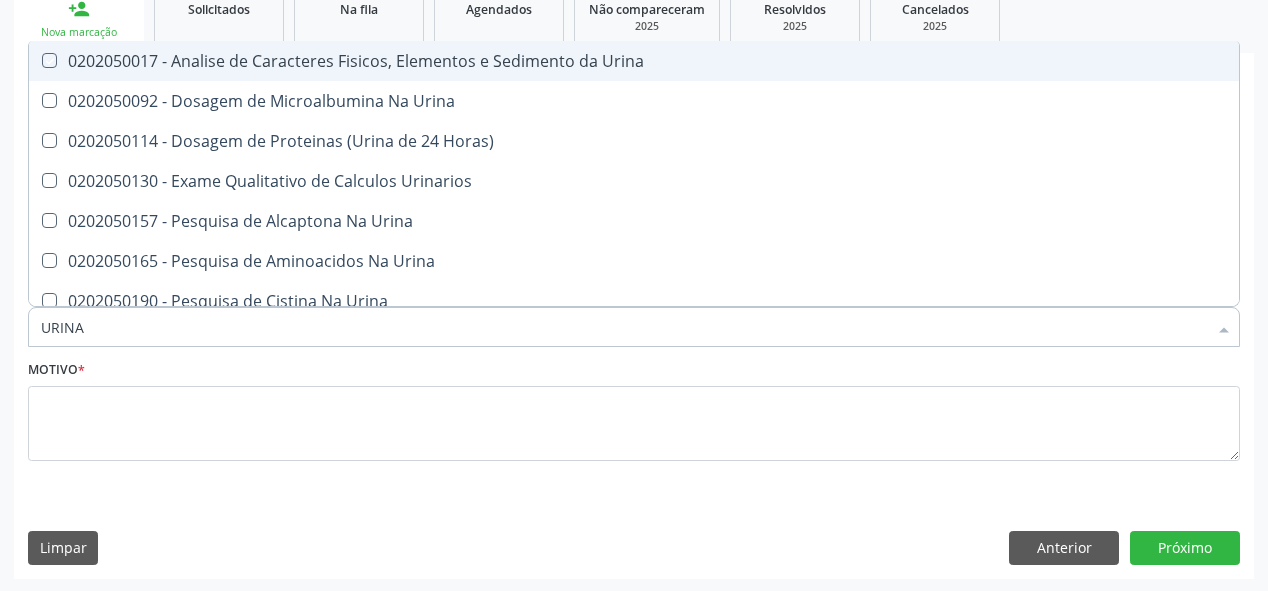 checkbox on "true" 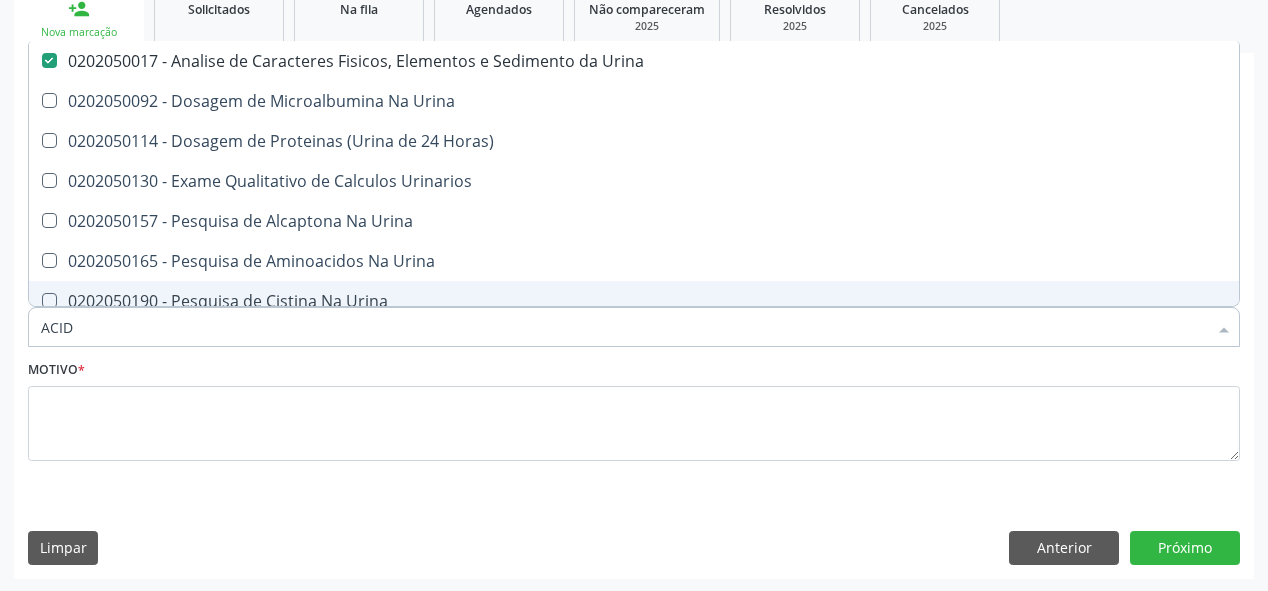type on "ACIDO" 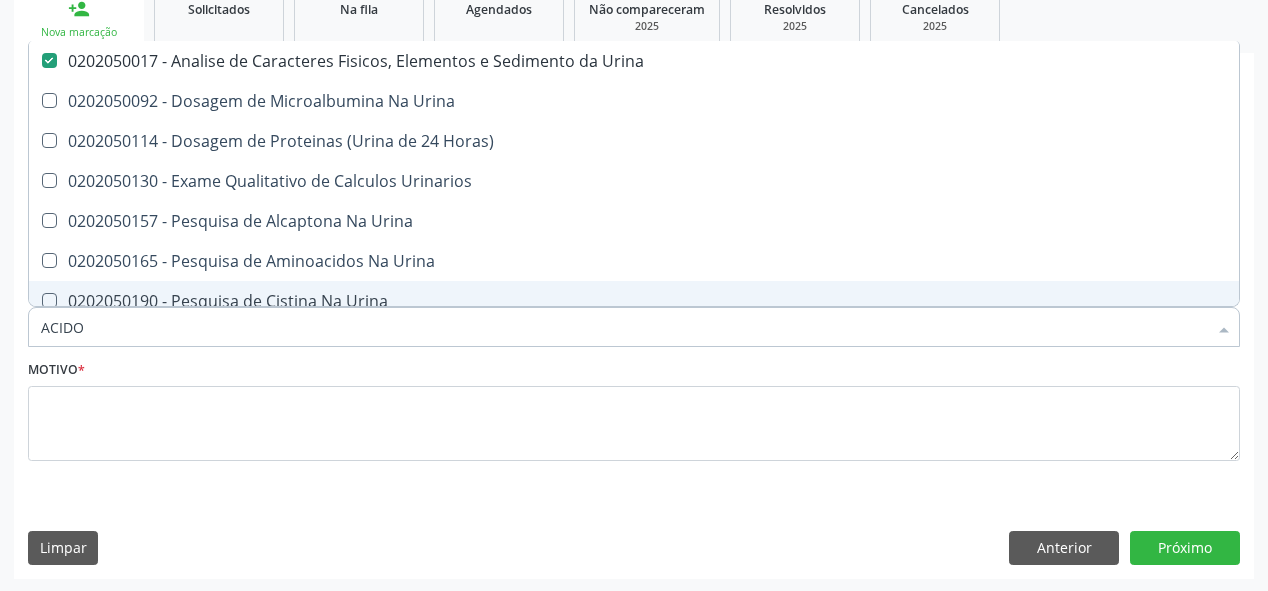 checkbox on "false" 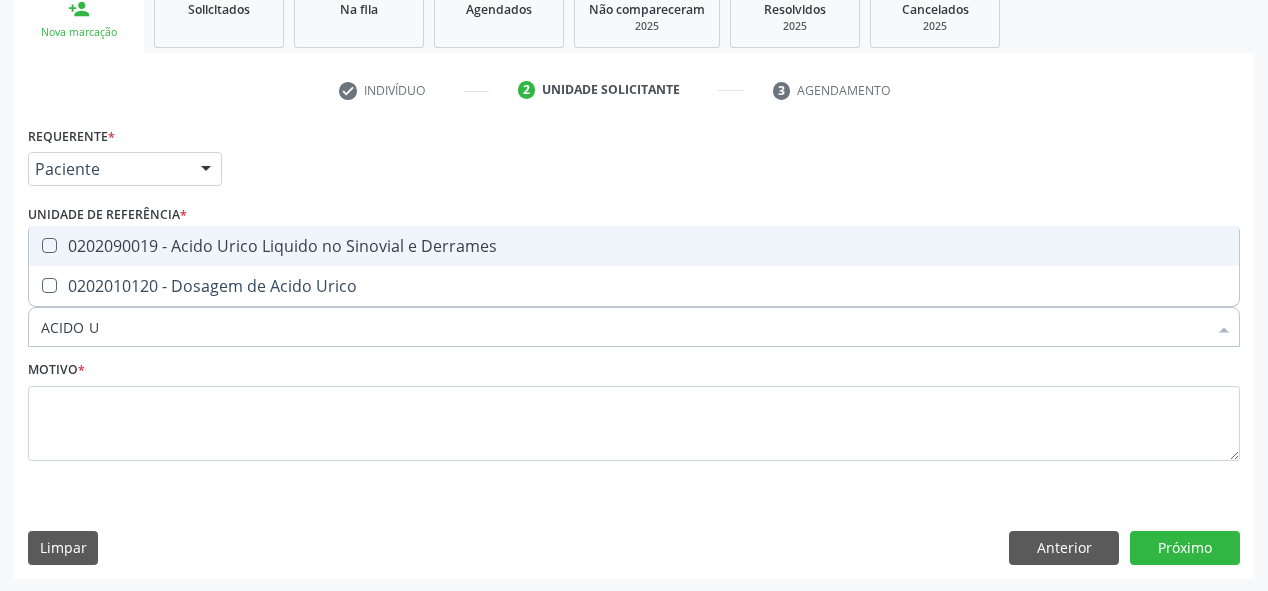 type on "ACIDO UR" 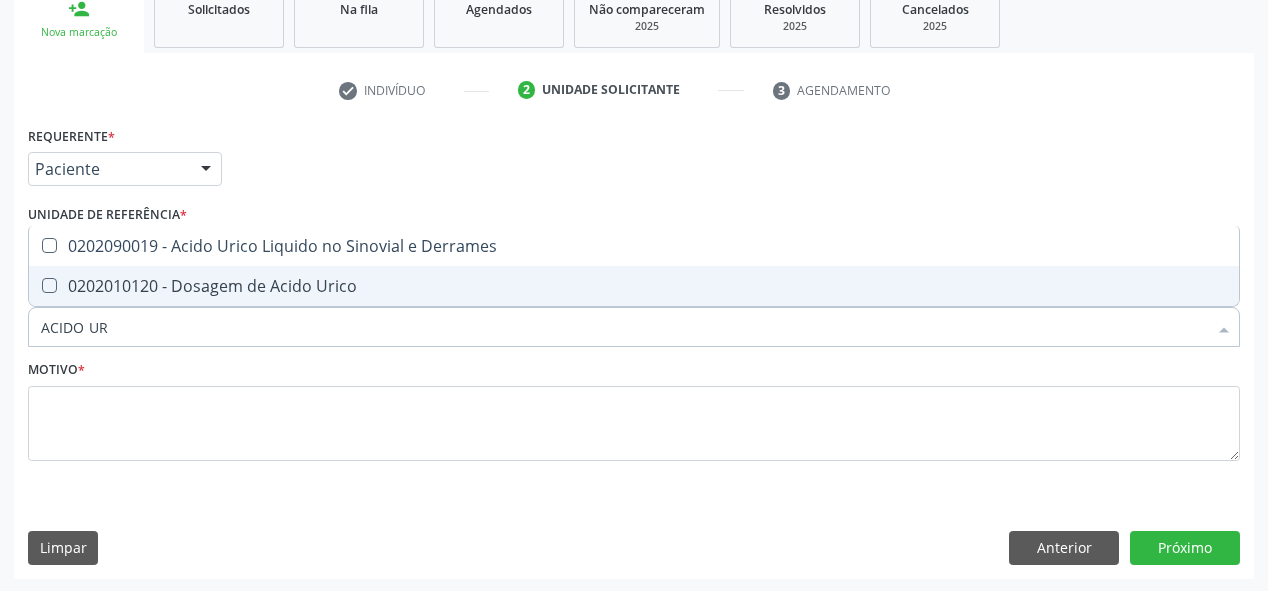 click on "0202010120 - Dosagem de Acido Urico" at bounding box center (634, 286) 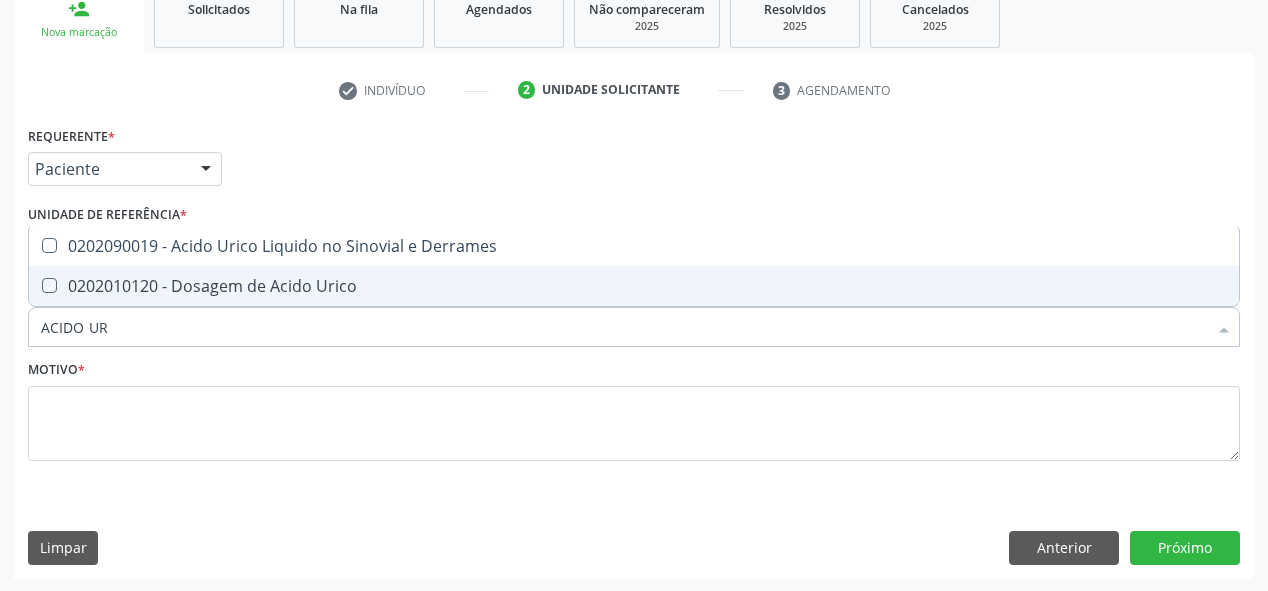 checkbox on "true" 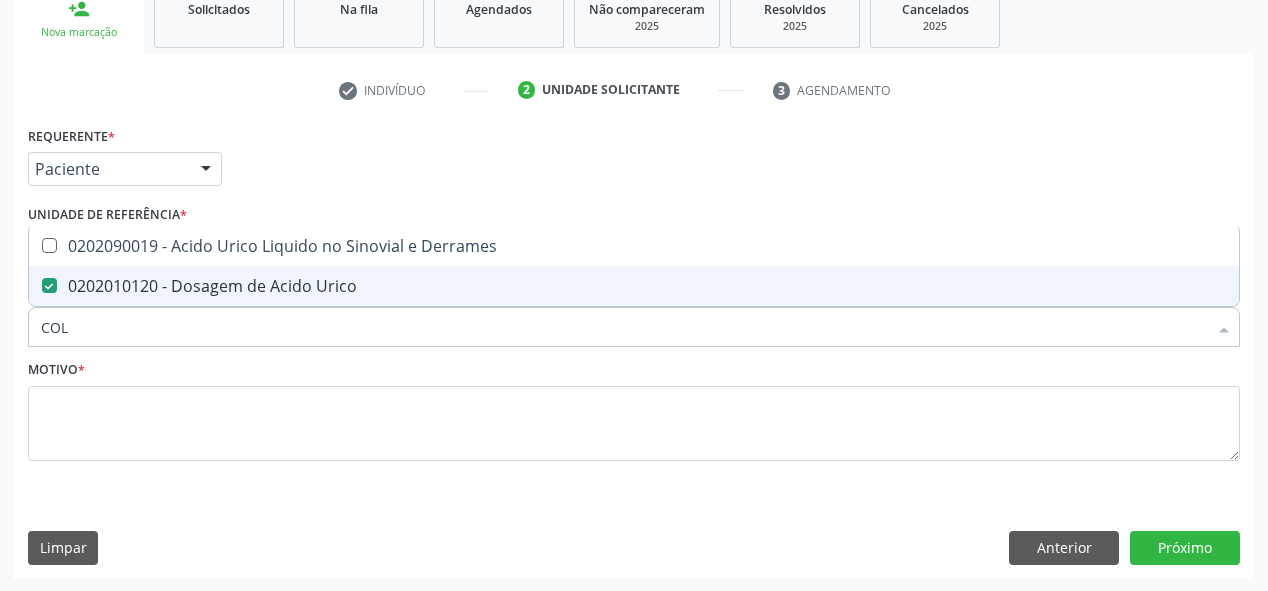 type on "COLE" 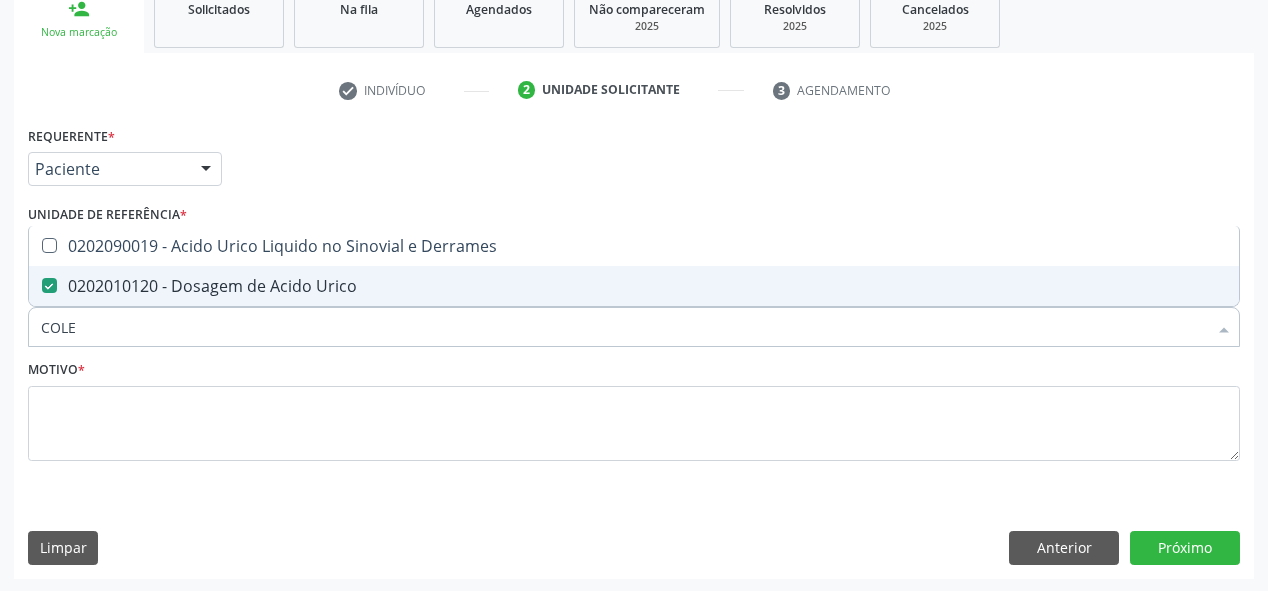 checkbox on "false" 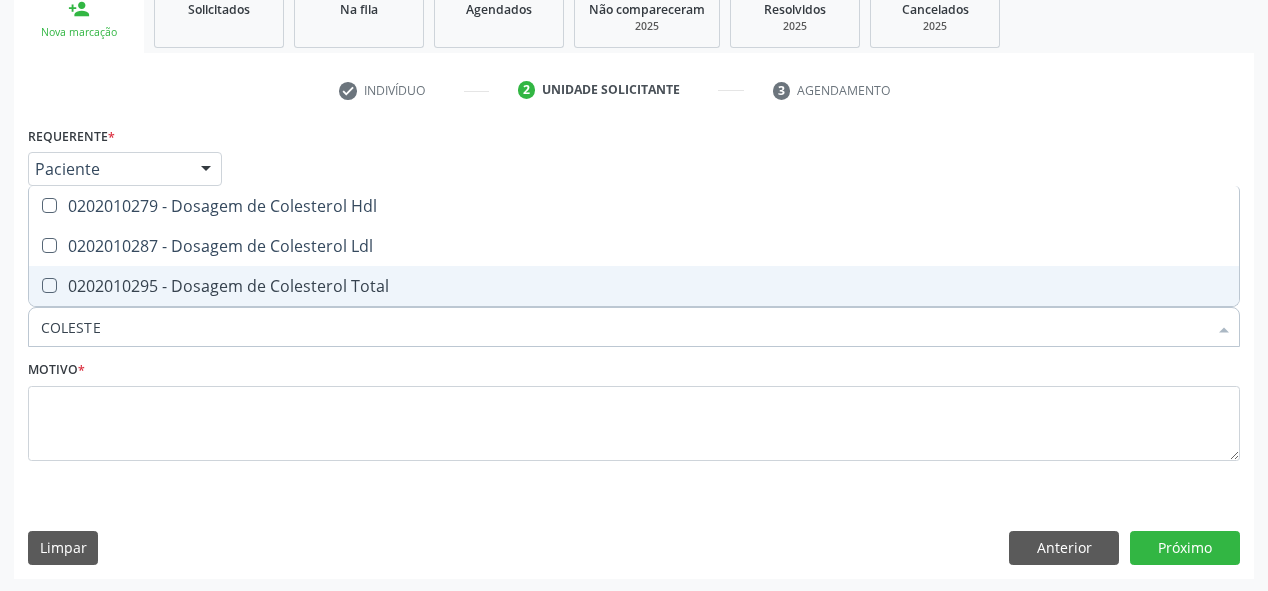 type on "COLESTER" 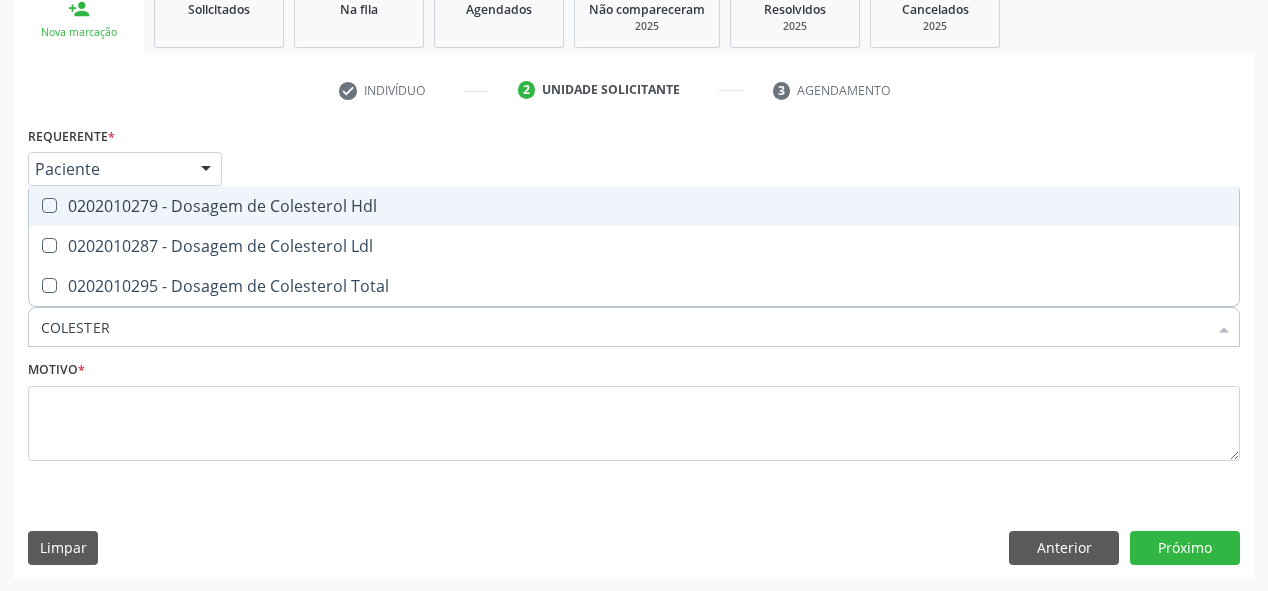 drag, startPoint x: 352, startPoint y: 195, endPoint x: 345, endPoint y: 237, distance: 42.579338 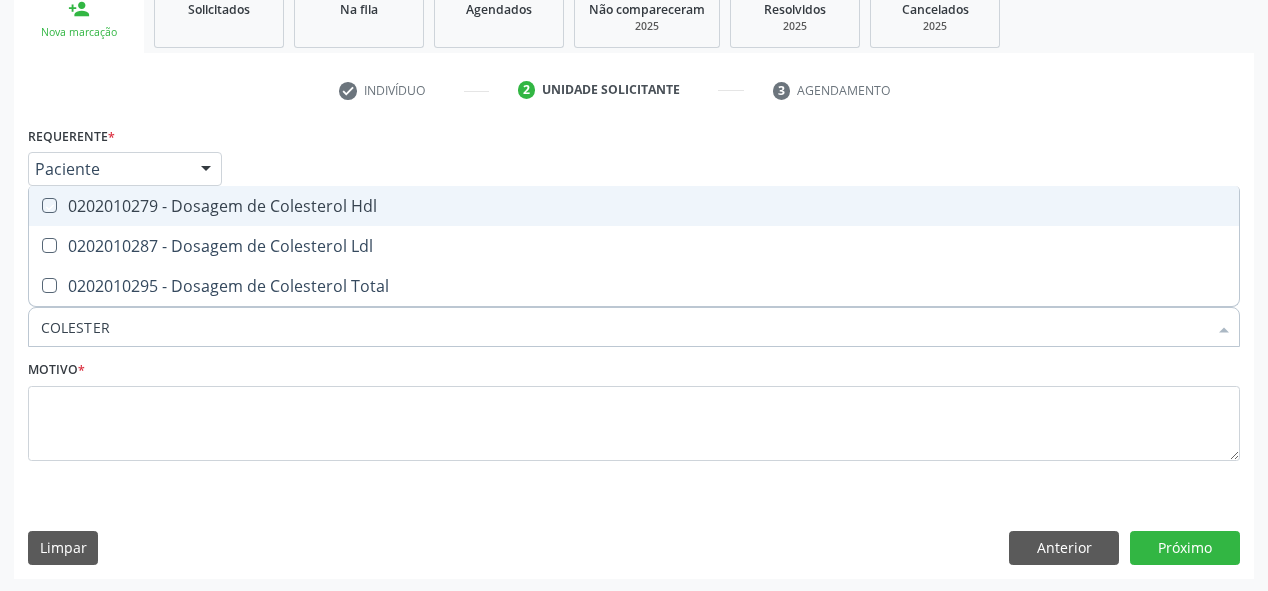 checkbox on "true" 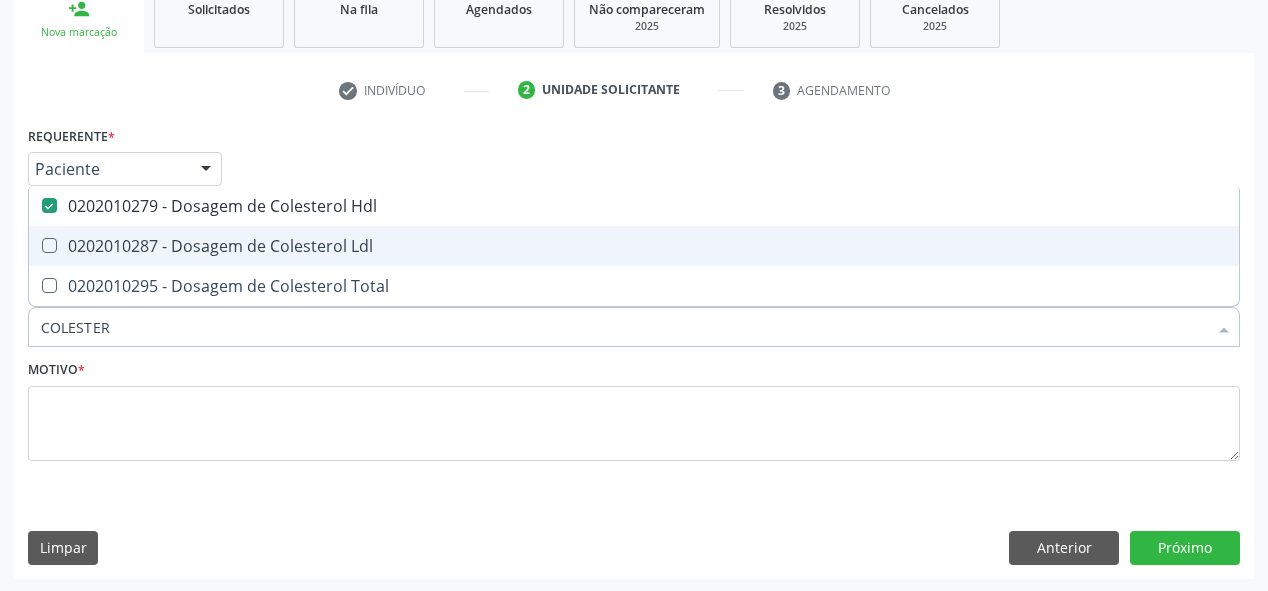 drag, startPoint x: 345, startPoint y: 239, endPoint x: 346, endPoint y: 283, distance: 44.011364 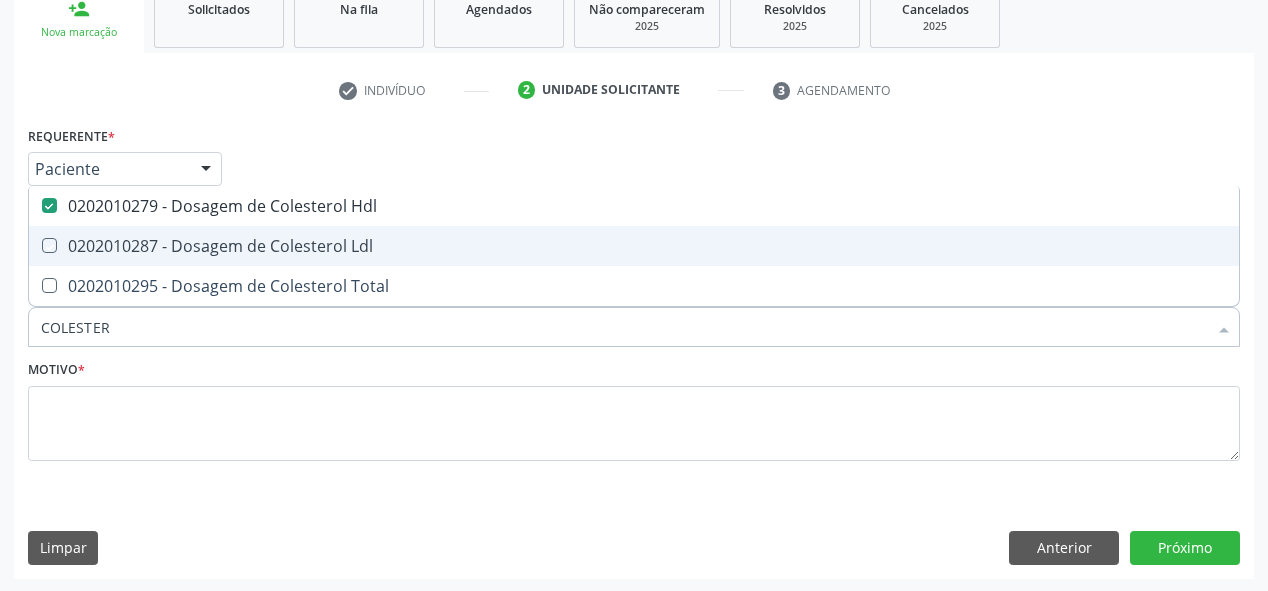 checkbox on "true" 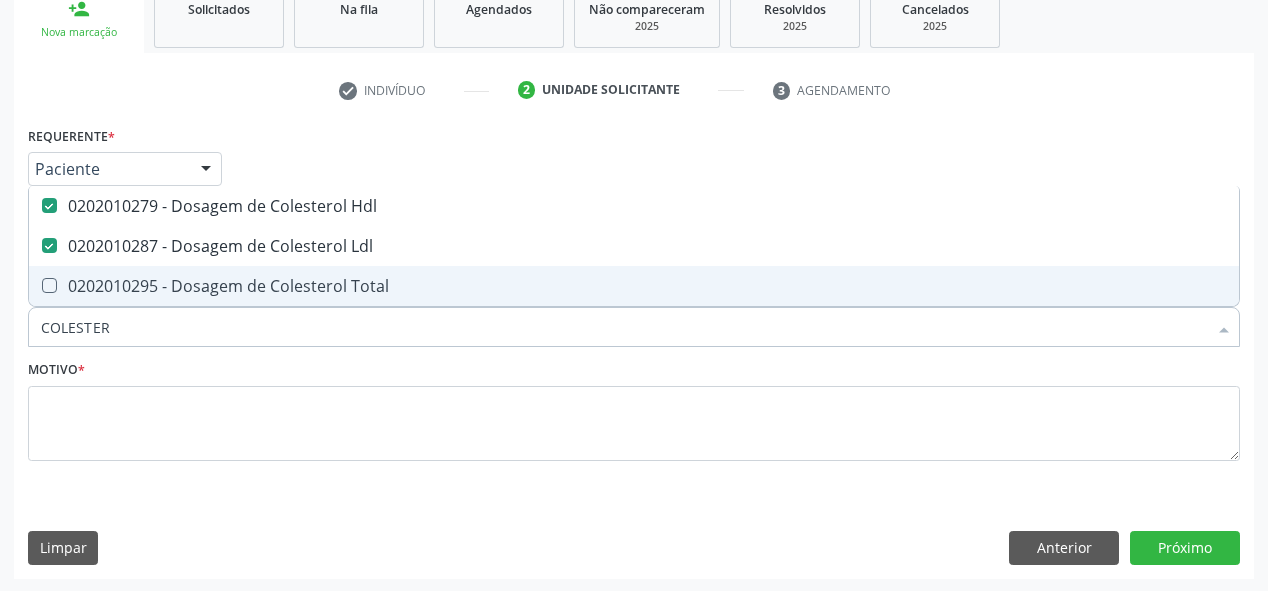 click on "0202010295 - Dosagem de Colesterol Total" at bounding box center [634, 286] 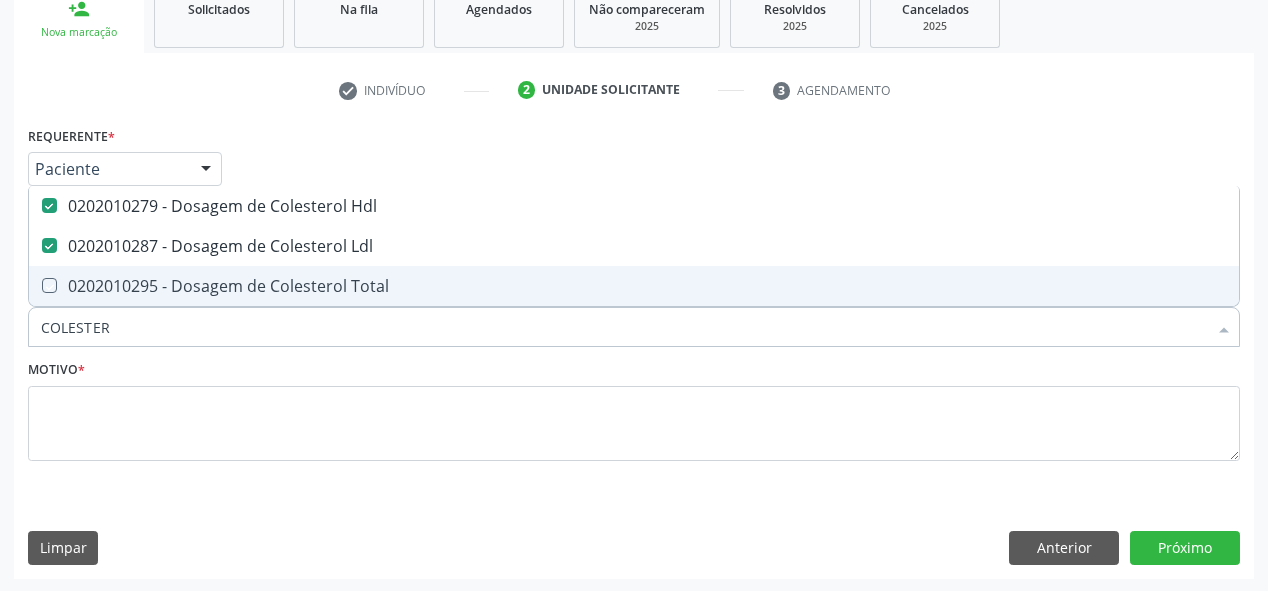 checkbox on "true" 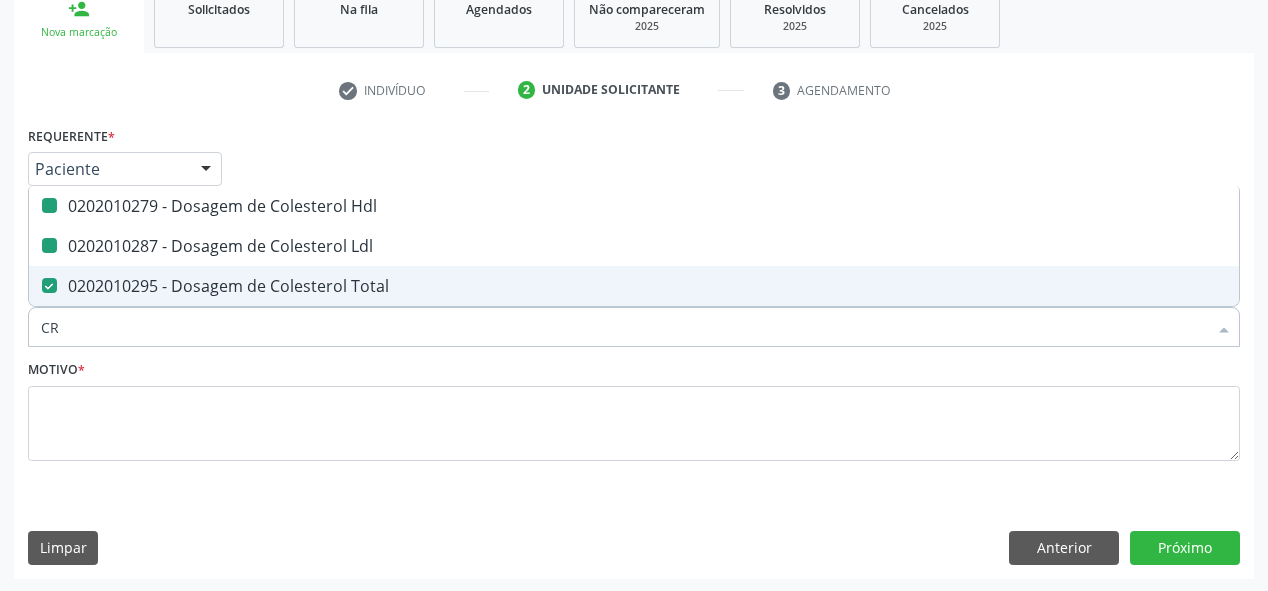 type on "CRE" 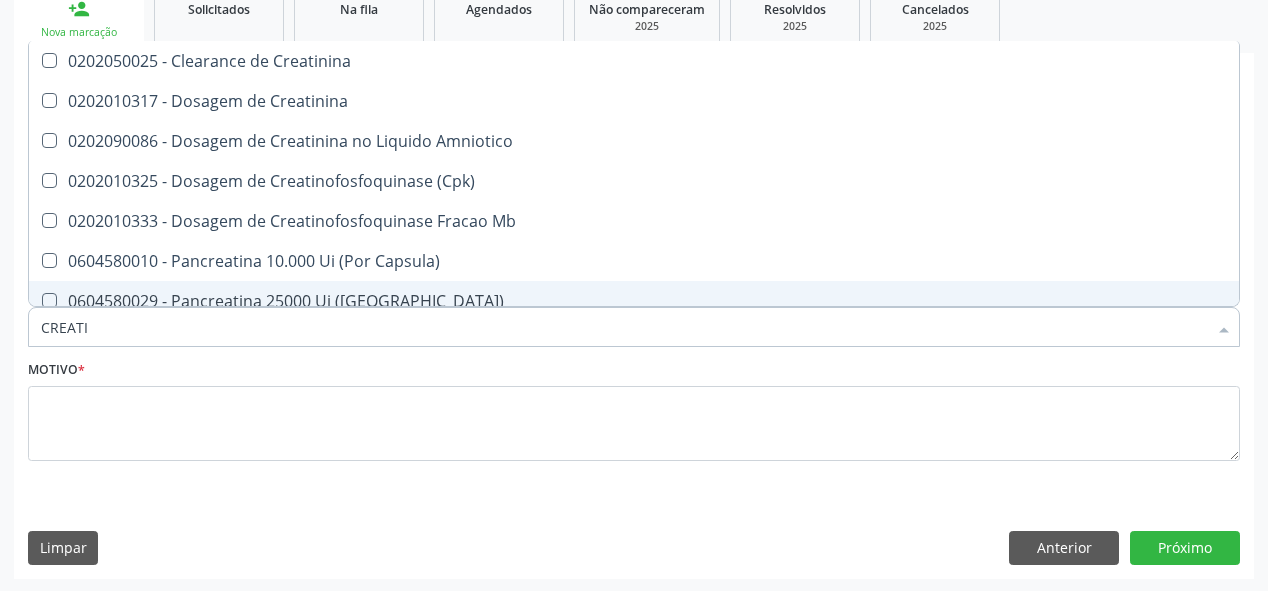 type on "CREATIN" 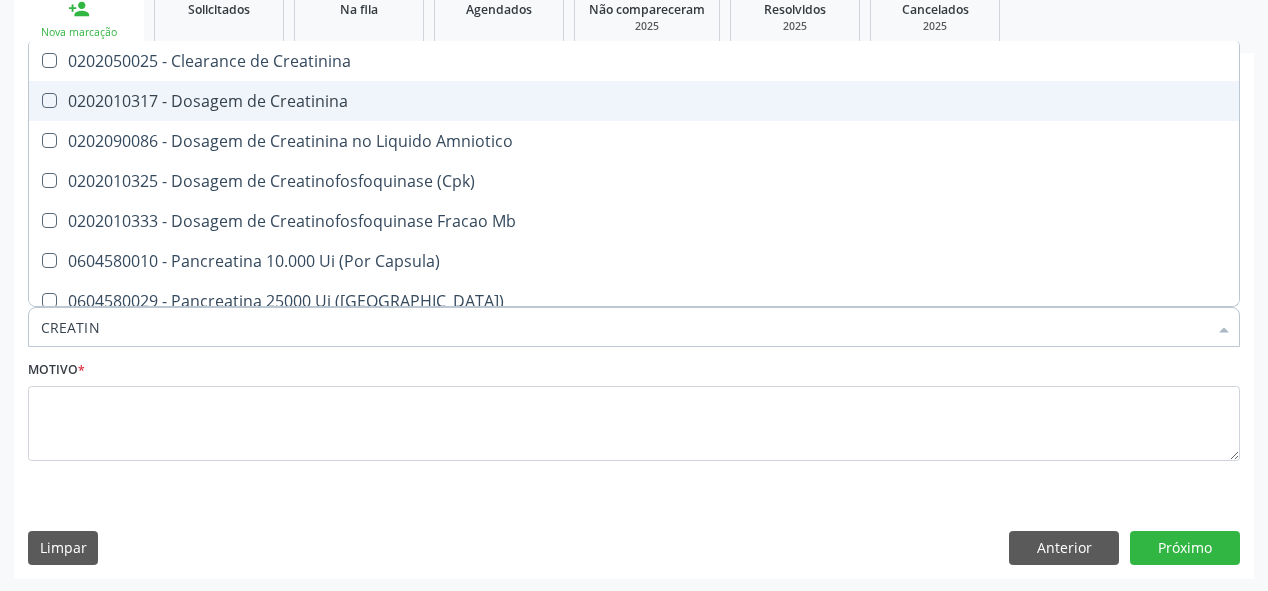click on "0202010317 - Dosagem de Creatinina" at bounding box center (634, 101) 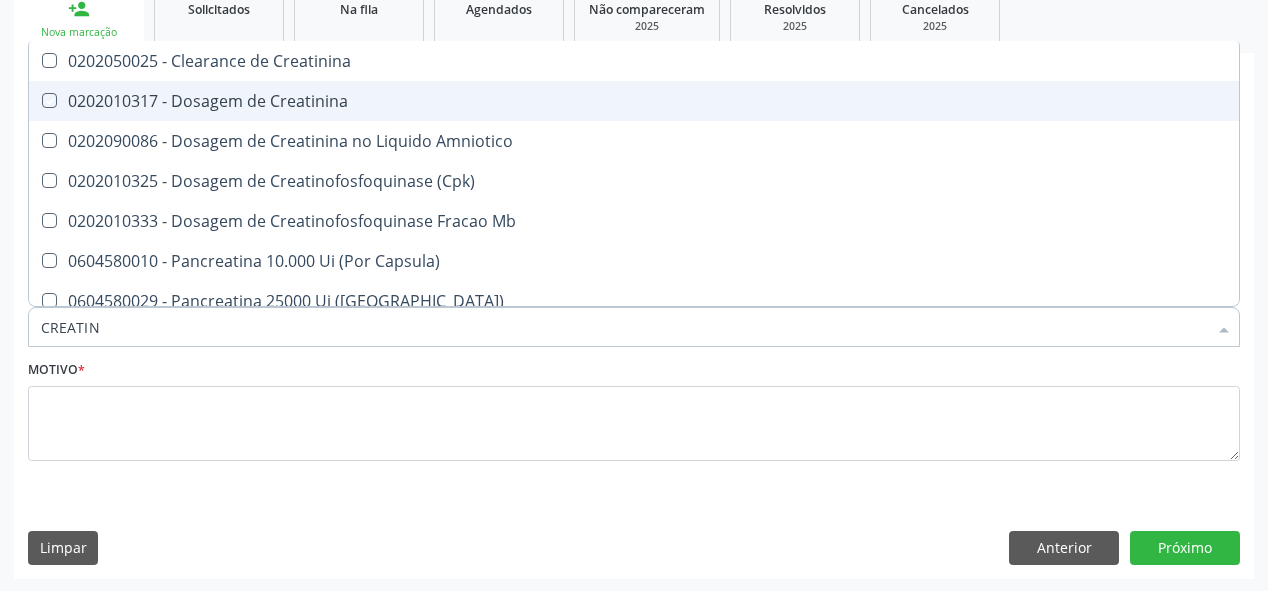 checkbox on "true" 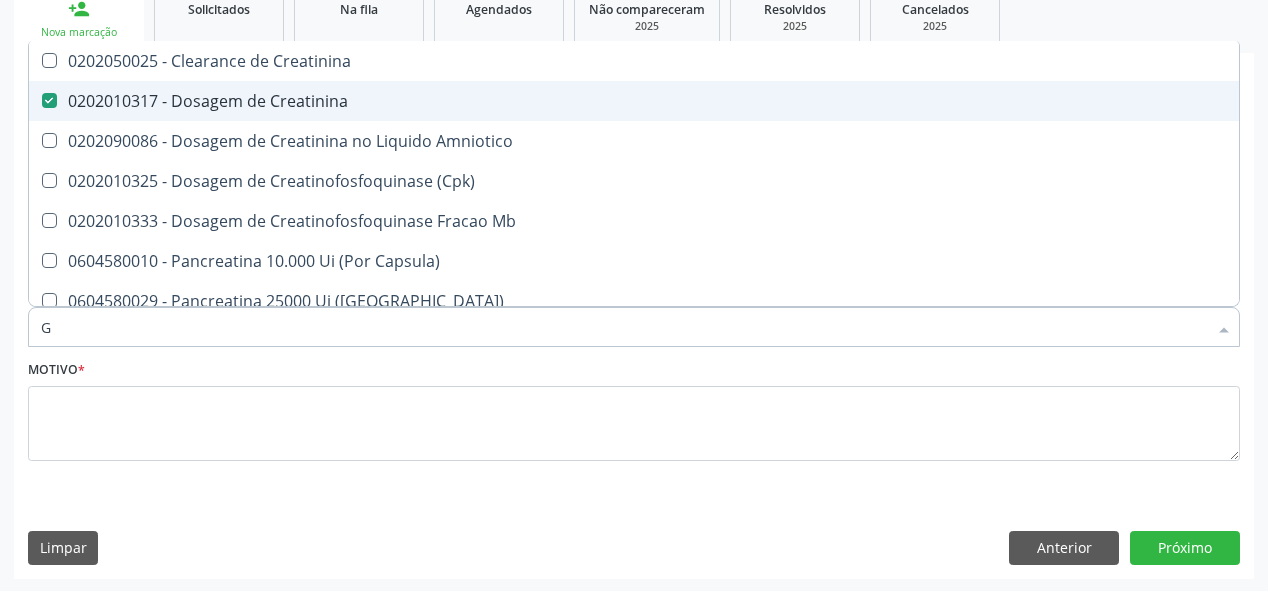 type on "GL" 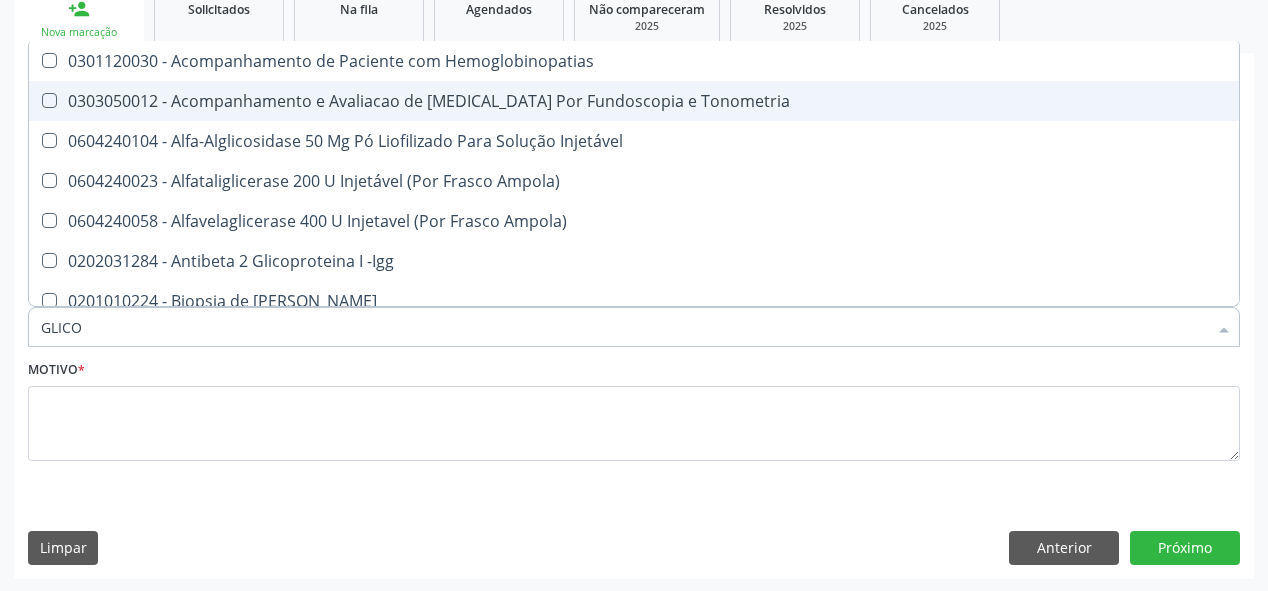 type on "GLICOS" 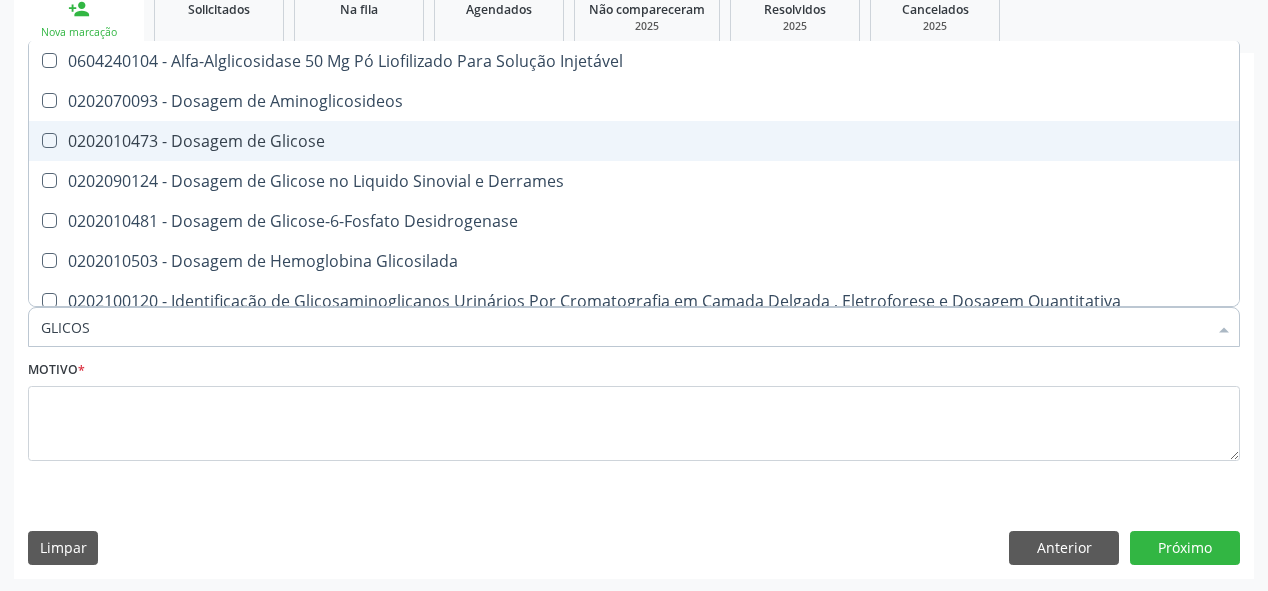 click on "0202010473 - Dosagem de Glicose" at bounding box center [634, 141] 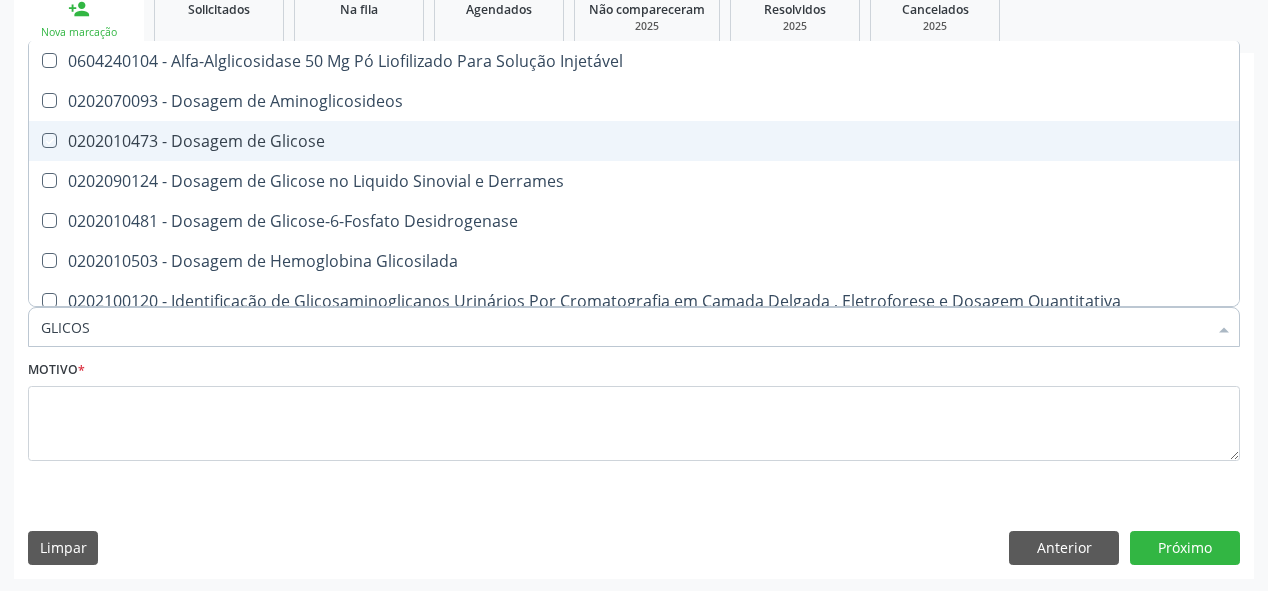 checkbox on "true" 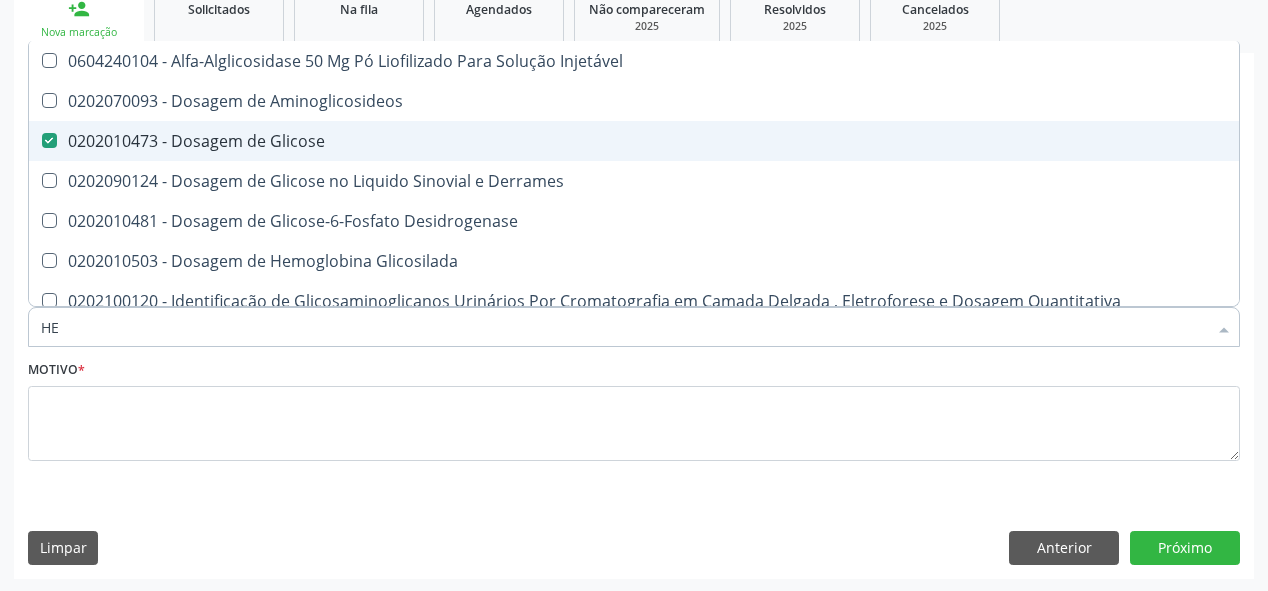 type on "HEM" 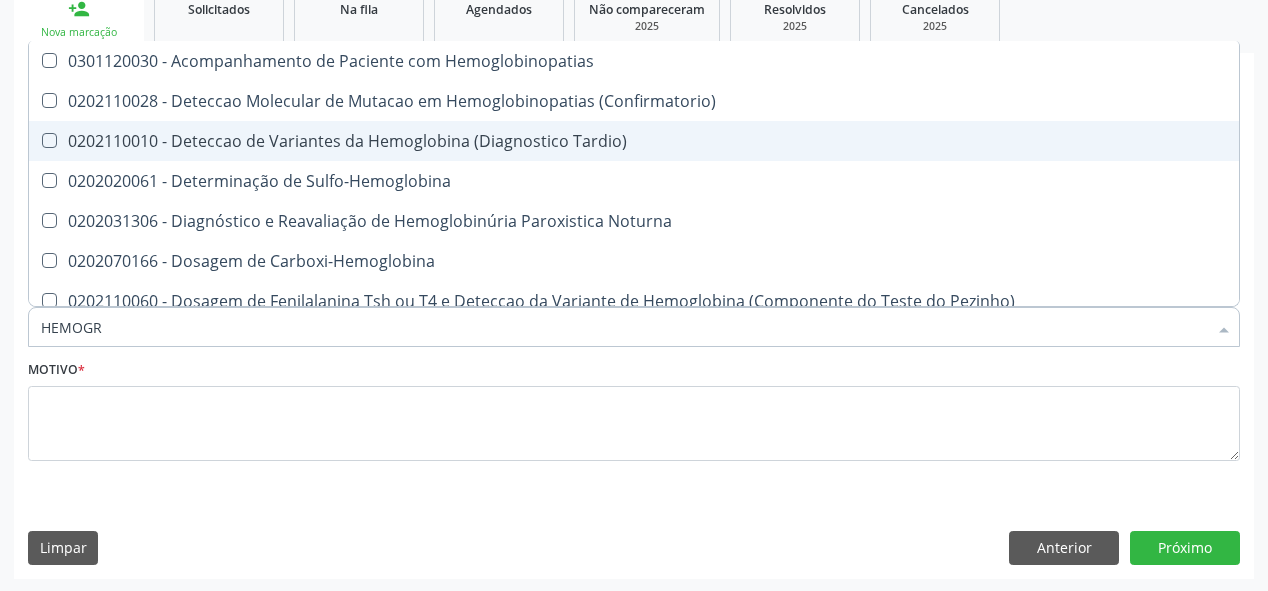 type on "HEMOGRA" 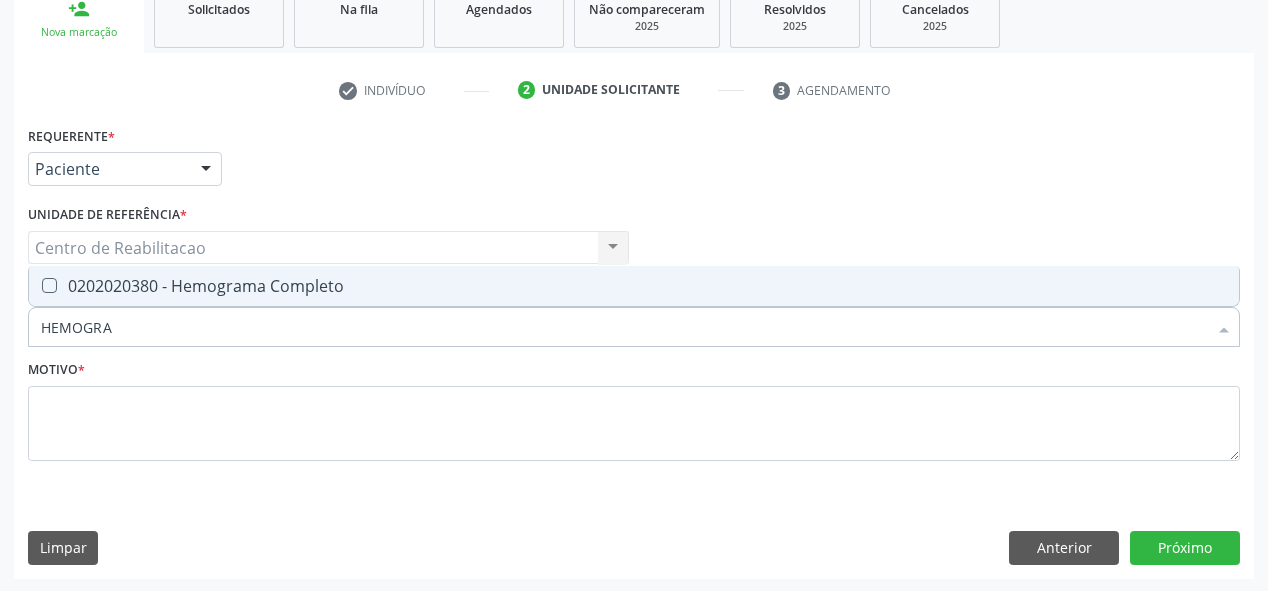click on "0202020380 - Hemograma Completo" at bounding box center (634, 286) 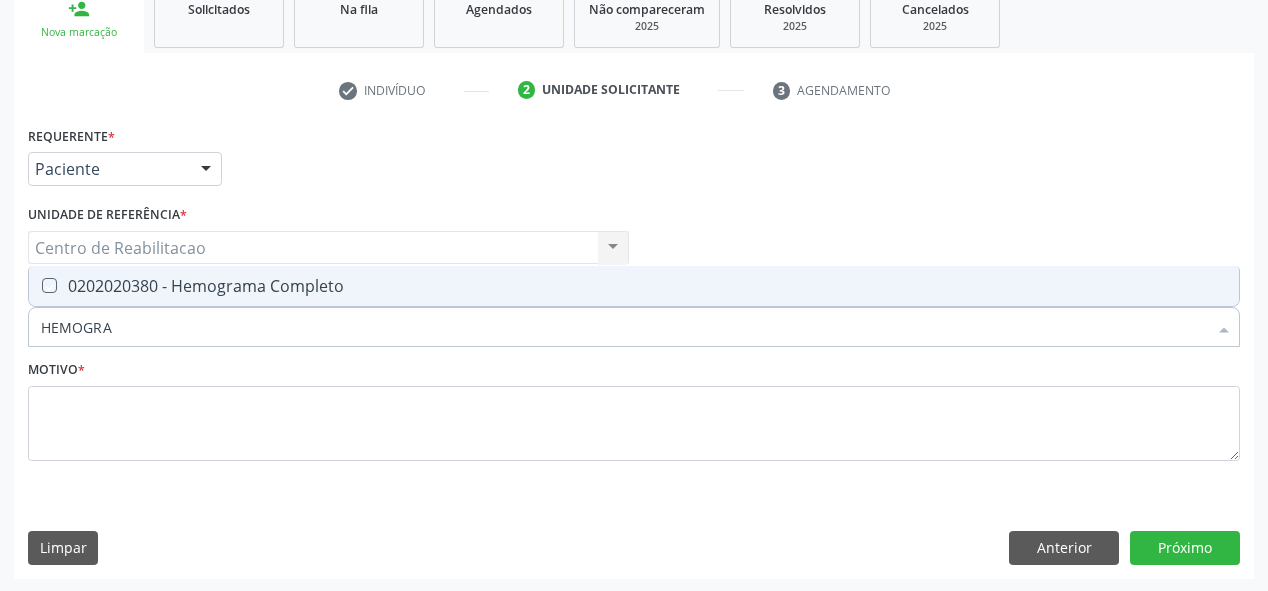checkbox on "true" 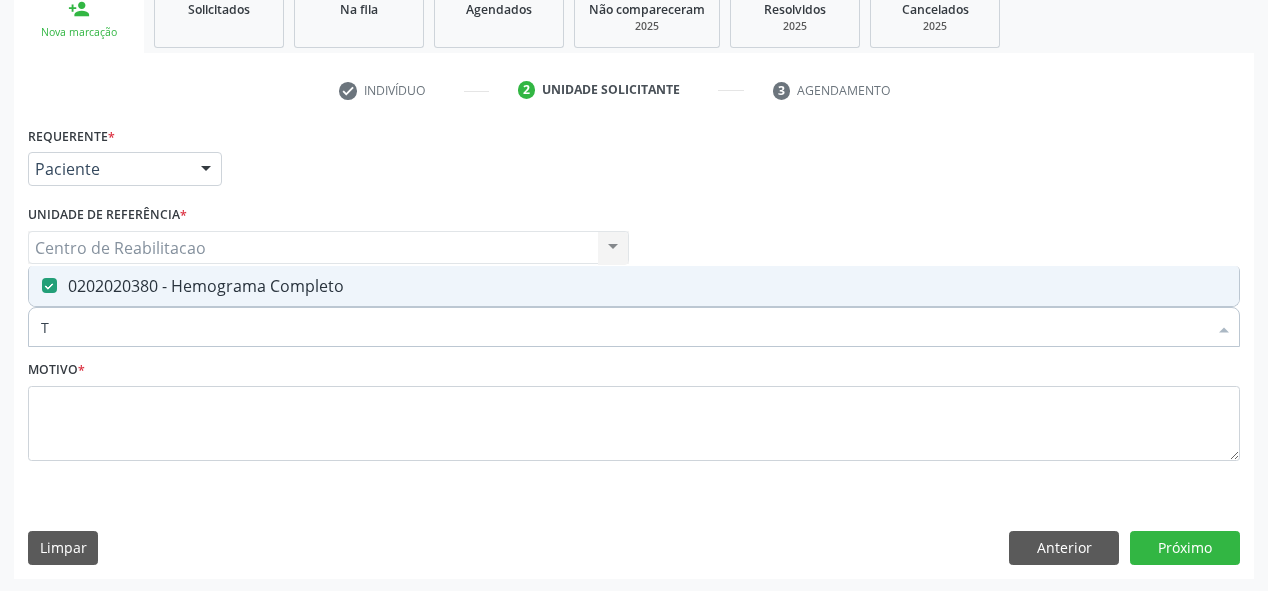 type on "T4" 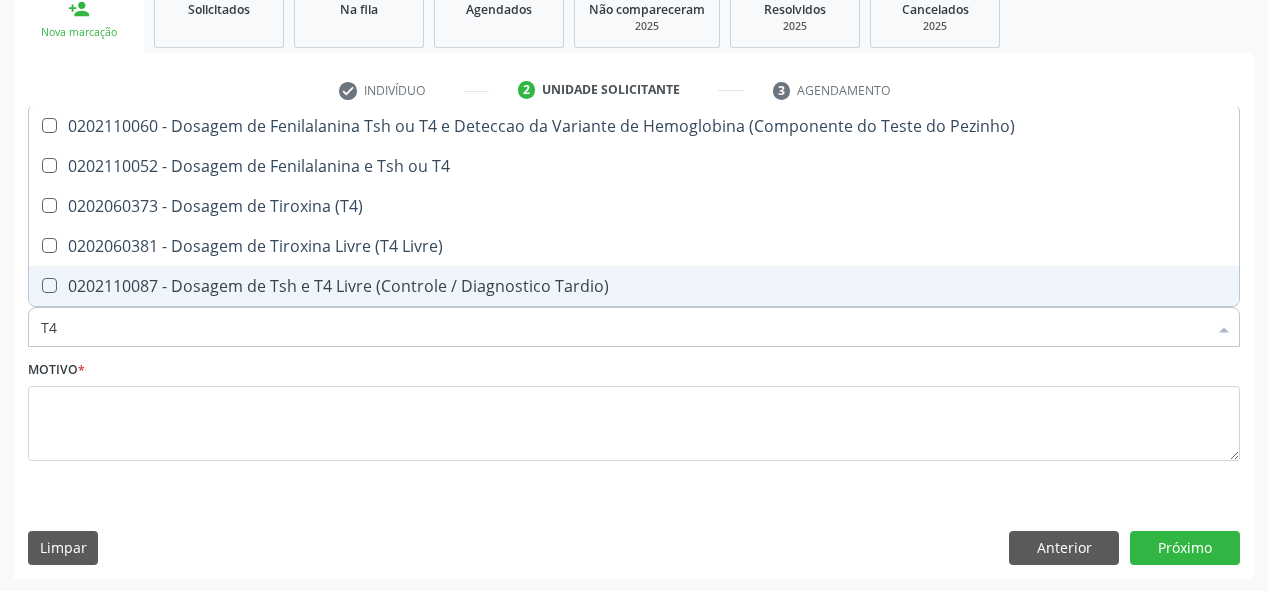 checkbox on "false" 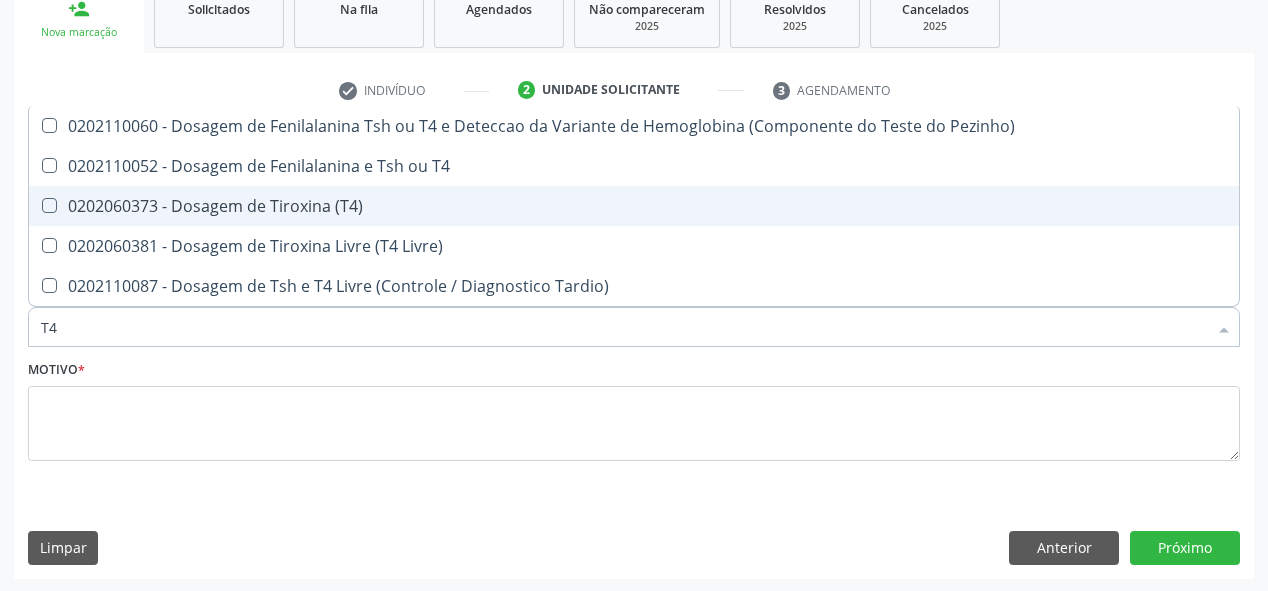 click on "0202060373 - Dosagem de Tiroxina (T4)" at bounding box center (634, 206) 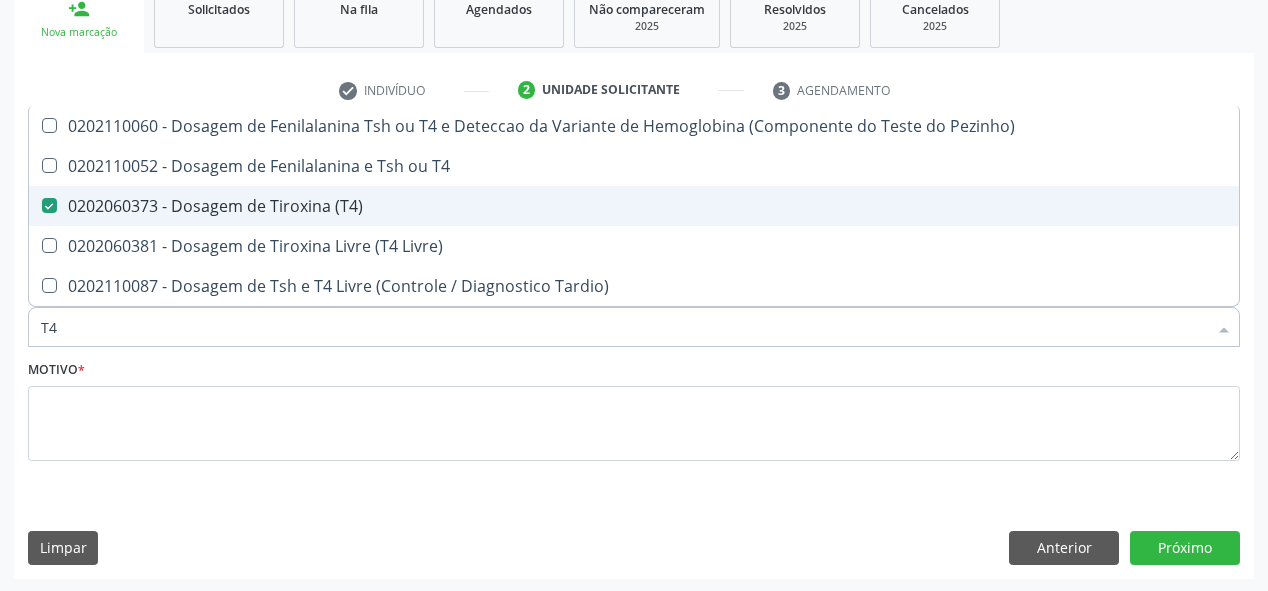 click on "0202060373 - Dosagem de Tiroxina (T4)" at bounding box center [634, 206] 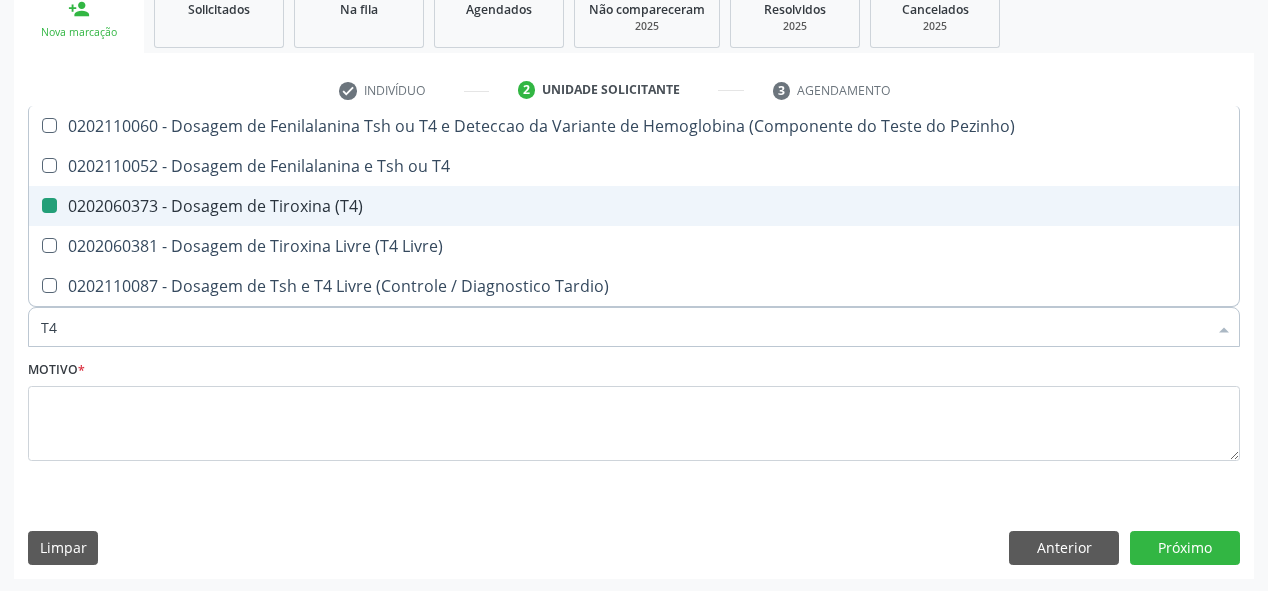 checkbox on "false" 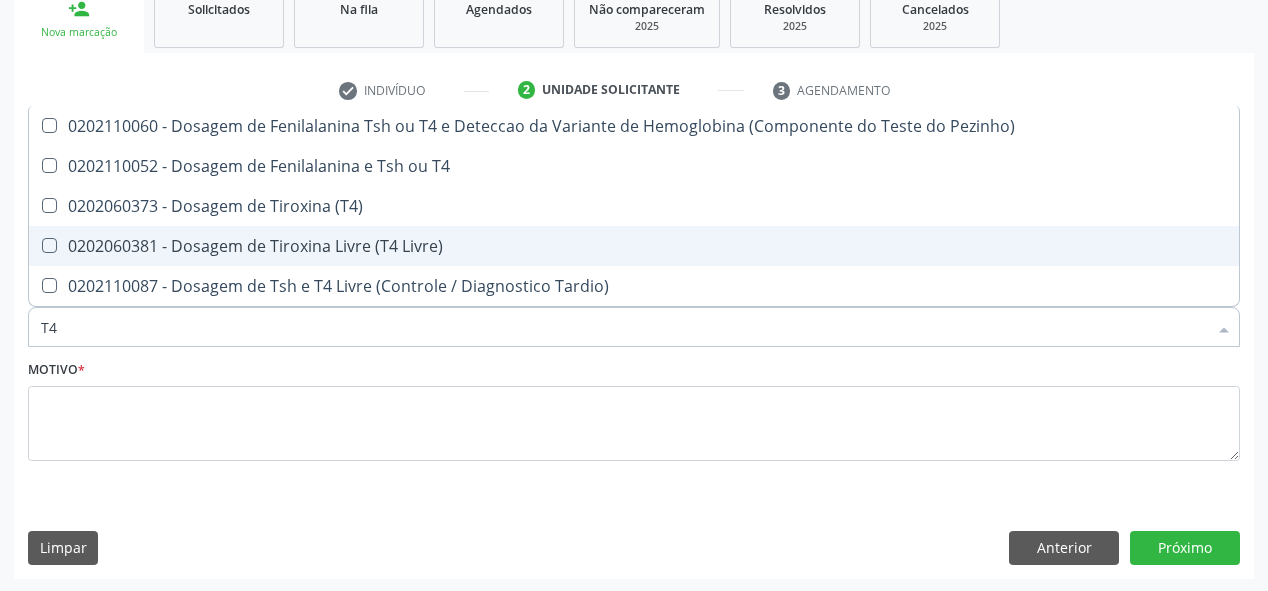 click on "0202060381 - Dosagem de Tiroxina Livre (T4 Livre)" at bounding box center [634, 246] 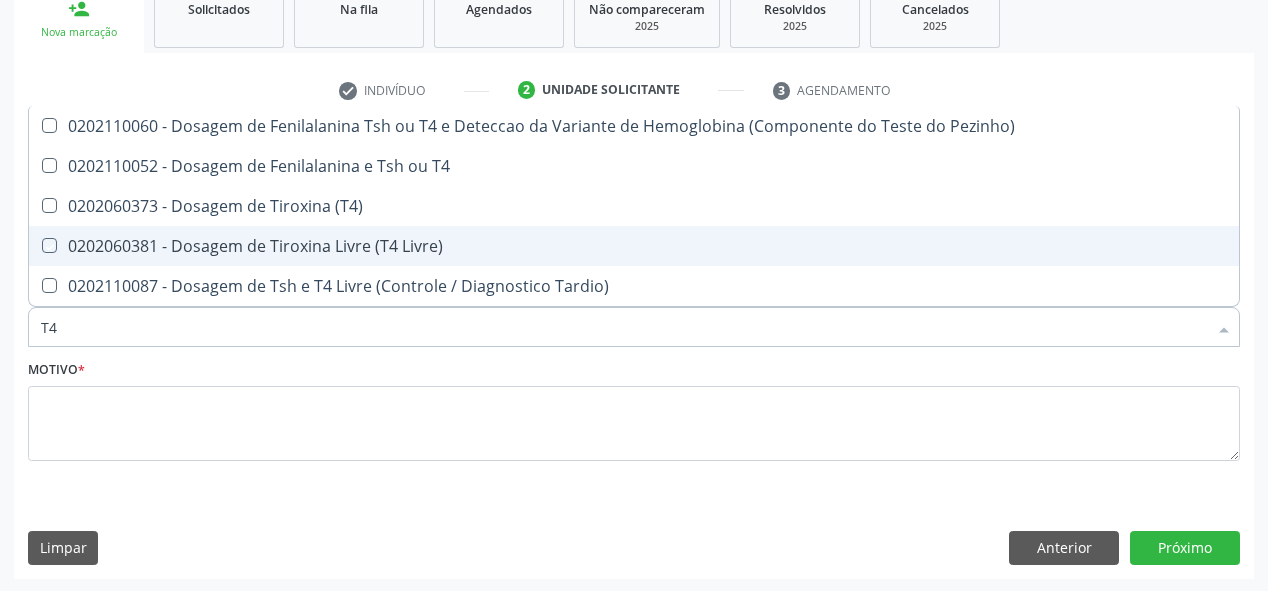 checkbox on "true" 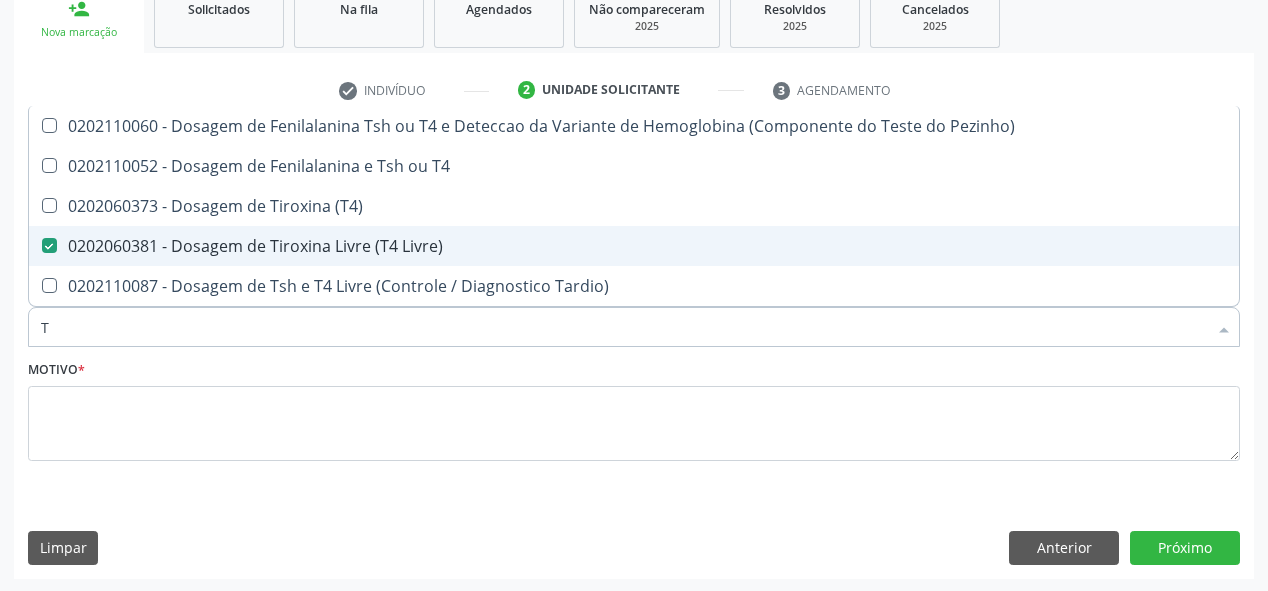type on "TG" 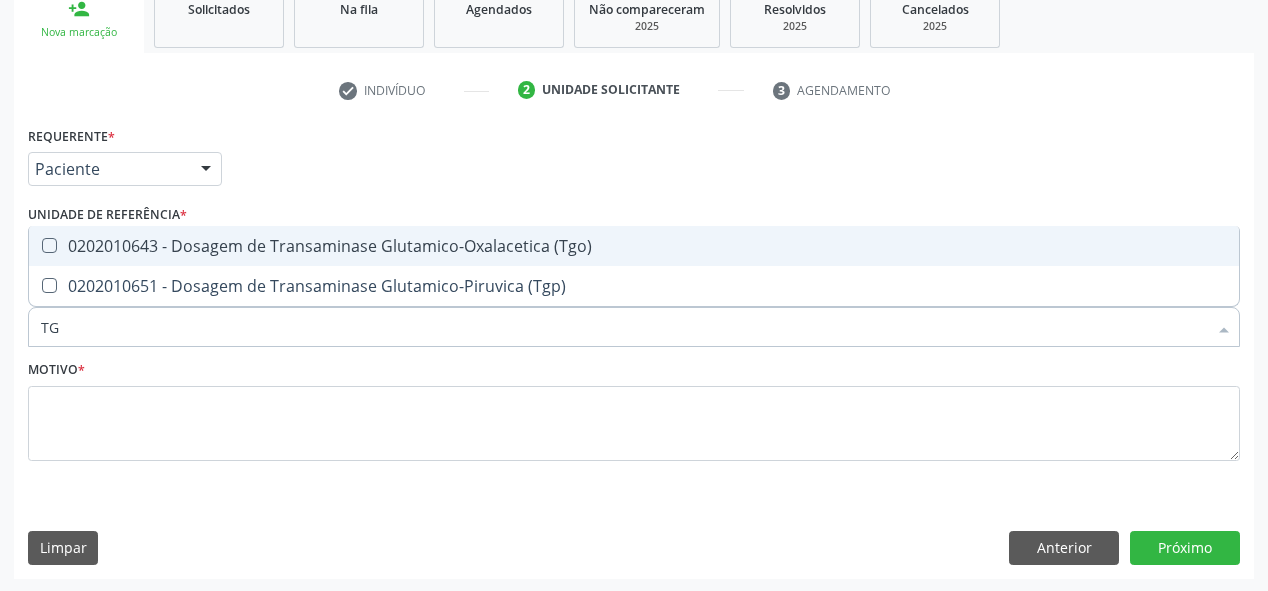 click on "0202010643 - Dosagem de Transaminase Glutamico-Oxalacetica (Tgo)" at bounding box center (634, 246) 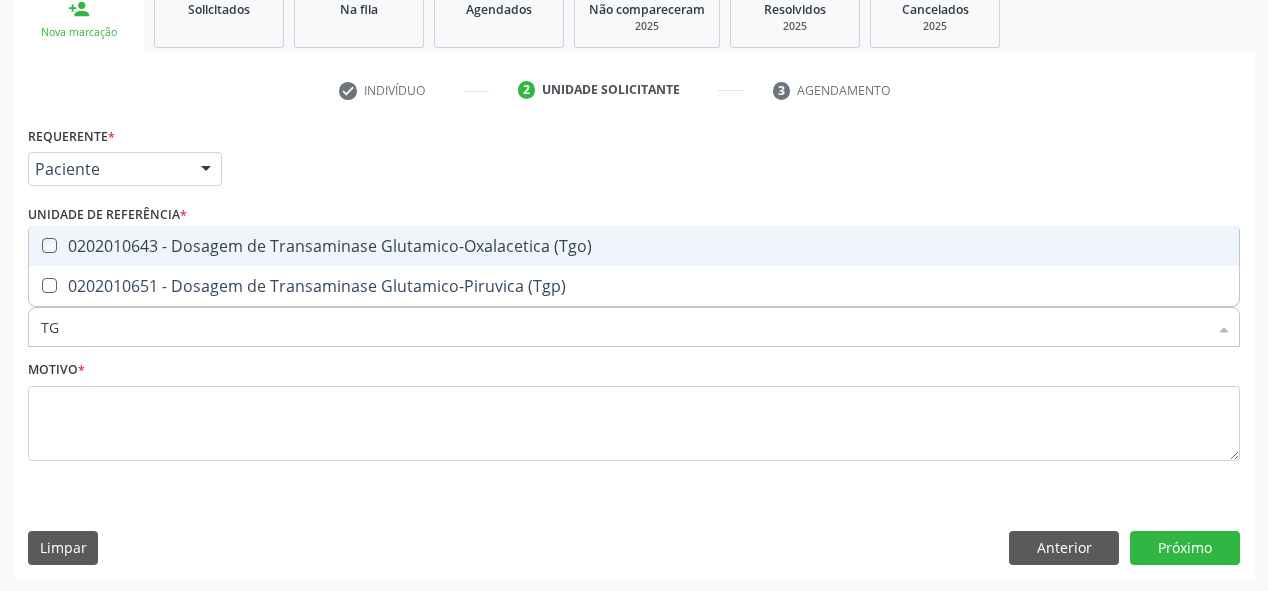checkbox on "true" 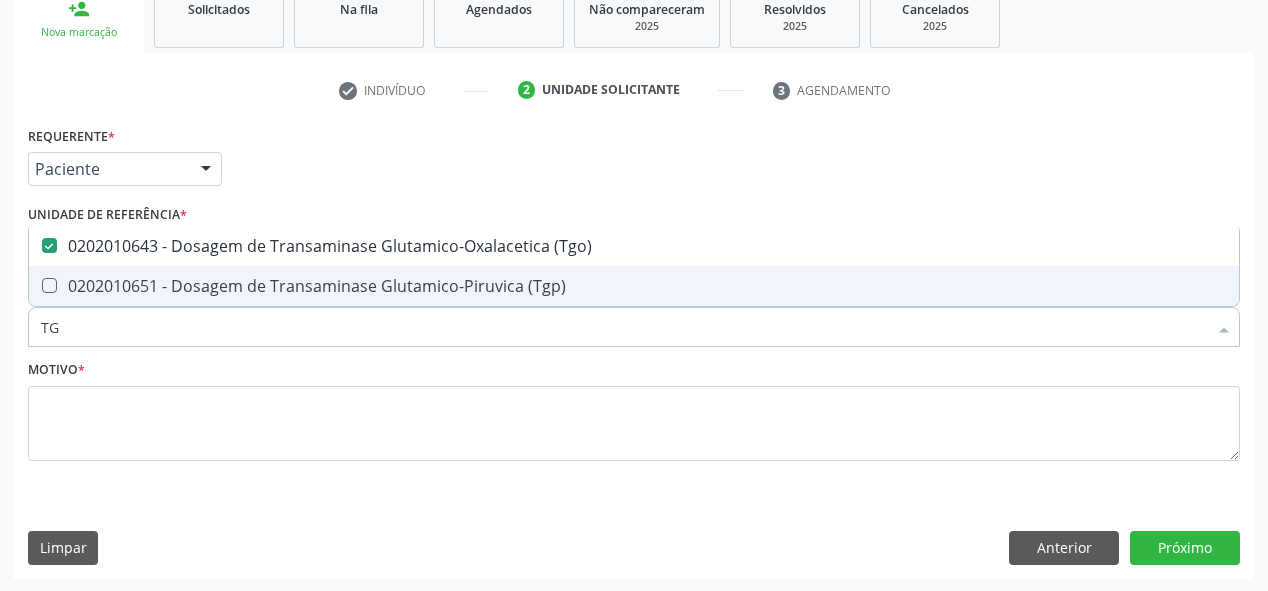 click on "0202010651 - Dosagem de Transaminase Glutamico-Piruvica (Tgp)" at bounding box center (634, 286) 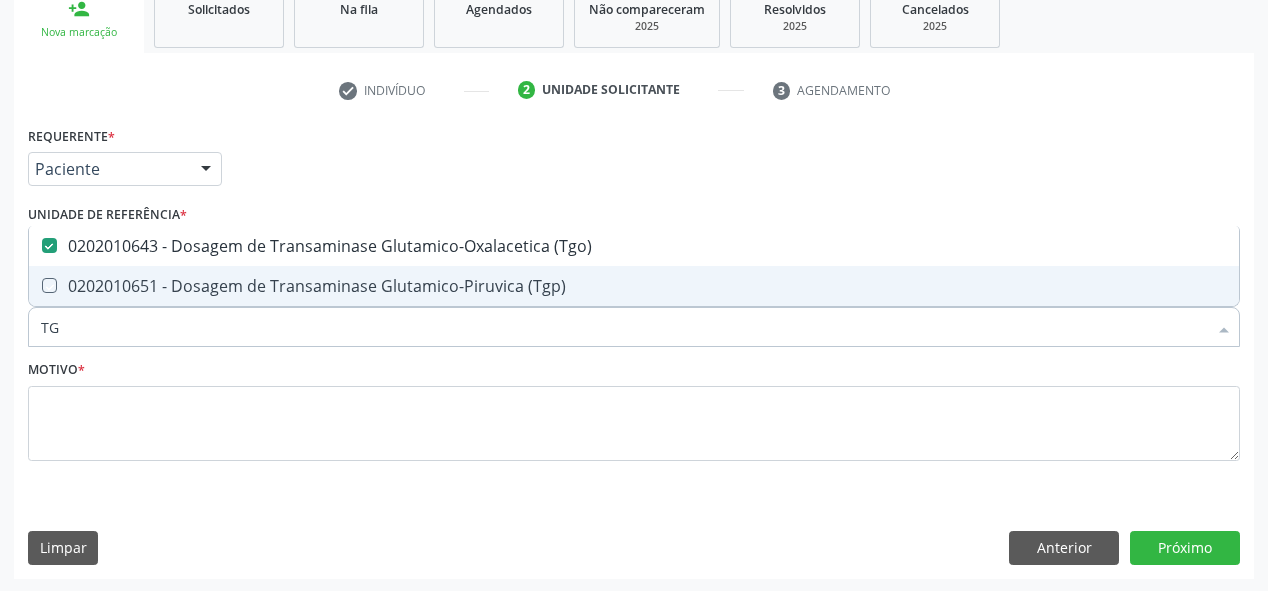 checkbox on "true" 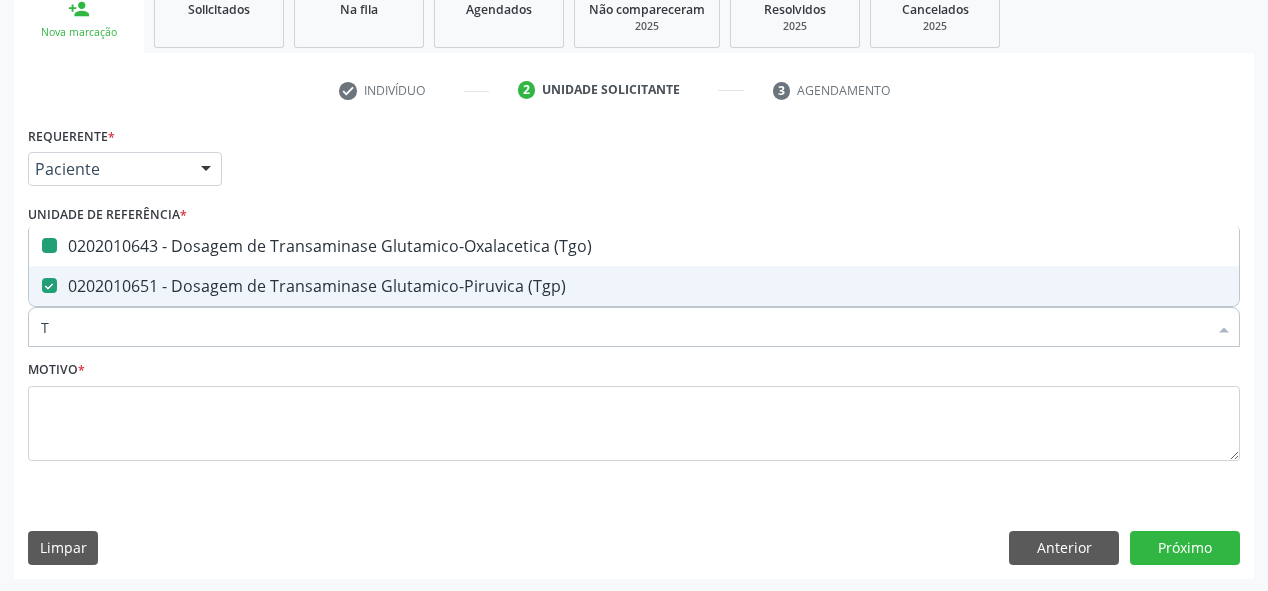 type on "TR" 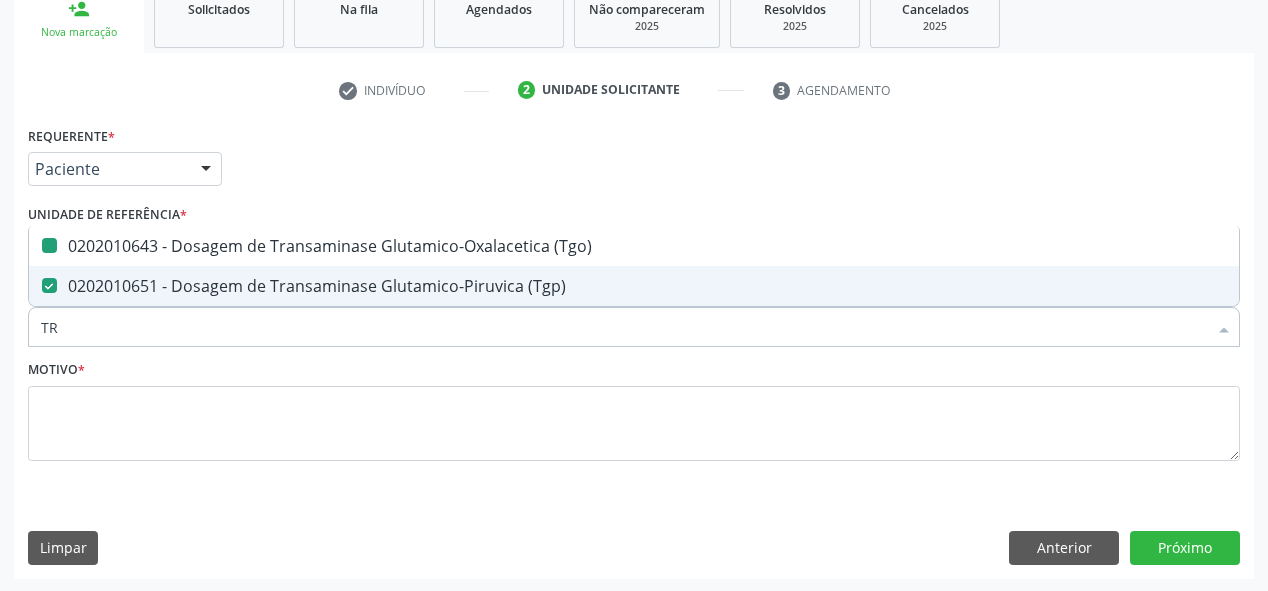 checkbox on "false" 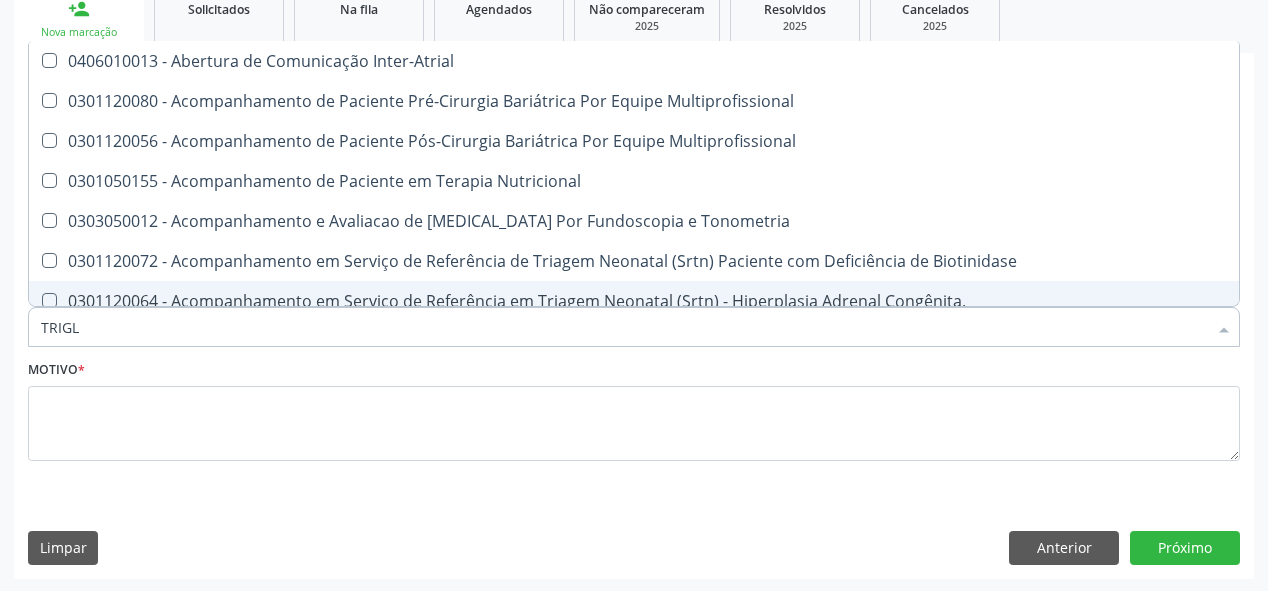 type on "TRIGLI" 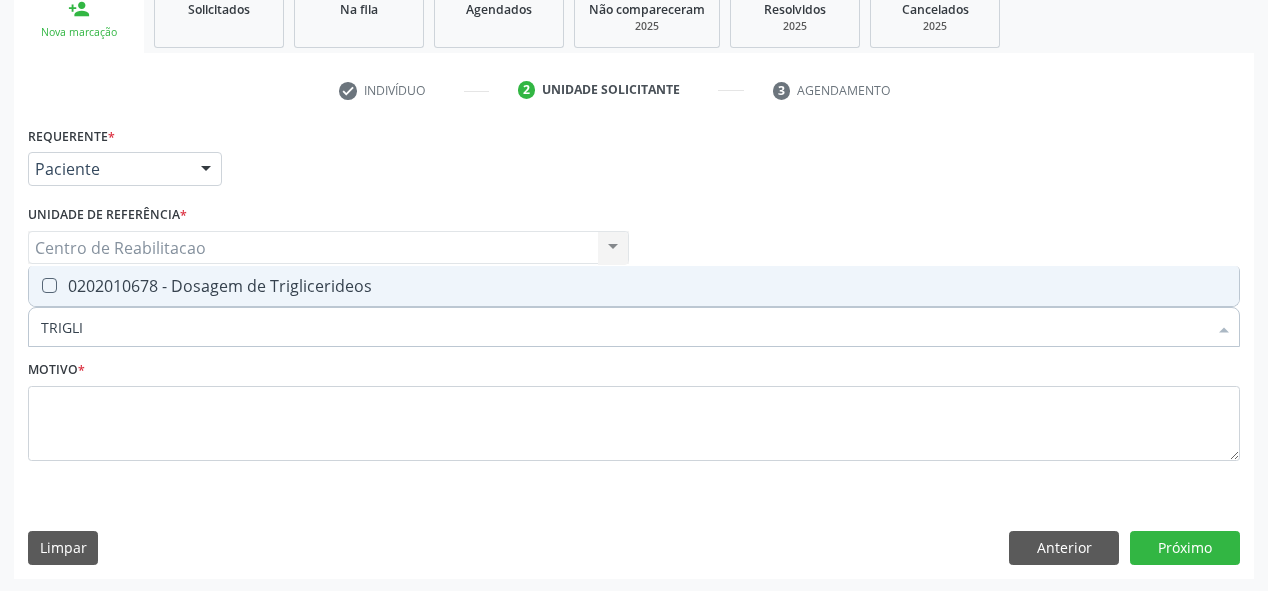 click on "0202010678 - Dosagem de Triglicerideos" at bounding box center (634, 286) 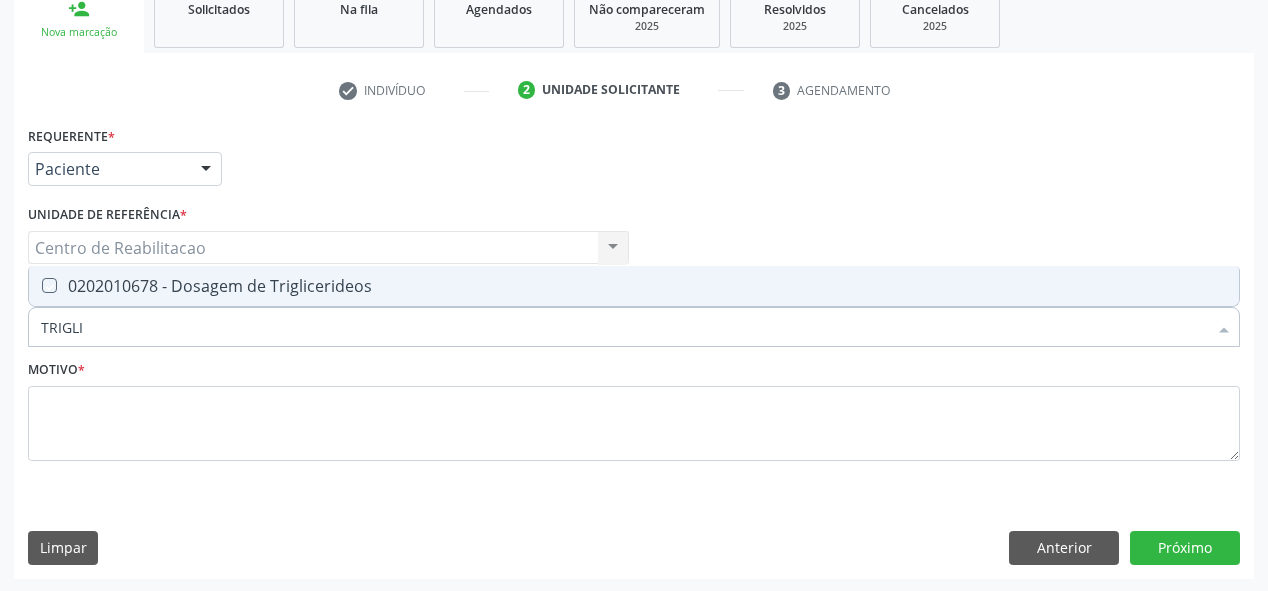 checkbox on "true" 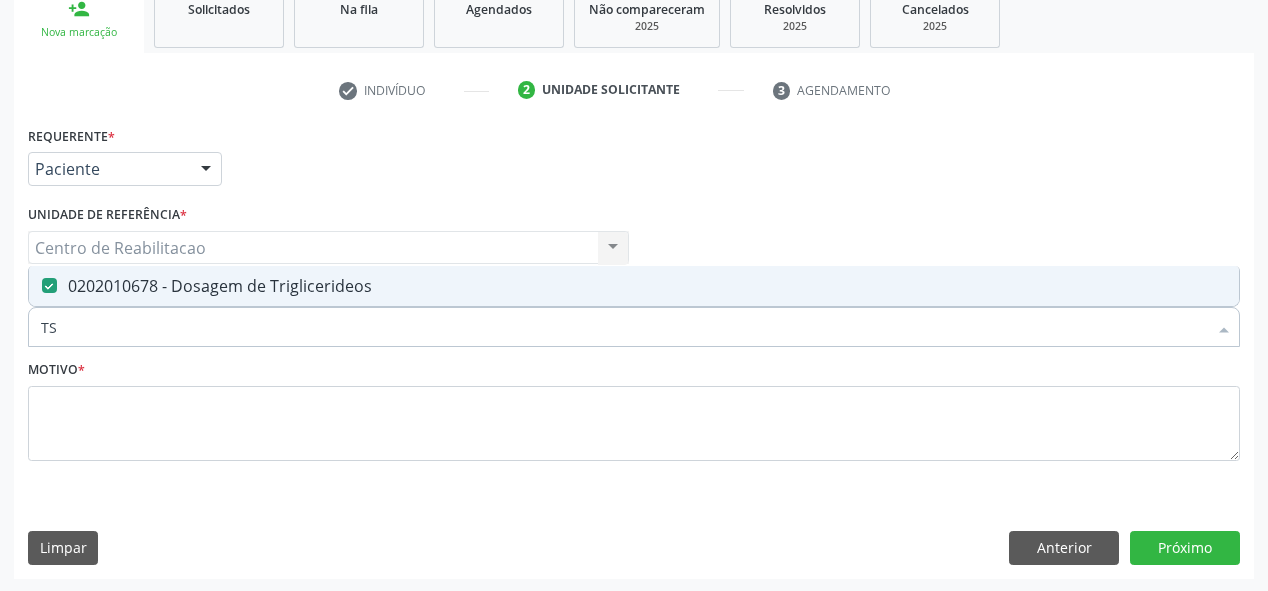 type on "TSH" 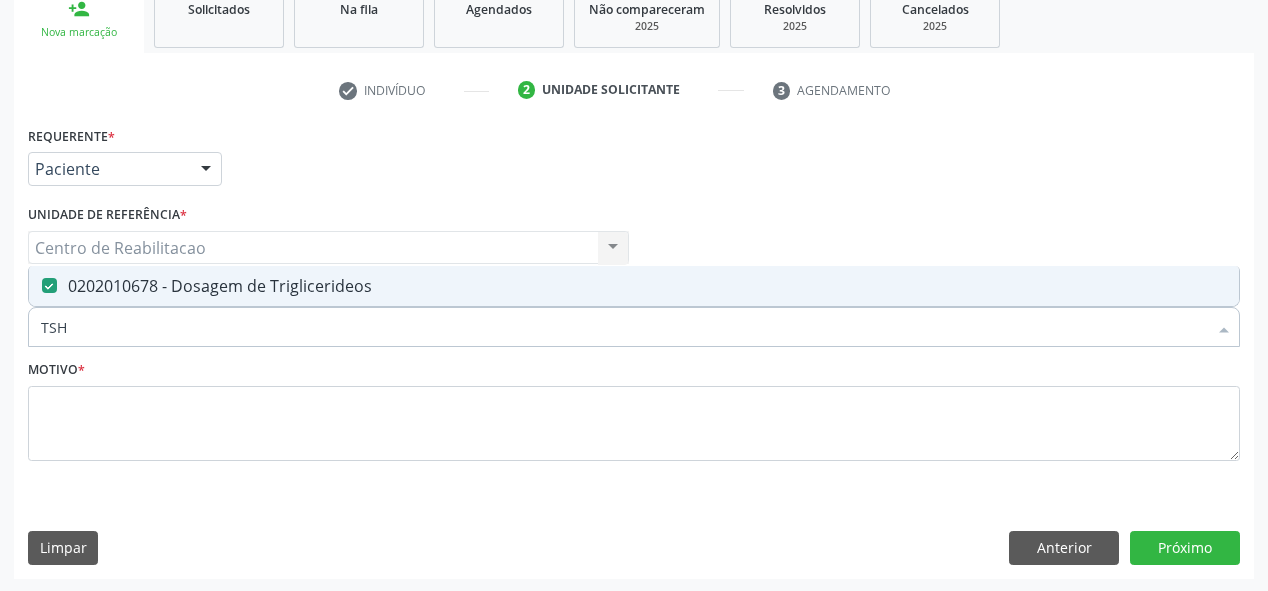 checkbox on "false" 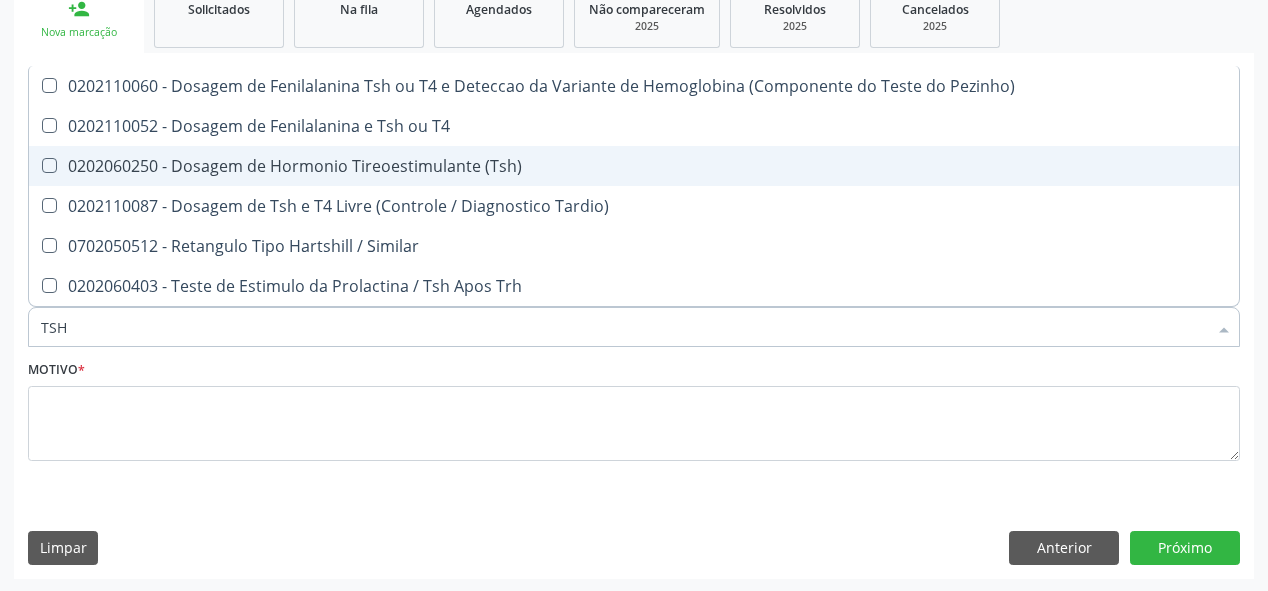 click on "0202060250 - Dosagem de Hormonio Tireoestimulante (Tsh)" at bounding box center [634, 166] 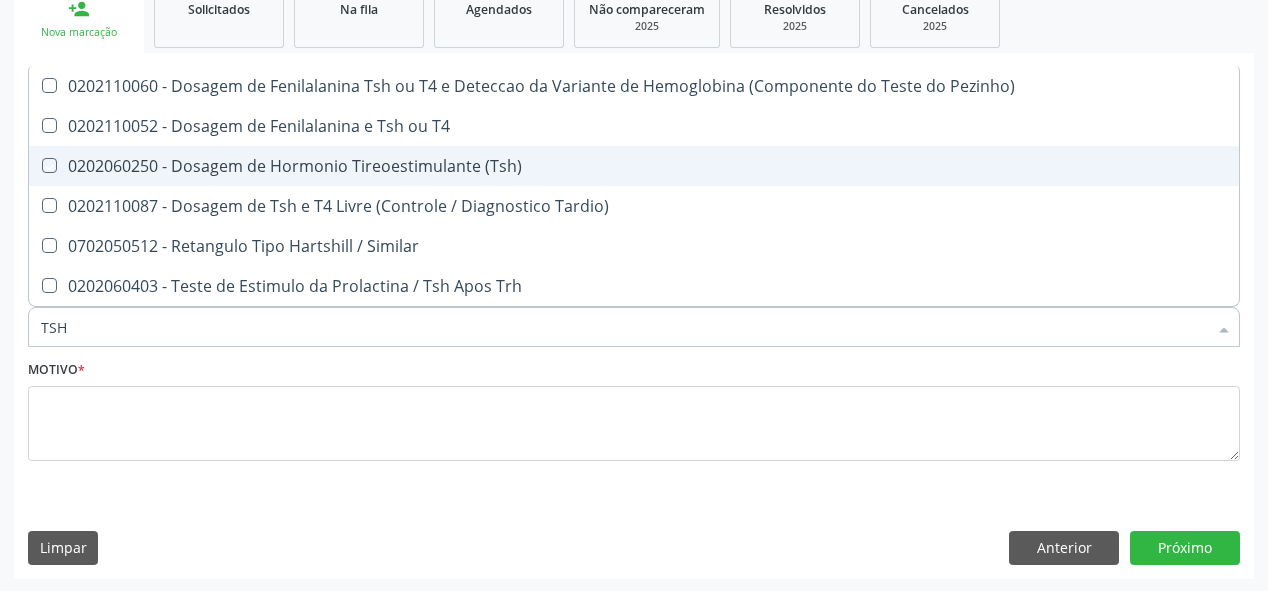 checkbox on "true" 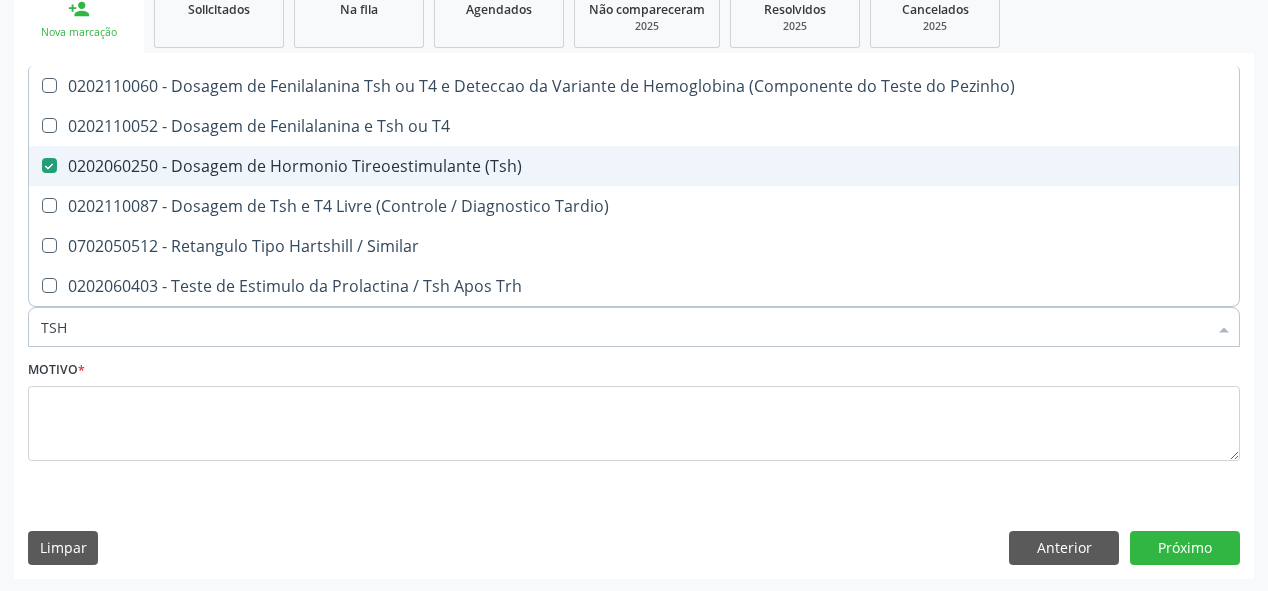 type on "V" 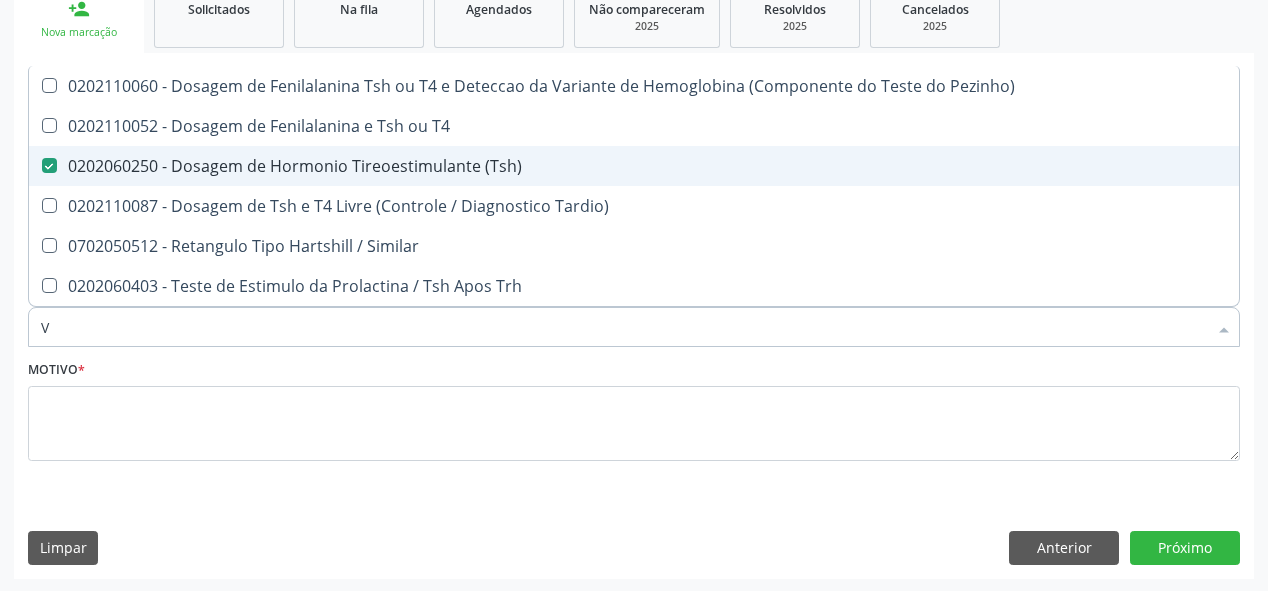 checkbox on "false" 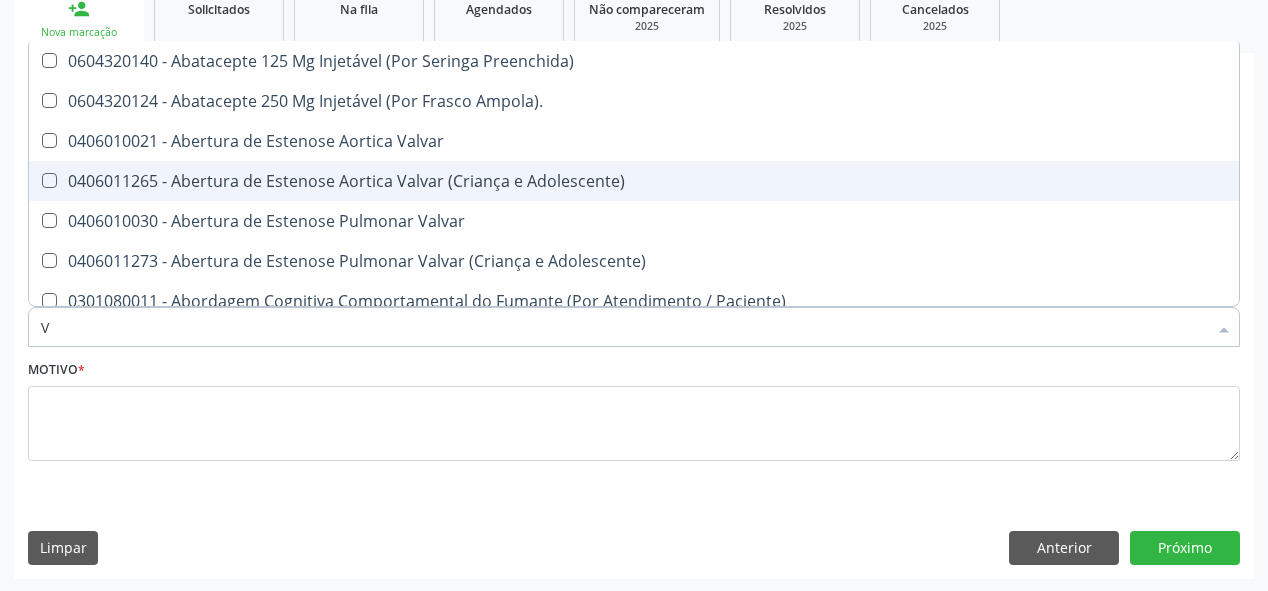 type on "VI" 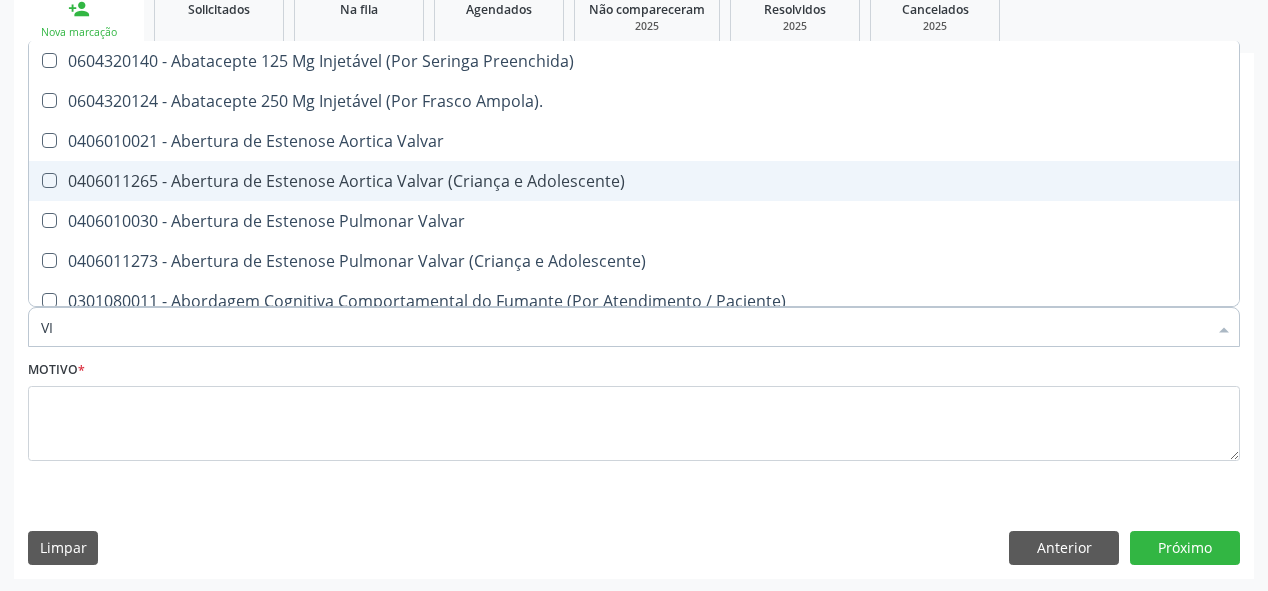checkbox on "true" 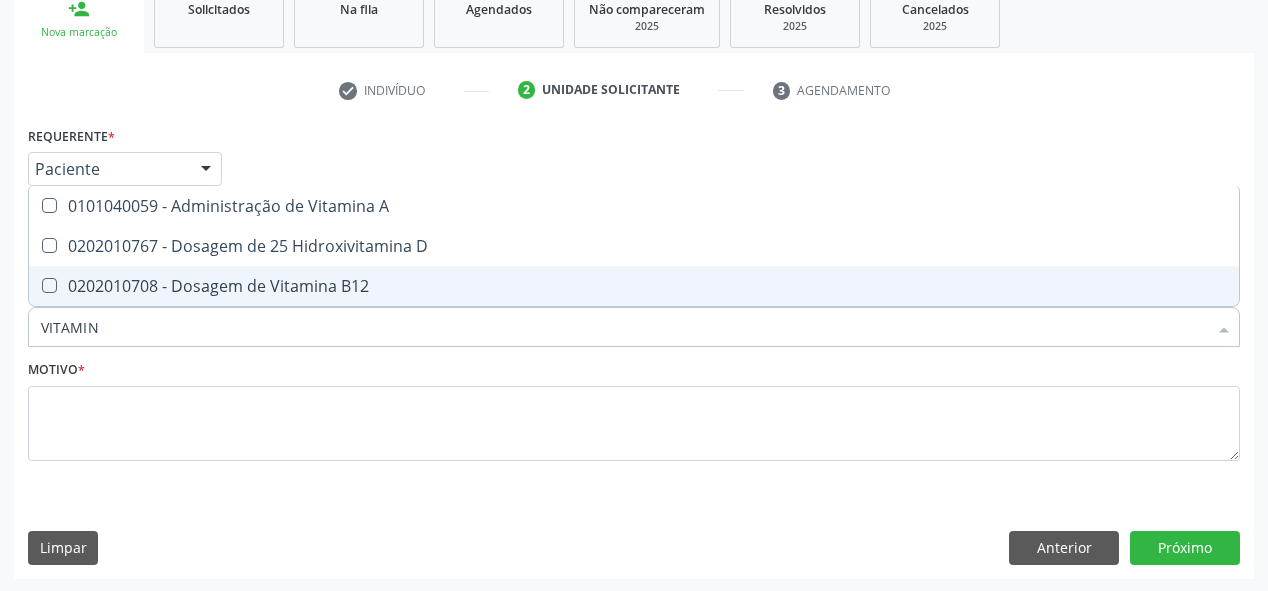 type on "VITAMINA" 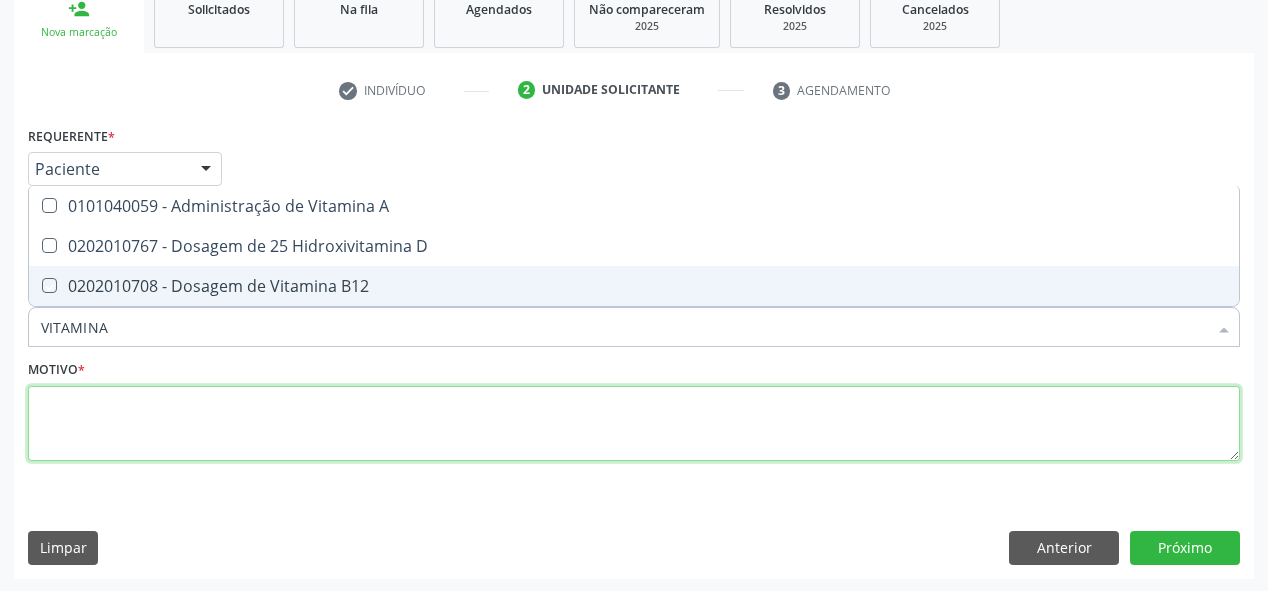 click at bounding box center (634, 424) 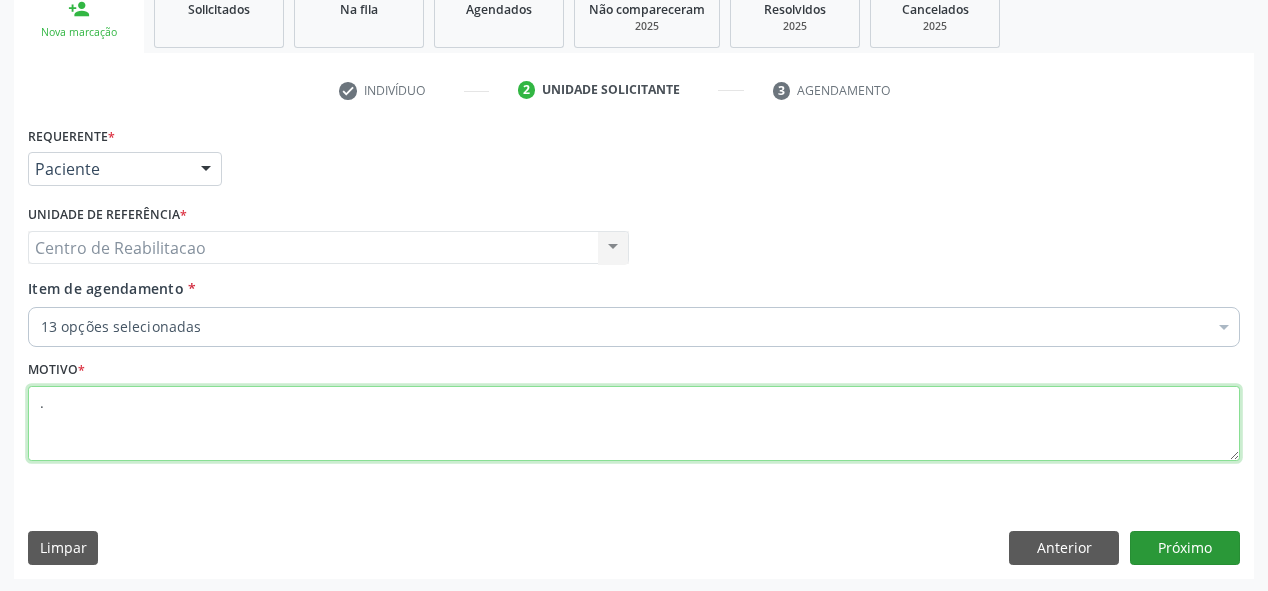 type on "." 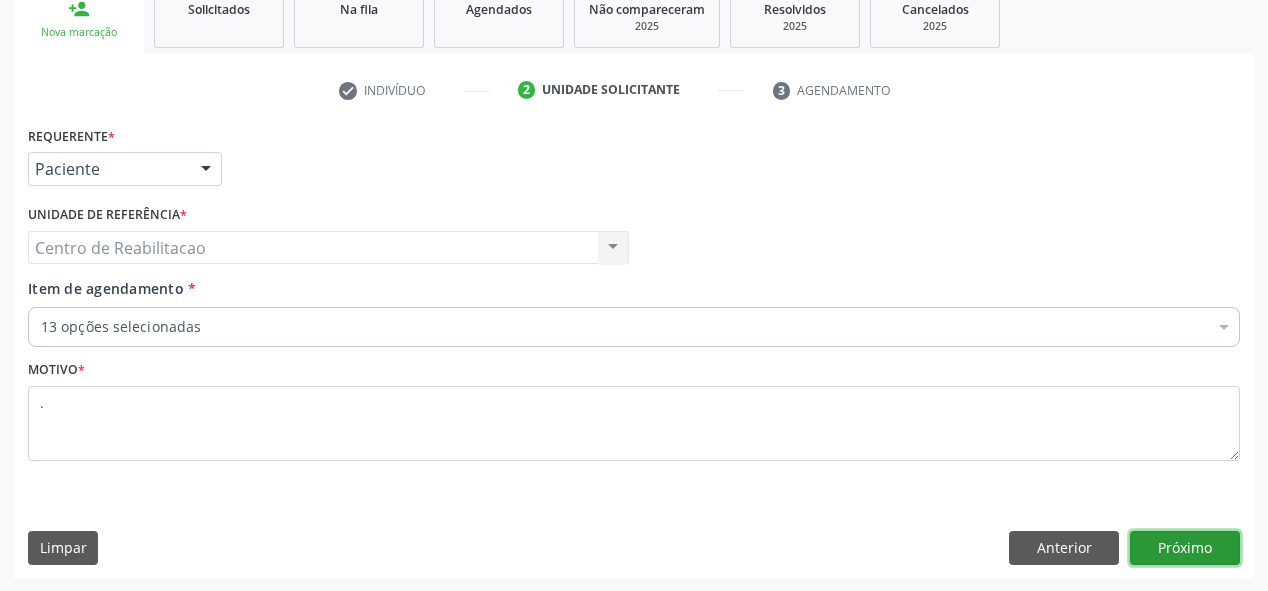click on "Próximo" at bounding box center (1185, 548) 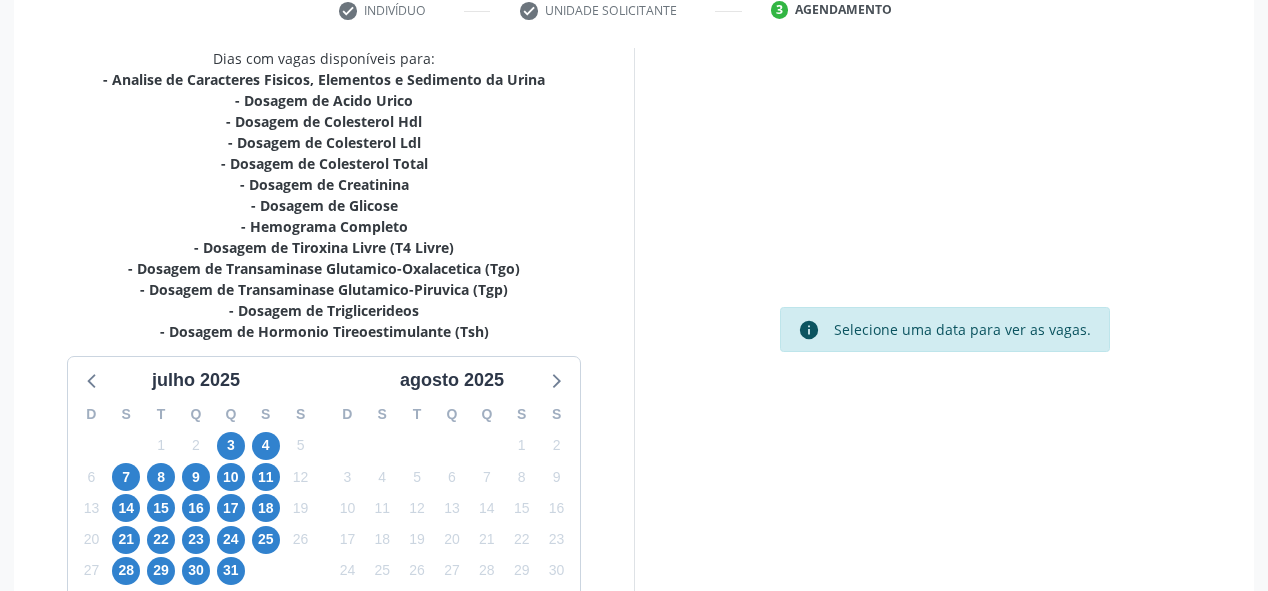scroll, scrollTop: 473, scrollLeft: 0, axis: vertical 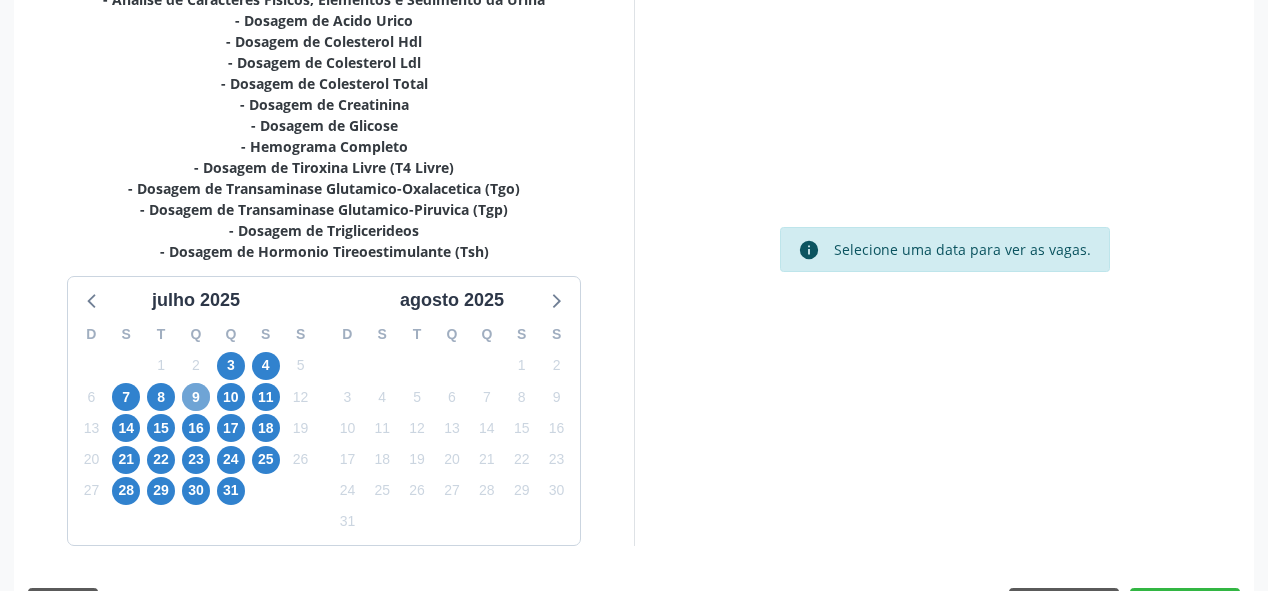 click on "9" at bounding box center [196, 397] 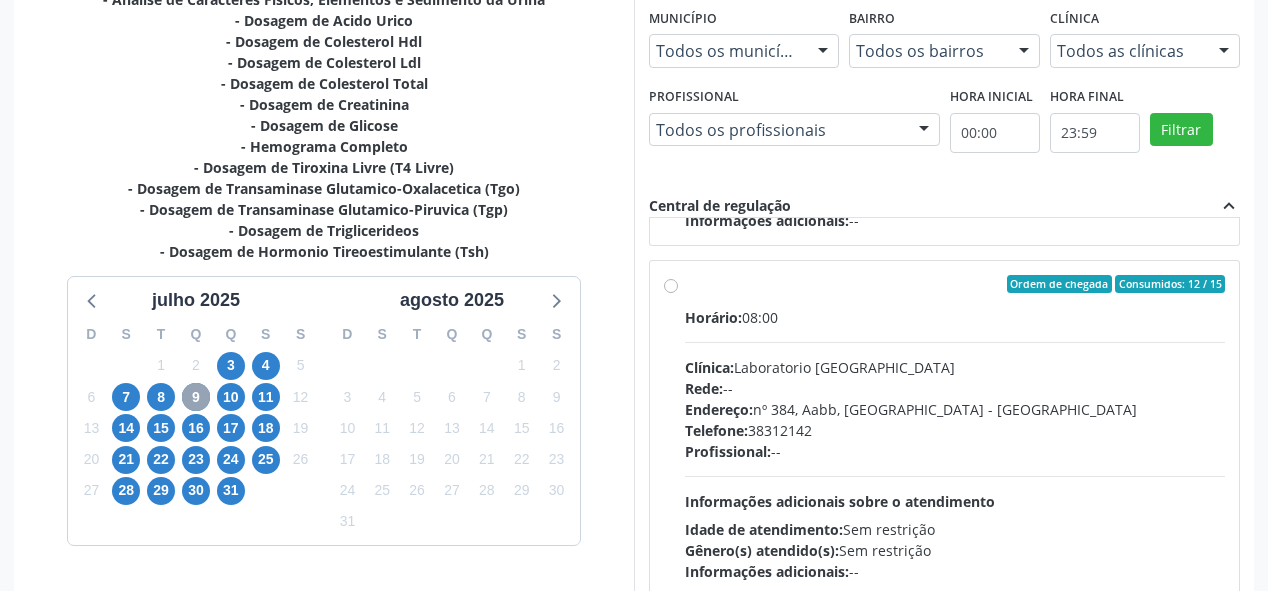 scroll, scrollTop: 640, scrollLeft: 0, axis: vertical 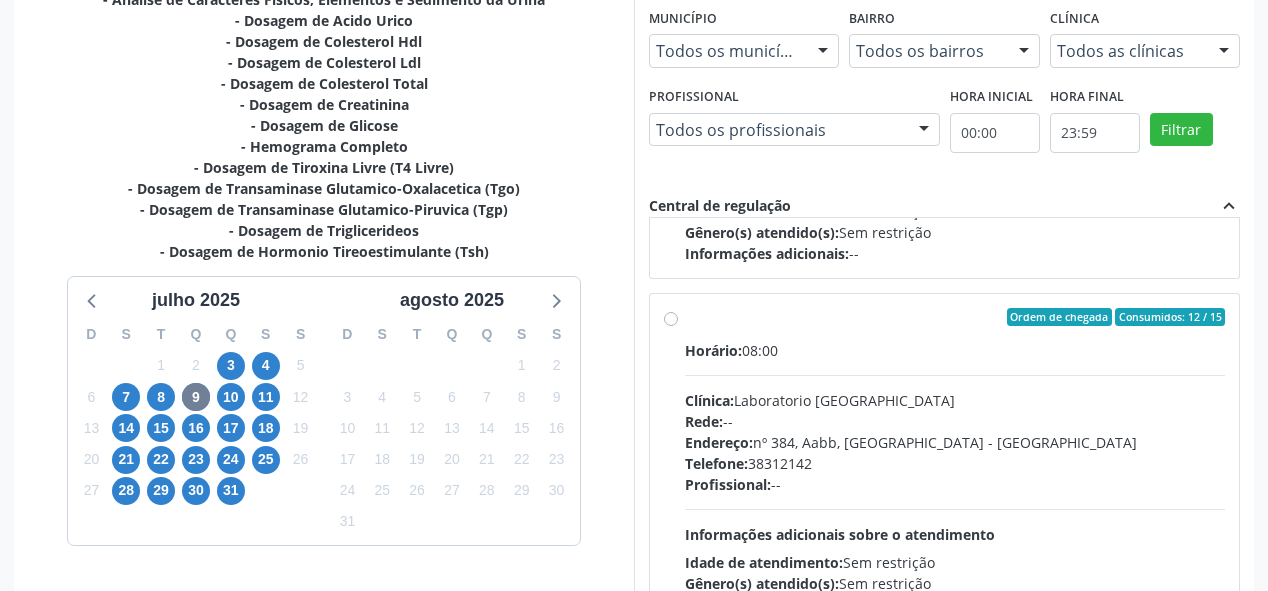 click on "Ordem de chegada
Consumidos: 12 / 15" at bounding box center (955, 317) 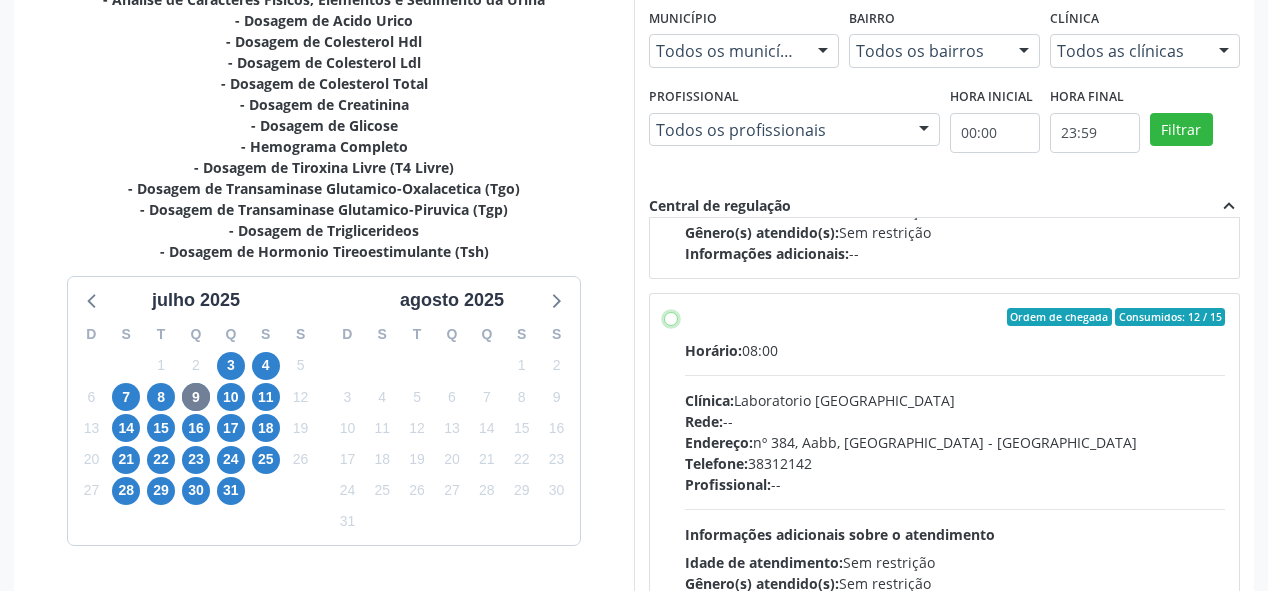click on "Ordem de chegada
Consumidos: 12 / 15
Horário:   08:00
Clínica:  Laboratorio [GEOGRAPHIC_DATA]
Rede:
--
Endereço:   [STREET_ADDRESS]
Telefone:   [PHONE_NUMBER]
Profissional:
--
Informações adicionais sobre o atendimento
Idade de atendimento:
Sem restrição
Gênero(s) atendido(s):
Sem restrição
Informações adicionais:
--" at bounding box center [671, 317] 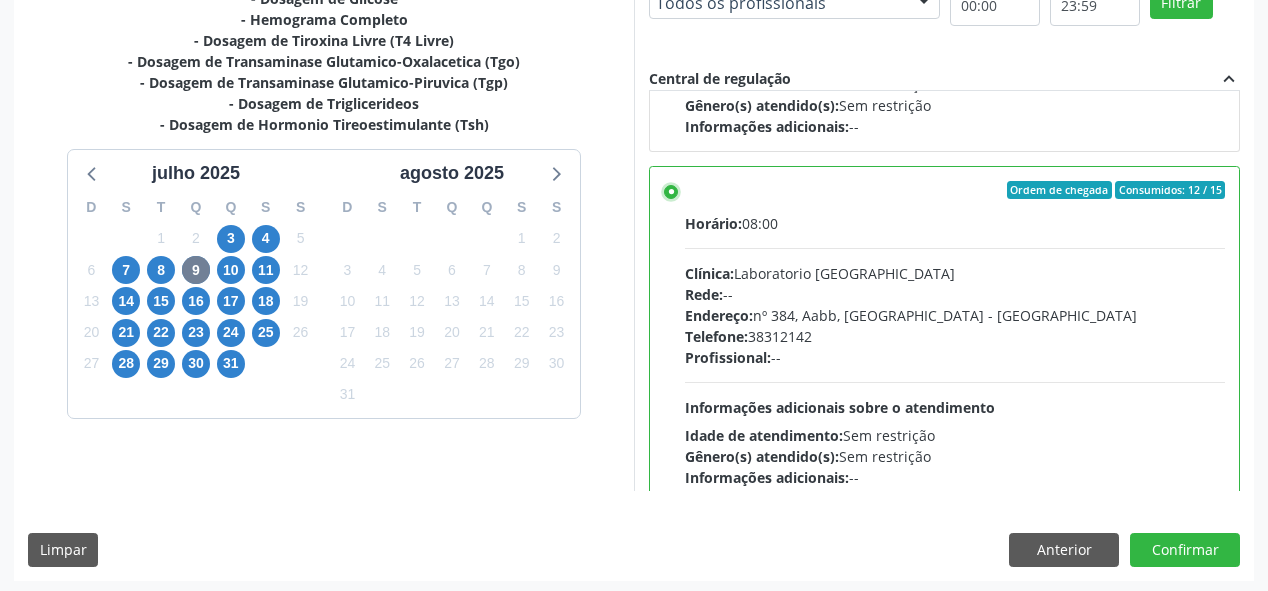 scroll, scrollTop: 603, scrollLeft: 0, axis: vertical 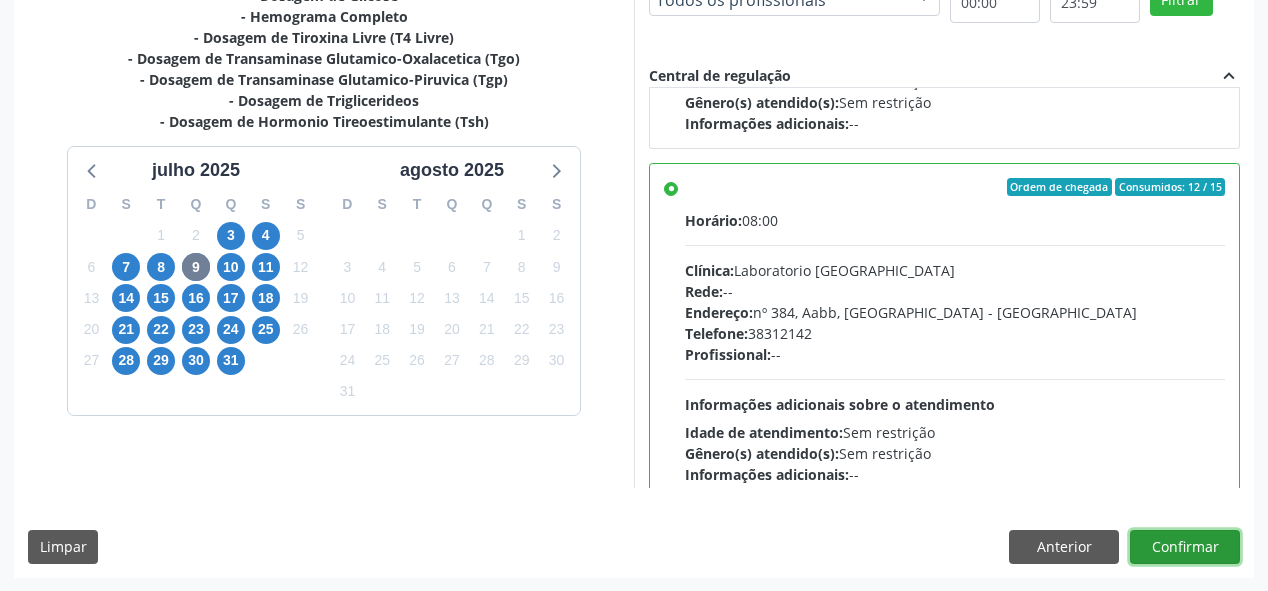 click on "Confirmar" at bounding box center [1185, 547] 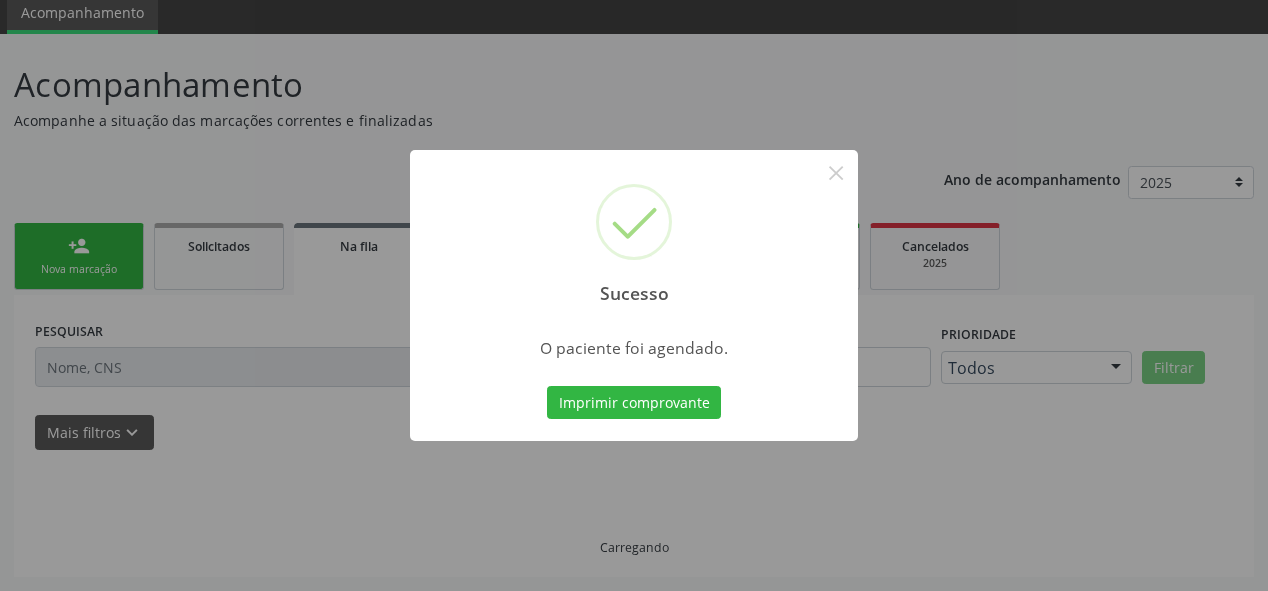 scroll, scrollTop: 74, scrollLeft: 0, axis: vertical 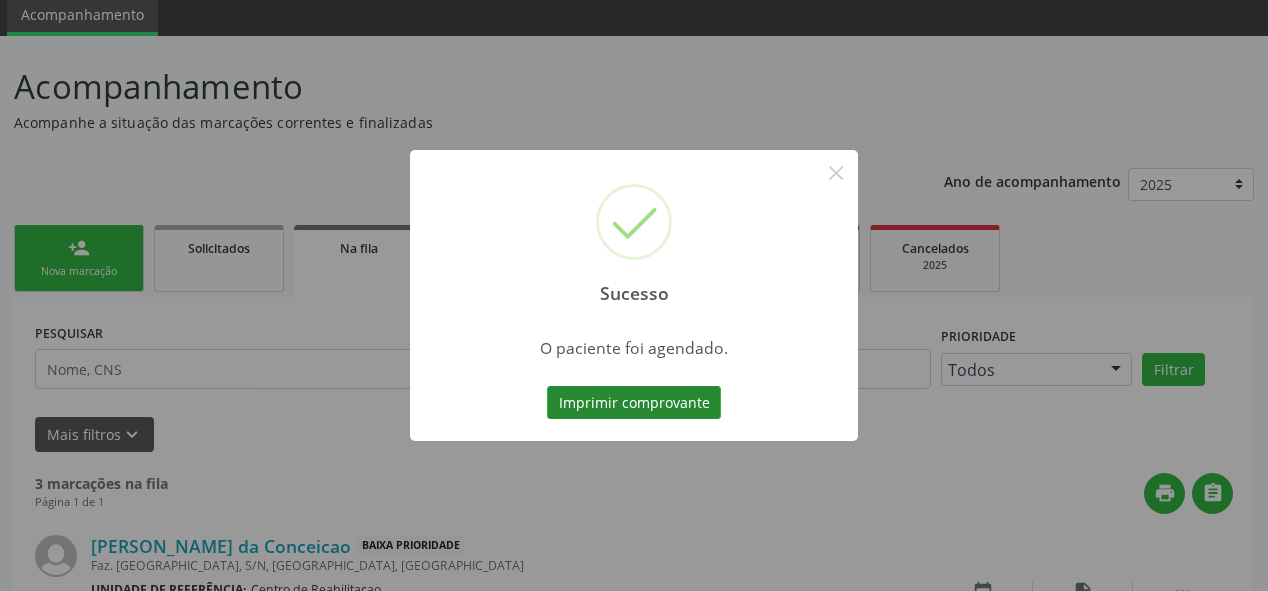 click on "Imprimir comprovante" at bounding box center (634, 403) 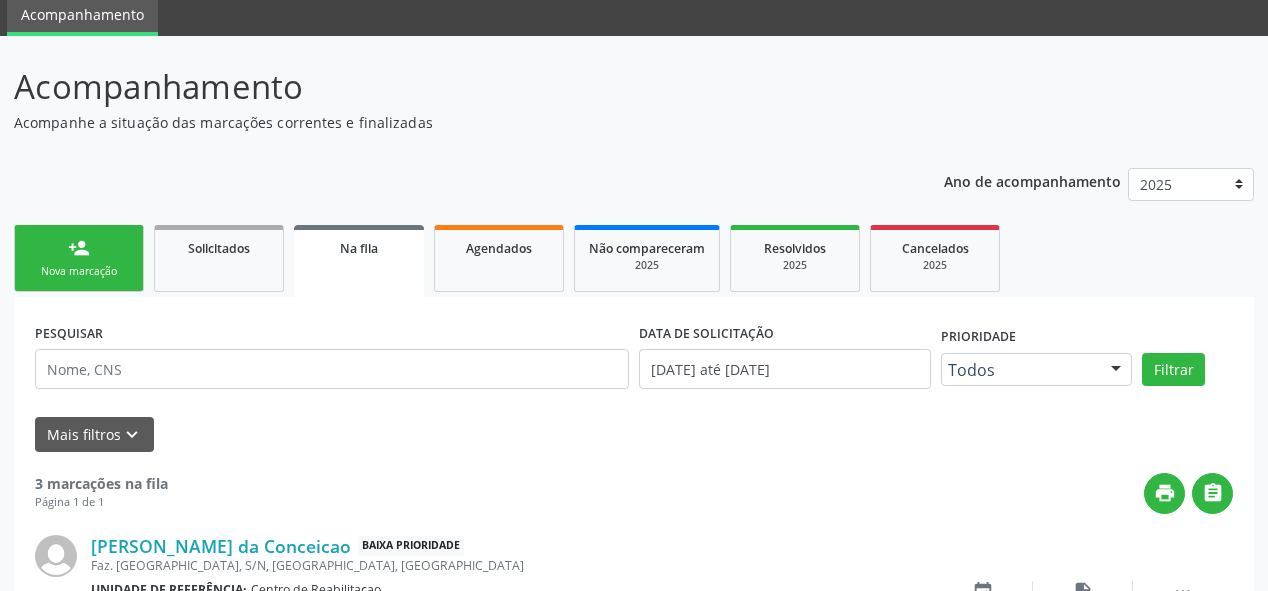 click on "person_add" at bounding box center (79, 248) 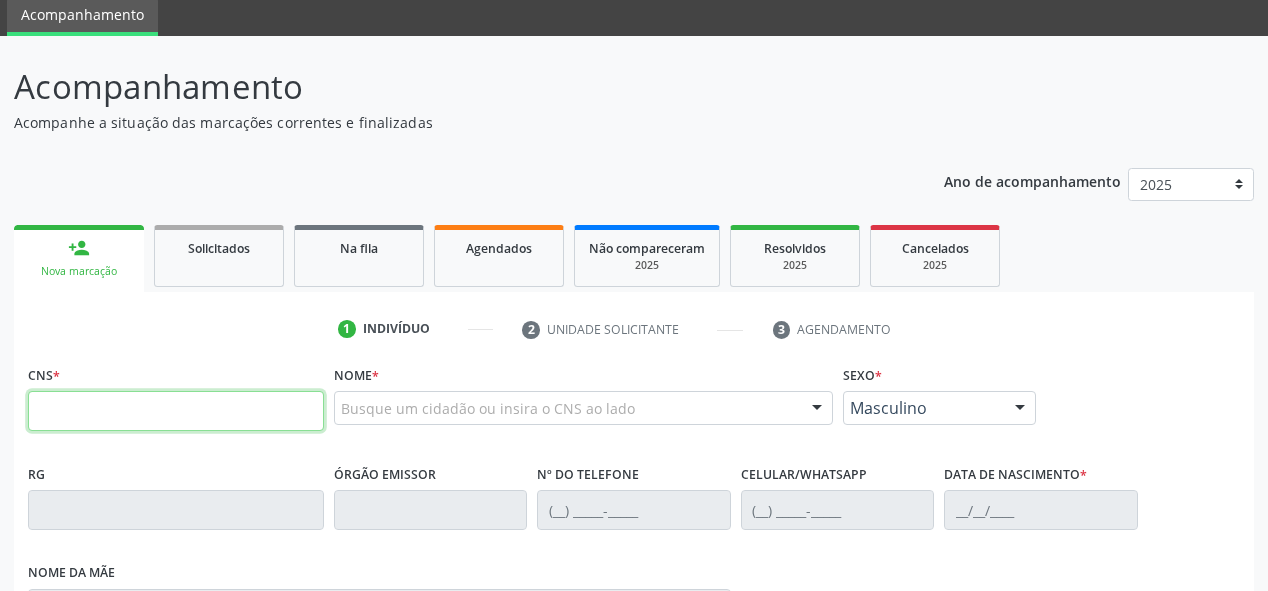 click at bounding box center (176, 411) 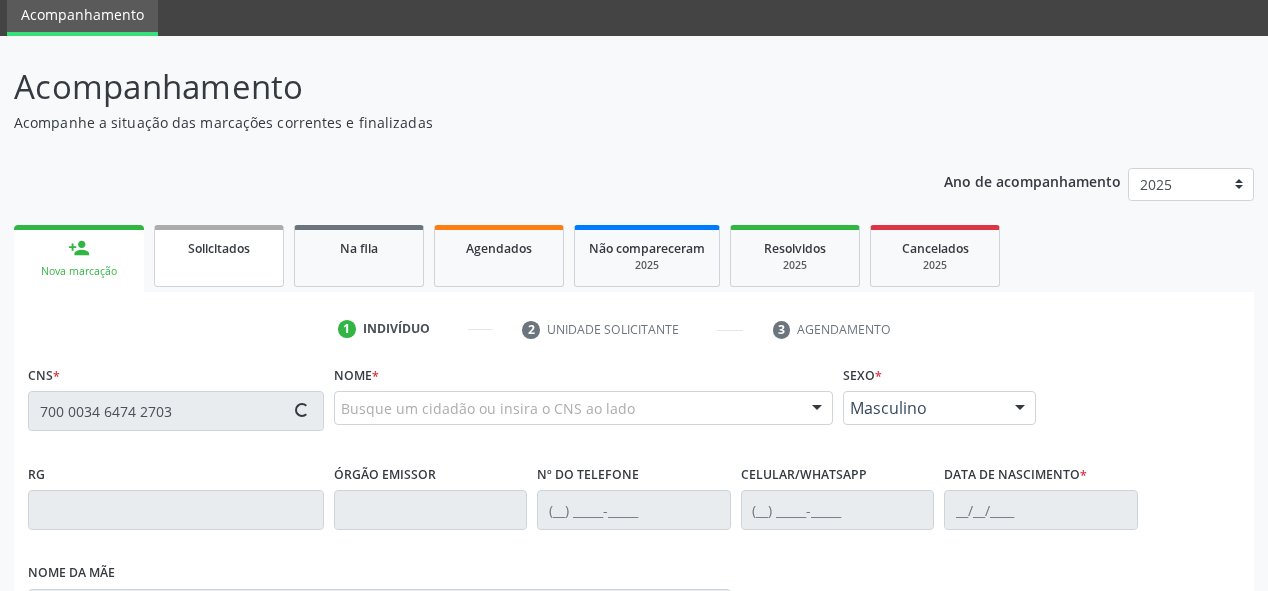 type on "700 0034 6474 2703" 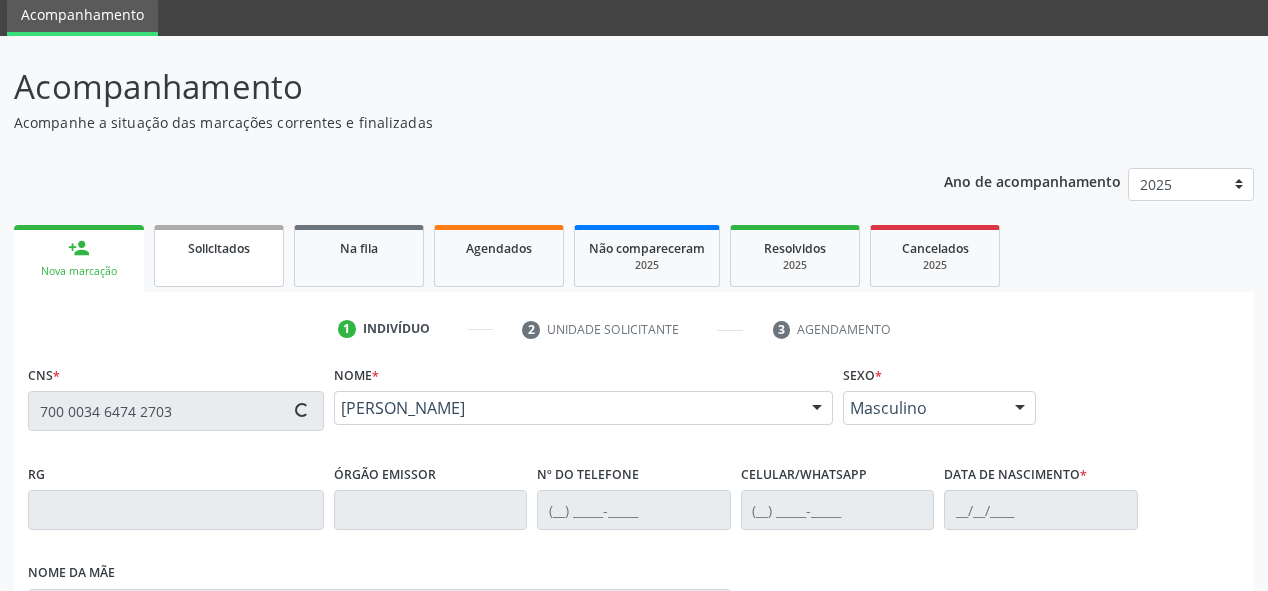 type on "[PHONE_NUMBER]" 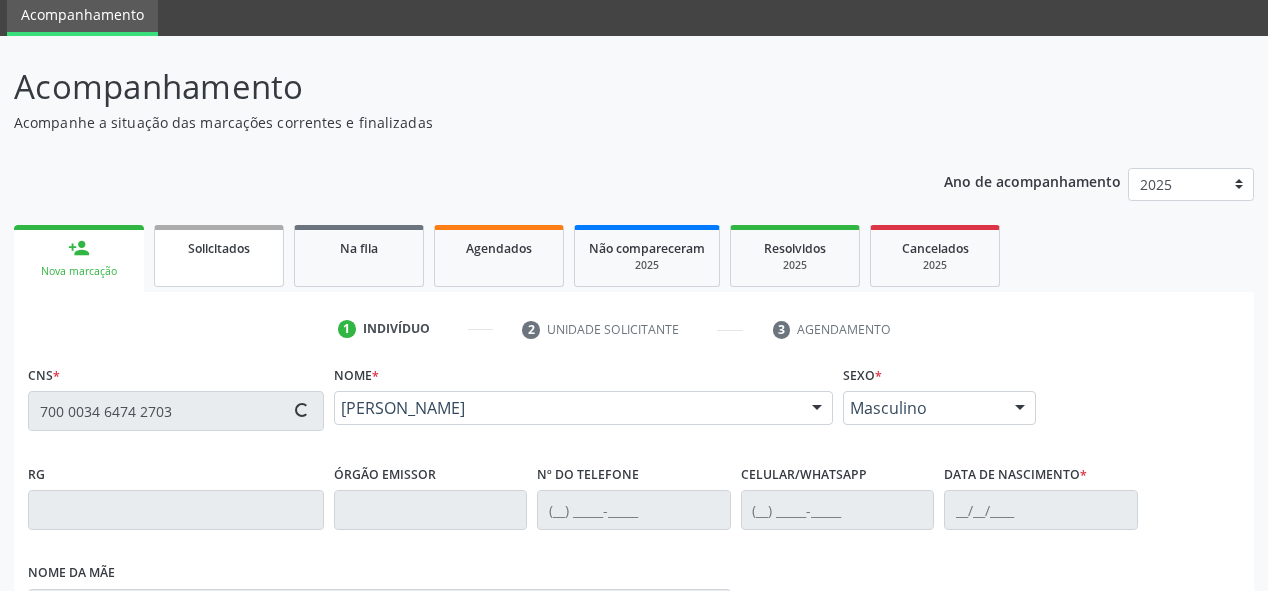 type on "[PHONE_NUMBER]" 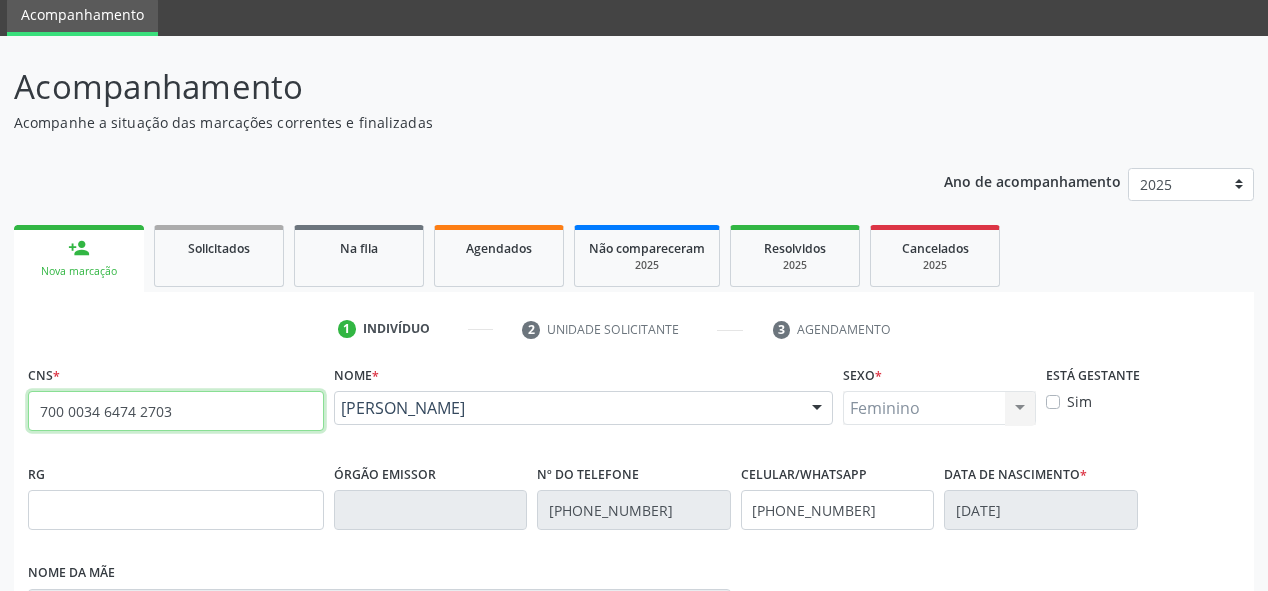 click on "700 0034 6474 2703" at bounding box center (176, 411) 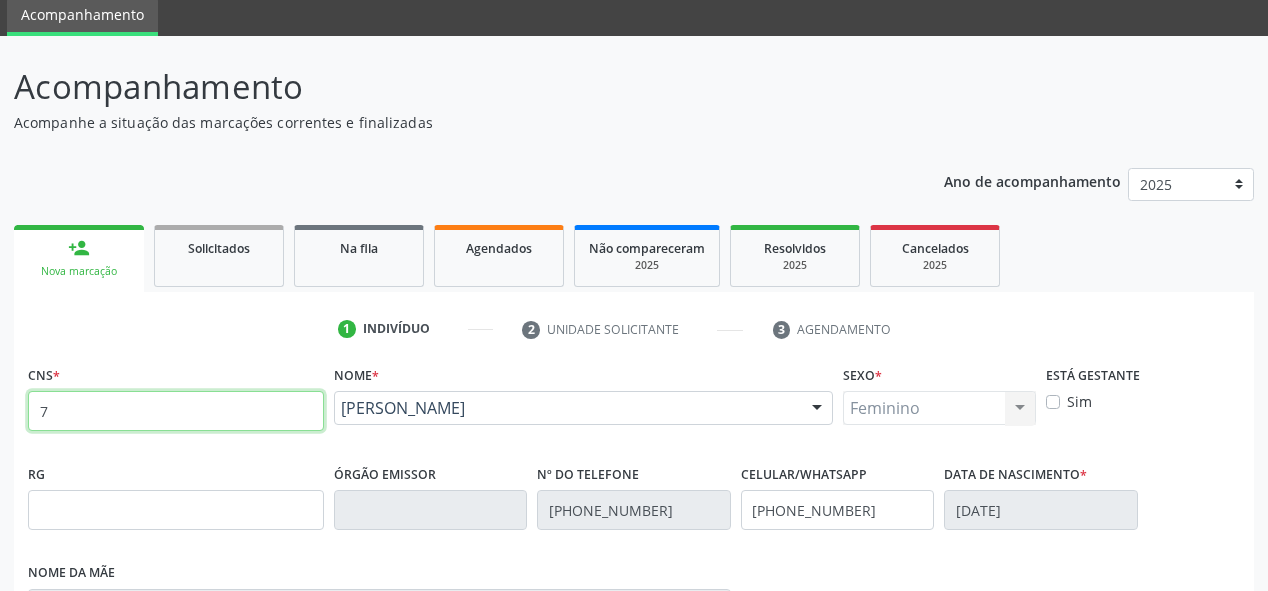 type 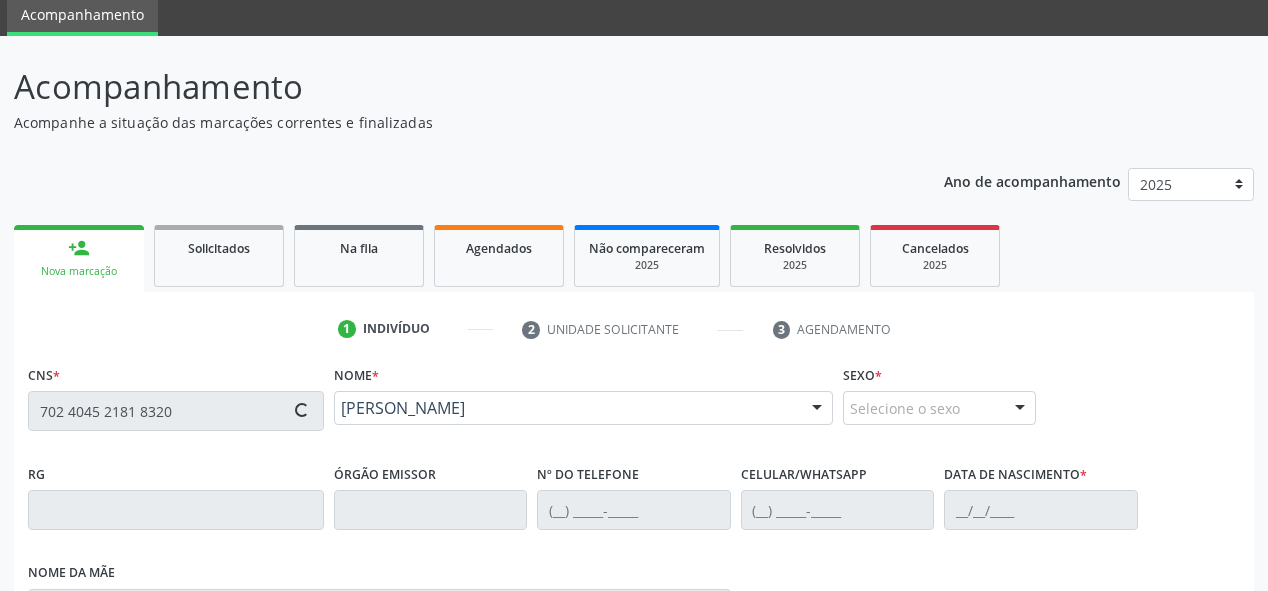 type on "702 4045 2181 8320" 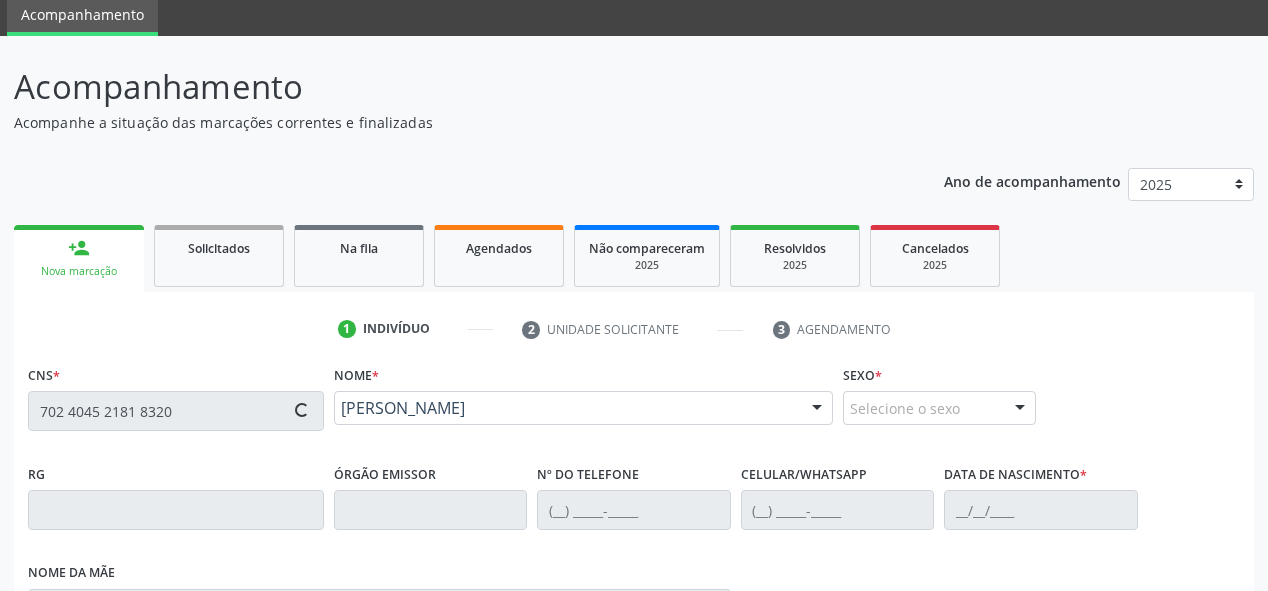 scroll, scrollTop: 474, scrollLeft: 0, axis: vertical 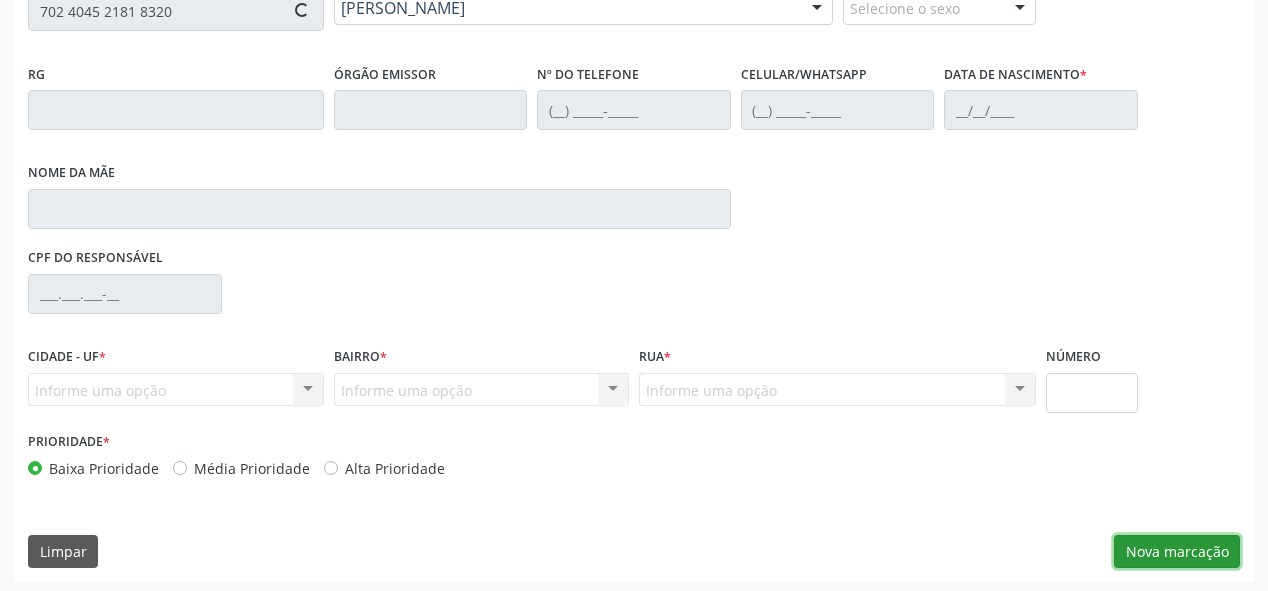 click on "Nova marcação" at bounding box center (1177, 552) 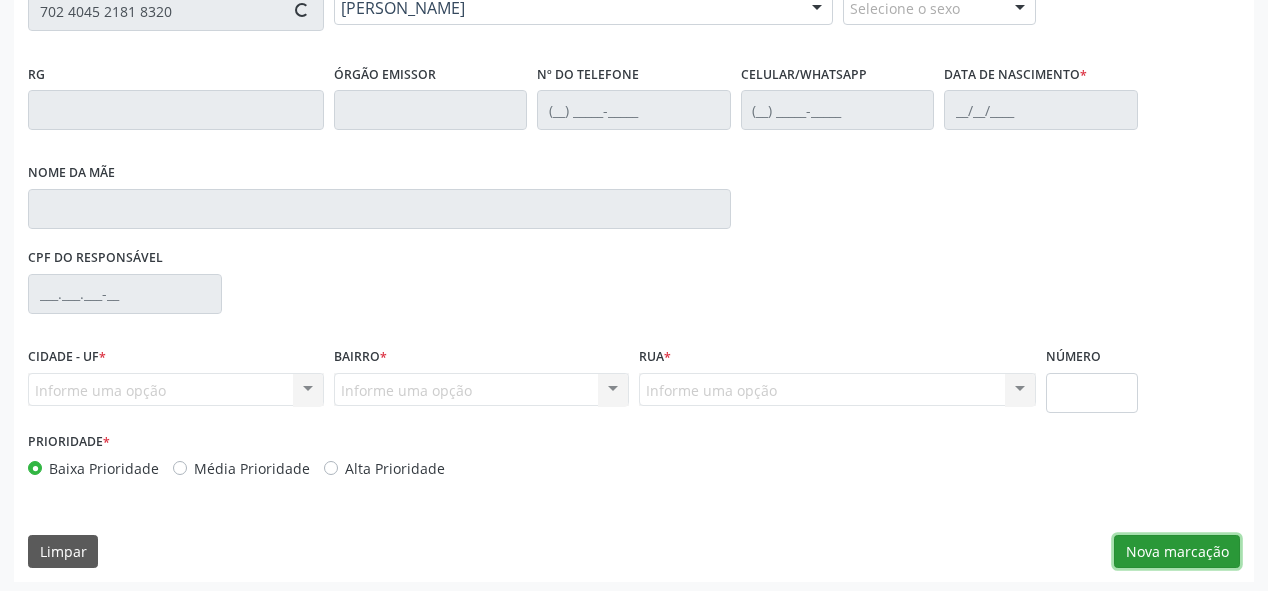type on "[PHONE_NUMBER]" 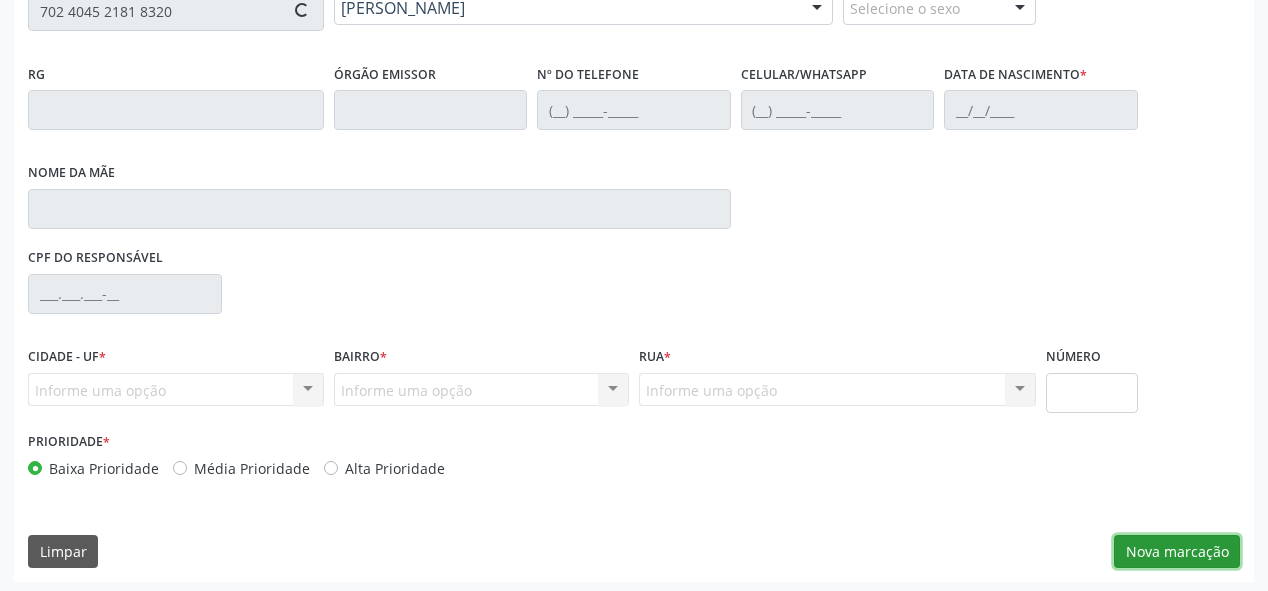 type on "[PHONE_NUMBER]" 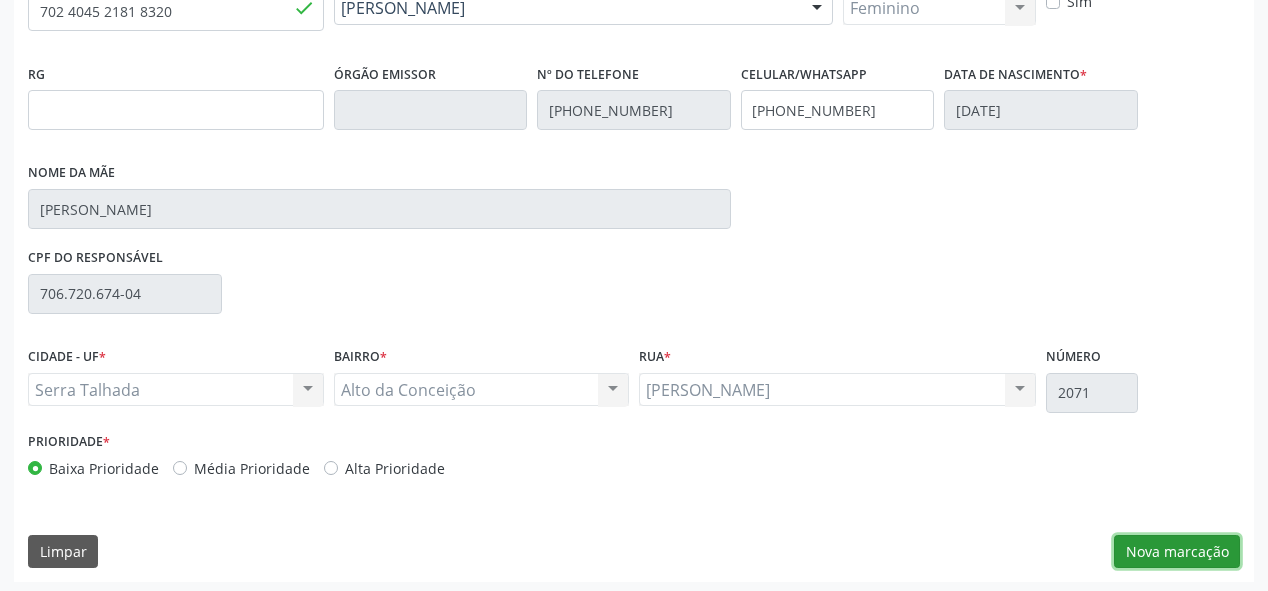 click on "Nova marcação" at bounding box center [1177, 552] 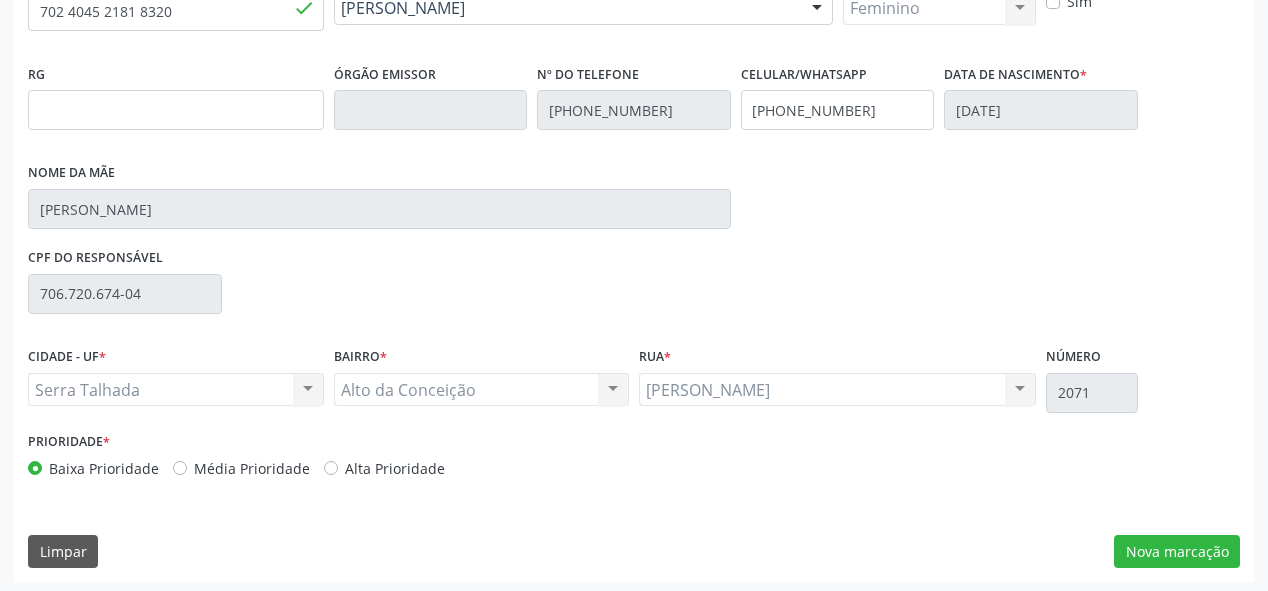 scroll, scrollTop: 313, scrollLeft: 0, axis: vertical 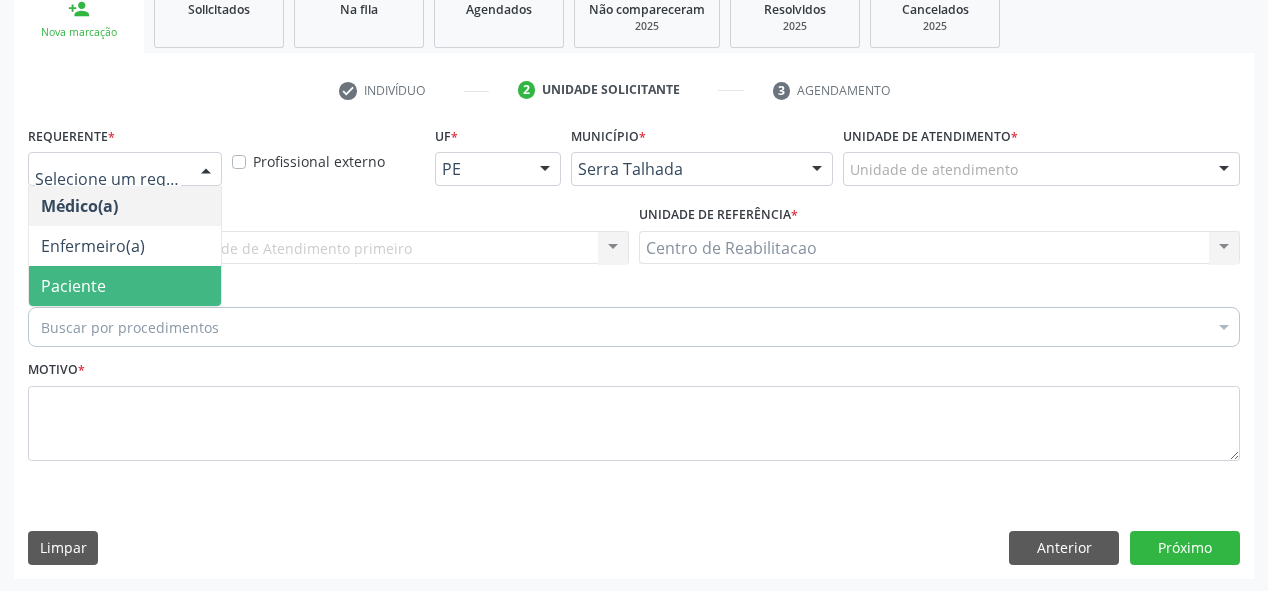 click on "Paciente" at bounding box center (125, 286) 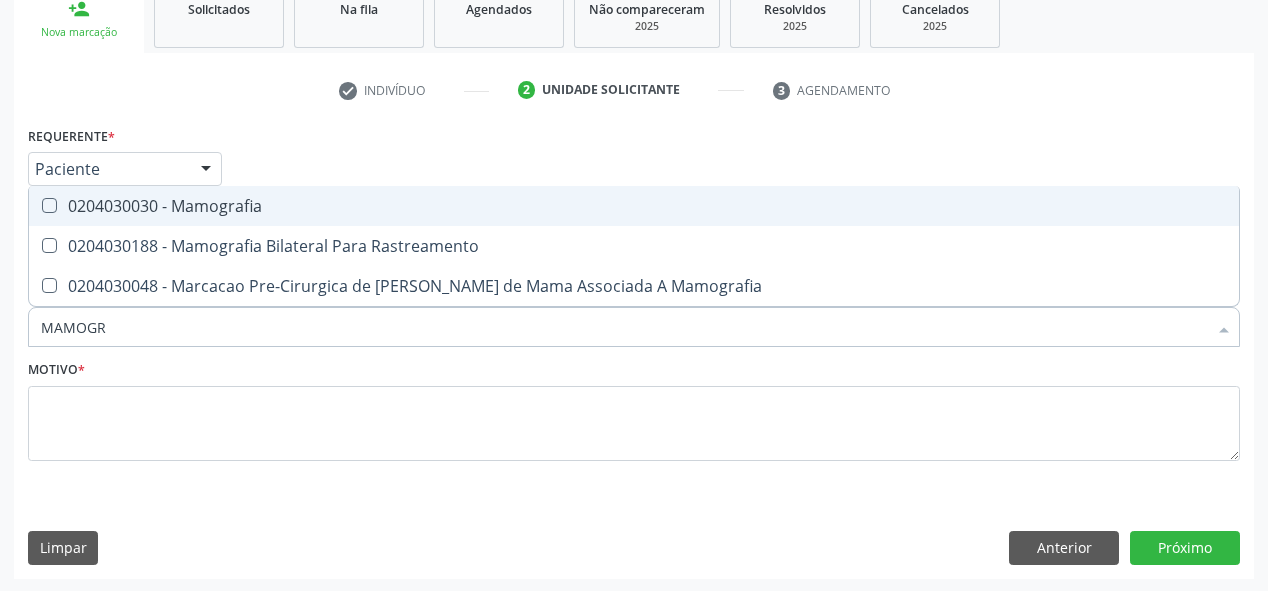 type on "MAMOGRA" 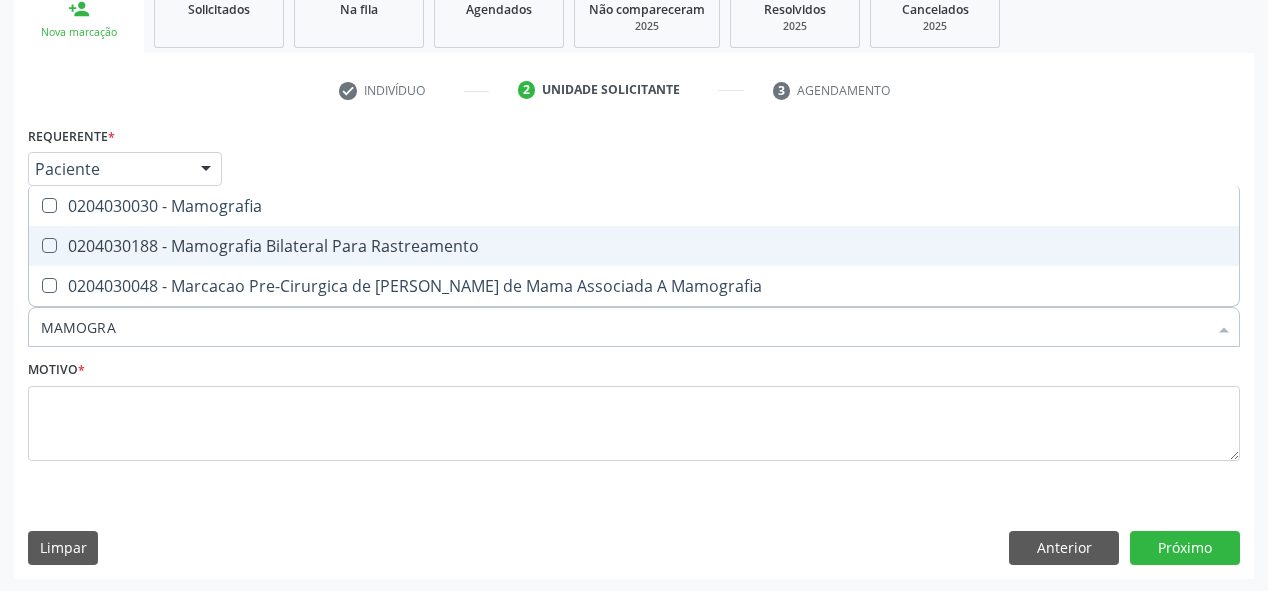 click on "0204030188 - Mamografia Bilateral Para Rastreamento" at bounding box center (634, 246) 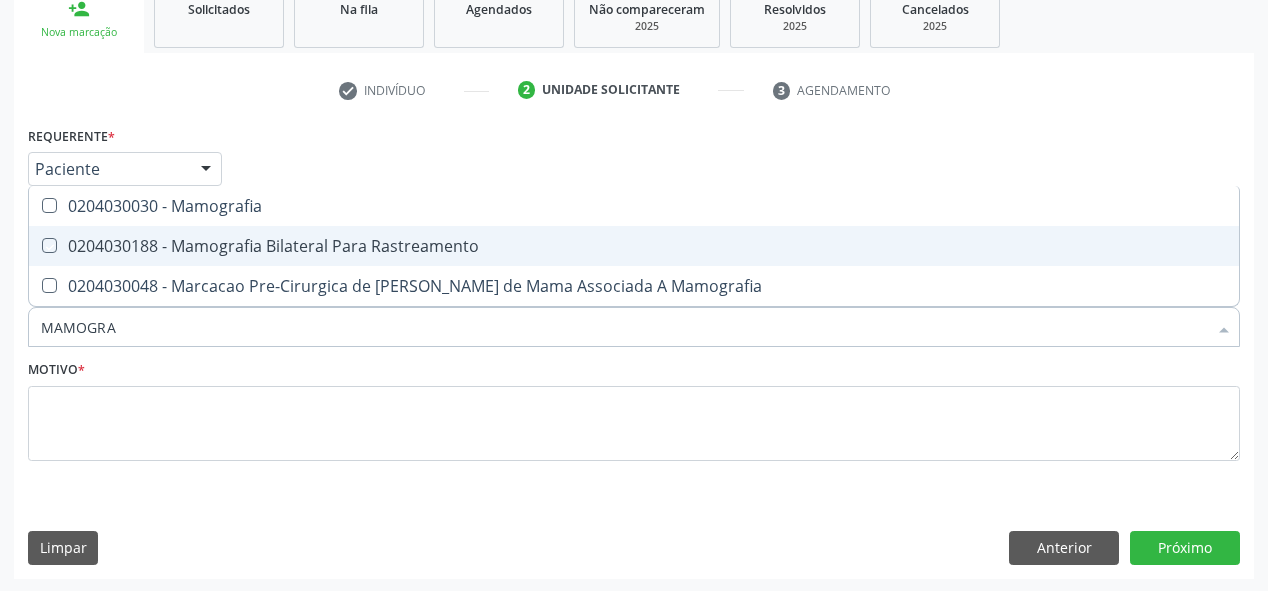 checkbox on "true" 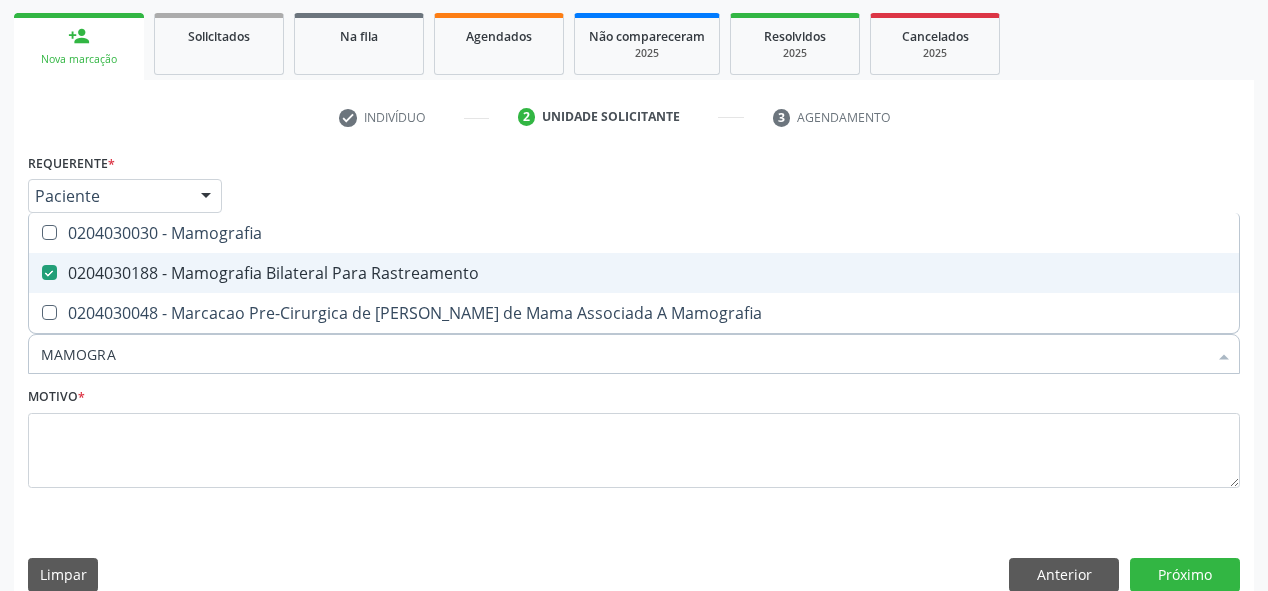 scroll, scrollTop: 313, scrollLeft: 0, axis: vertical 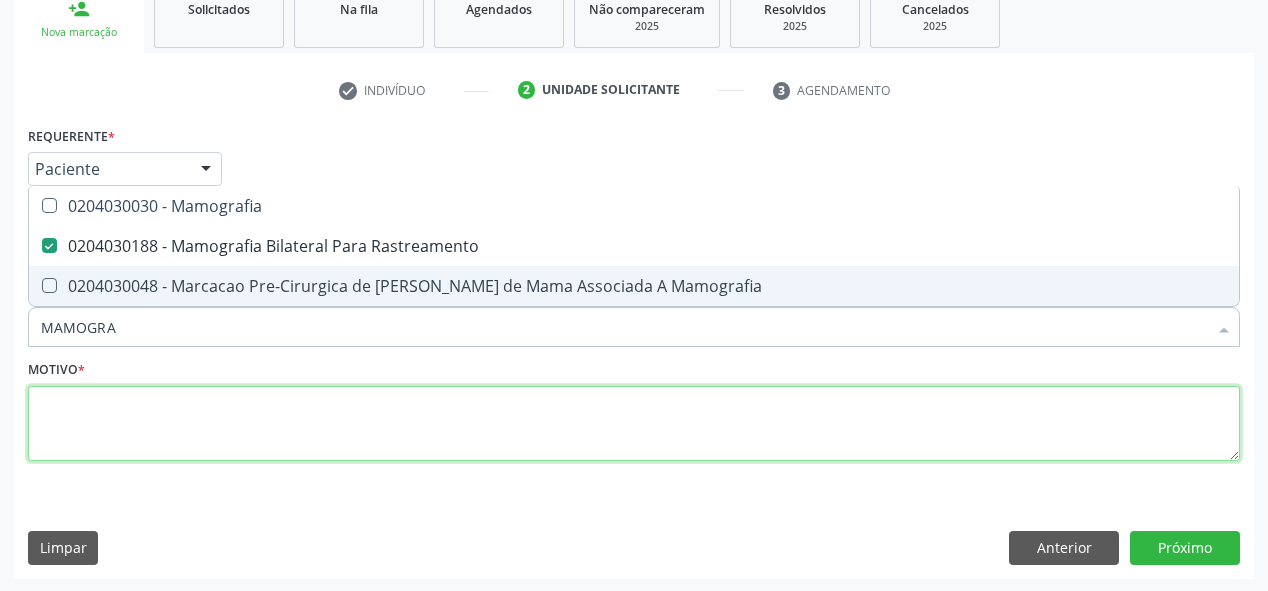 click at bounding box center (634, 424) 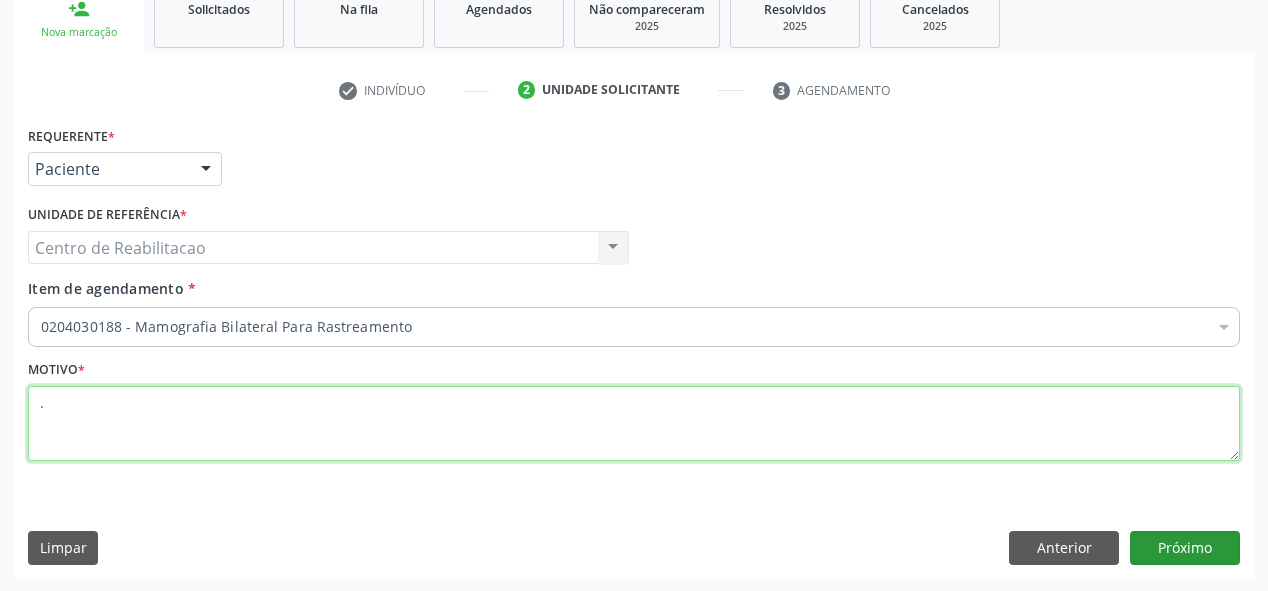 type on "." 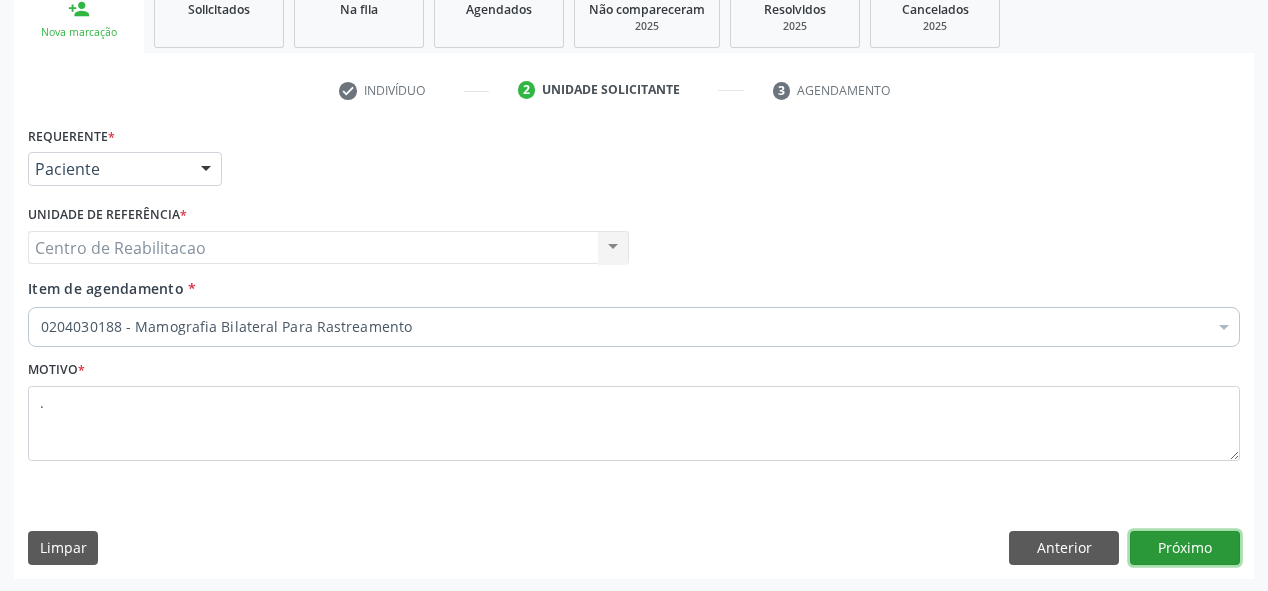 click on "Próximo" at bounding box center [1185, 548] 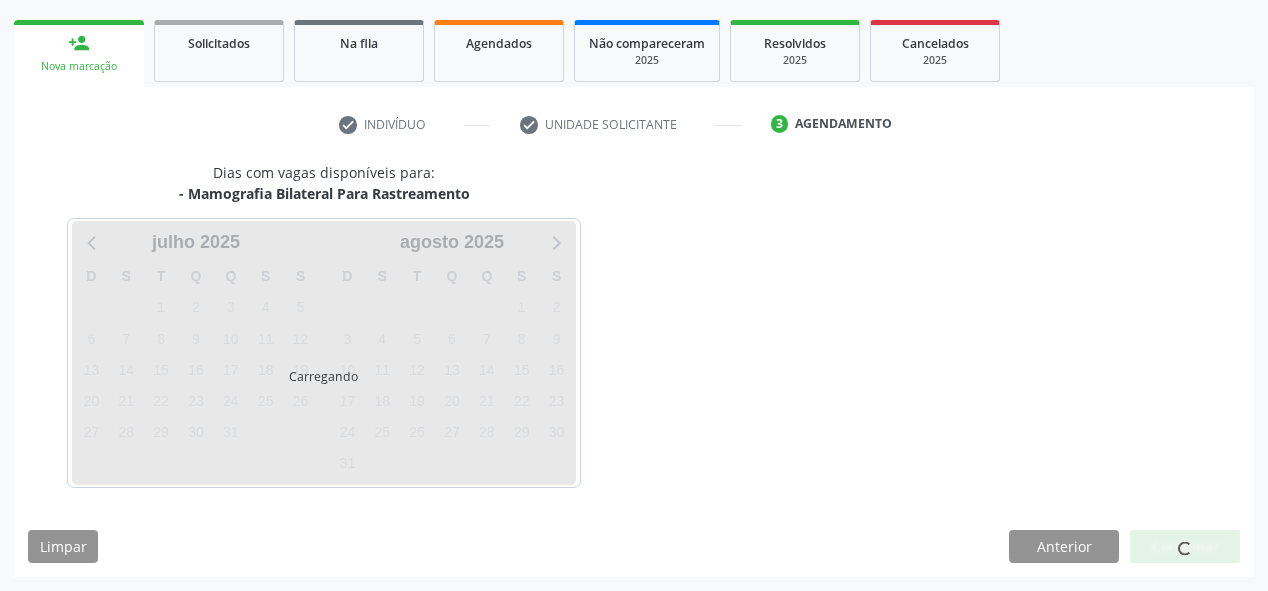 scroll, scrollTop: 278, scrollLeft: 0, axis: vertical 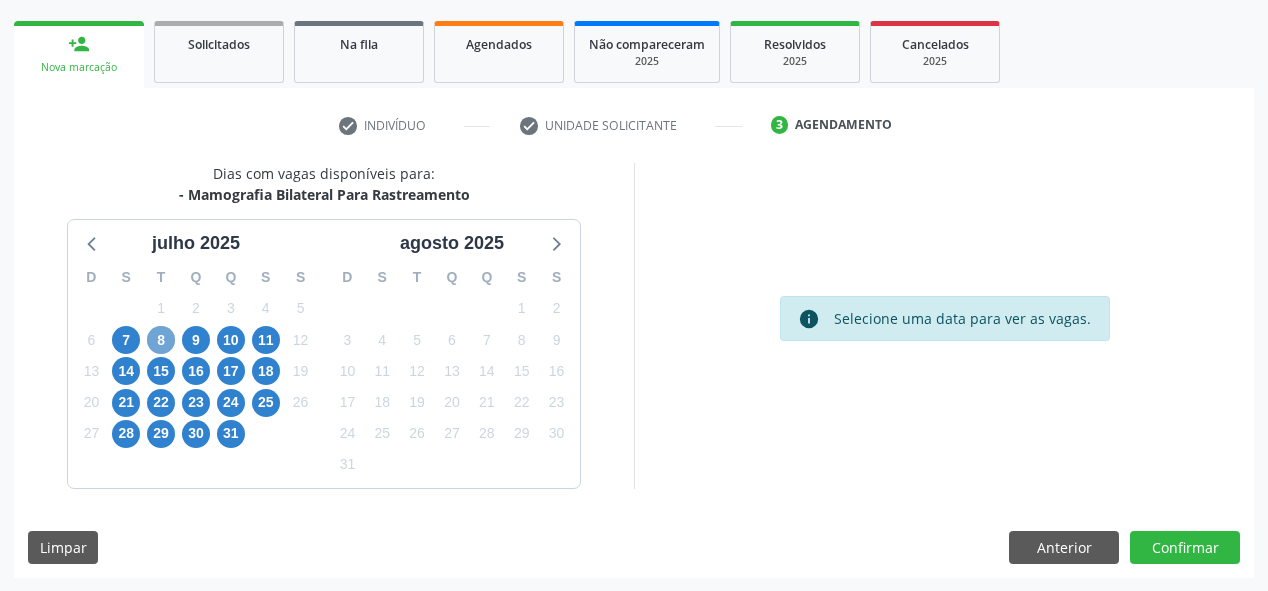 click on "8" at bounding box center (161, 340) 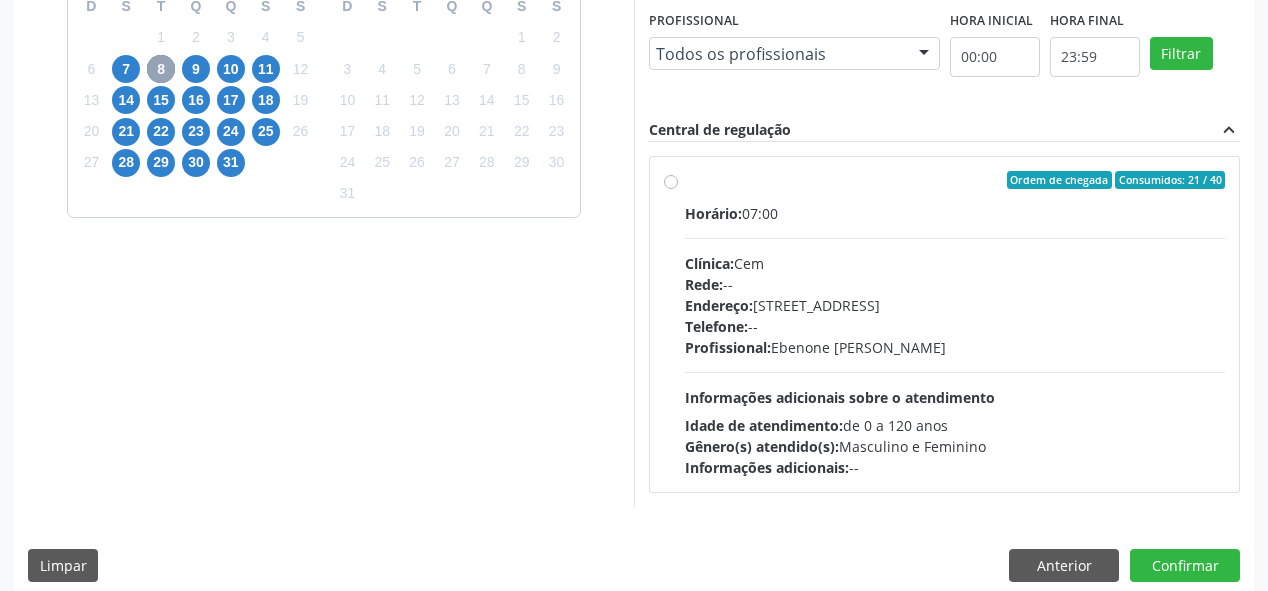 scroll, scrollTop: 566, scrollLeft: 0, axis: vertical 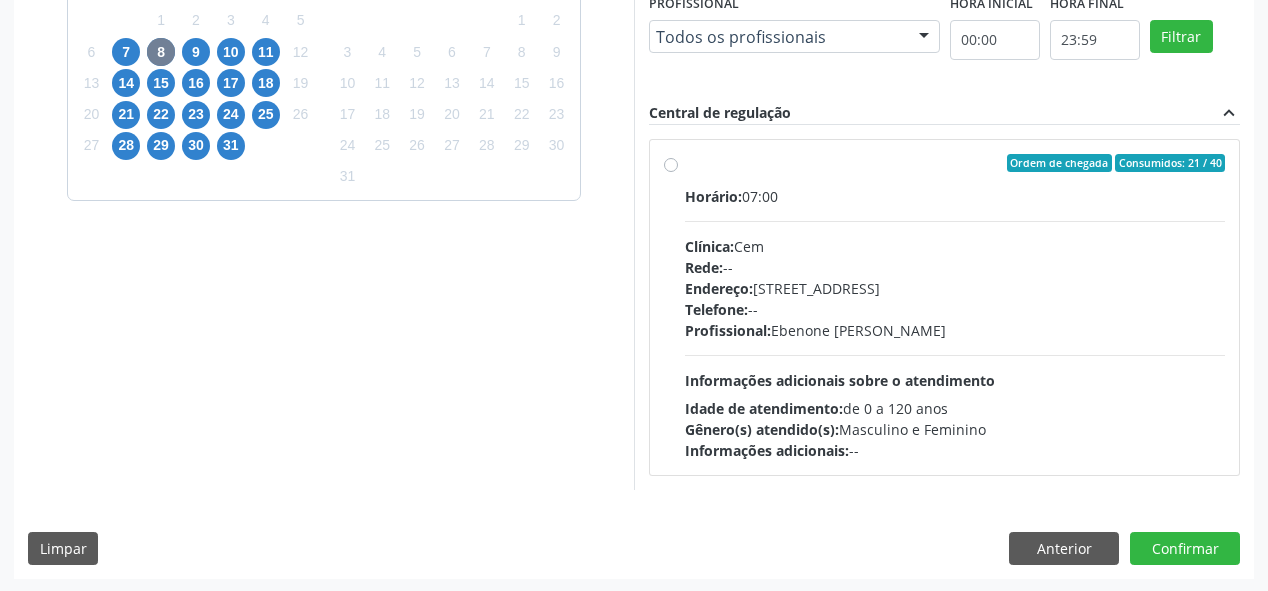 click on "9" at bounding box center [196, 52] 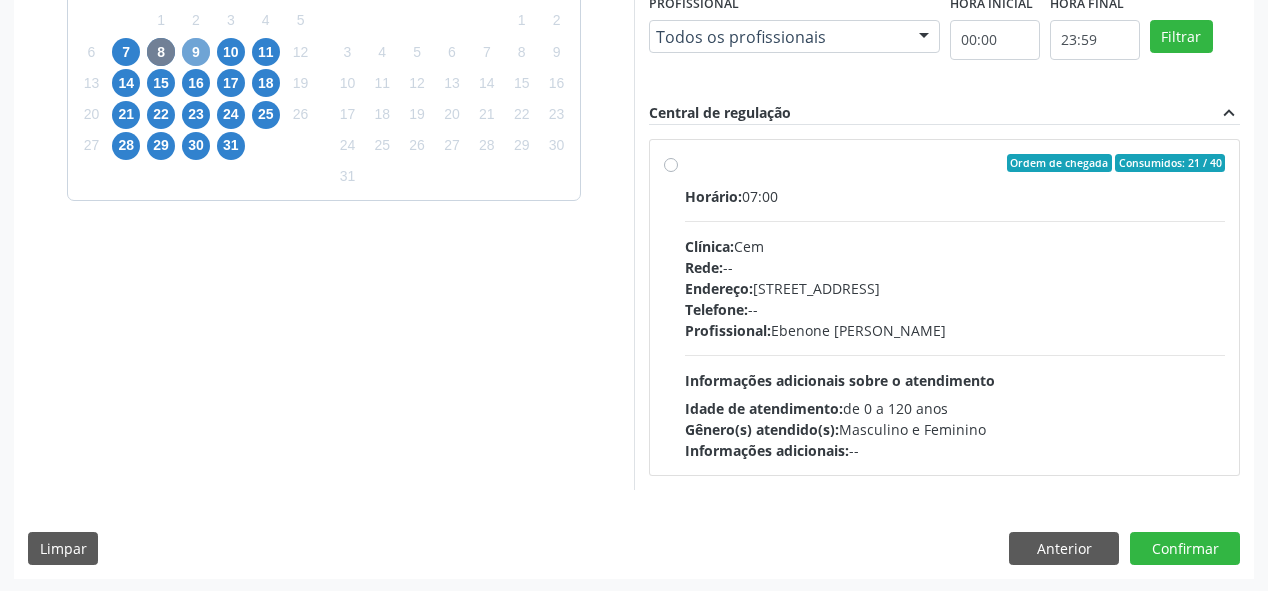 click on "9" at bounding box center (196, 52) 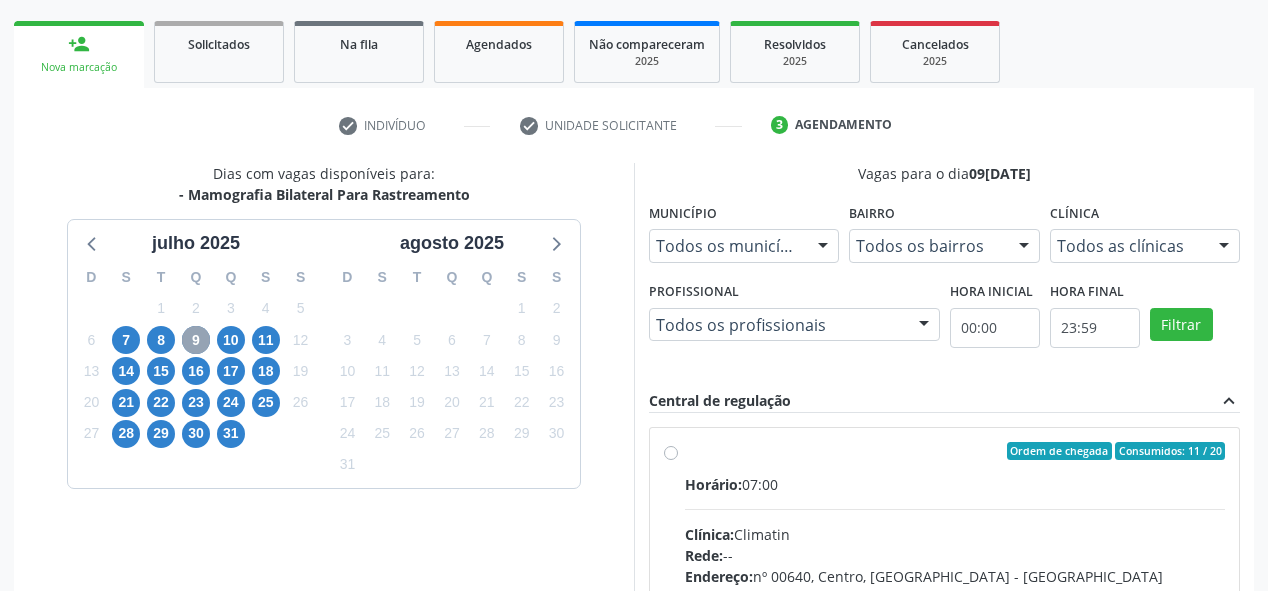scroll, scrollTop: 566, scrollLeft: 0, axis: vertical 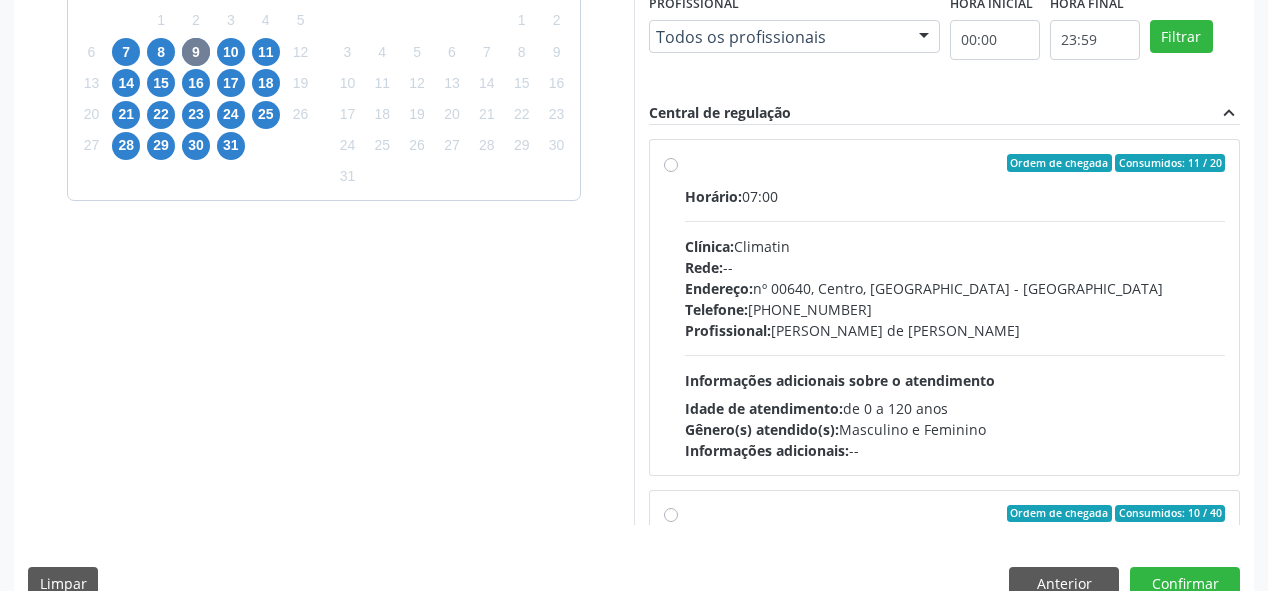 click on "Horário:" at bounding box center (713, 196) 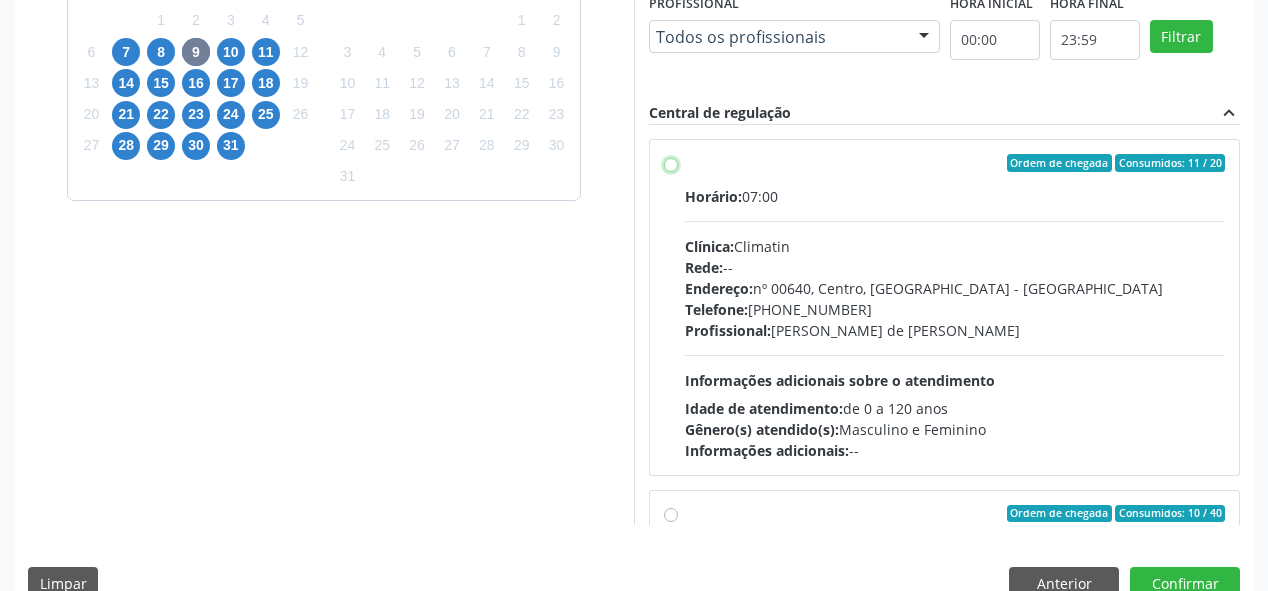 click on "Ordem de chegada
Consumidos: 11 / 20
Horário:   07:00
Clínica:  Climatin
Rede:
--
Endereço:   nº 00640, [GEOGRAPHIC_DATA] - PE
Telefone:   [PHONE_NUMBER]
Profissional:
[PERSON_NAME] de [PERSON_NAME]
Informações adicionais sobre o atendimento
Idade de atendimento:
de 0 a 120 anos
Gênero(s) atendido(s):
Masculino e Feminino
Informações adicionais:
--" at bounding box center [671, 163] 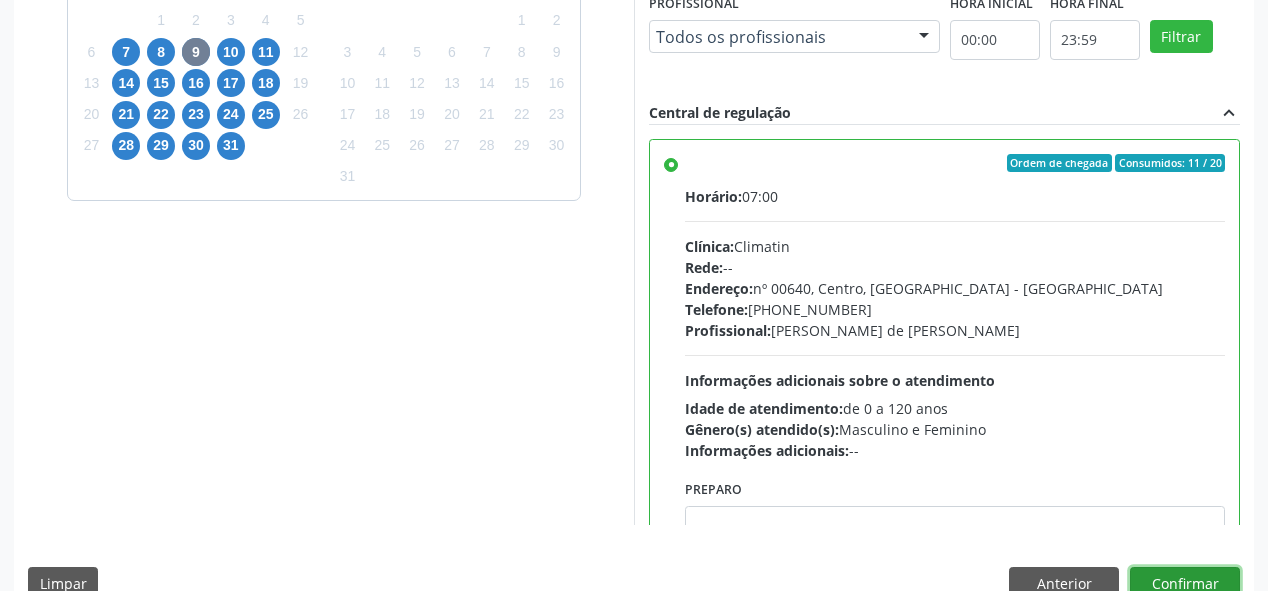 click on "Confirmar" at bounding box center [1185, 584] 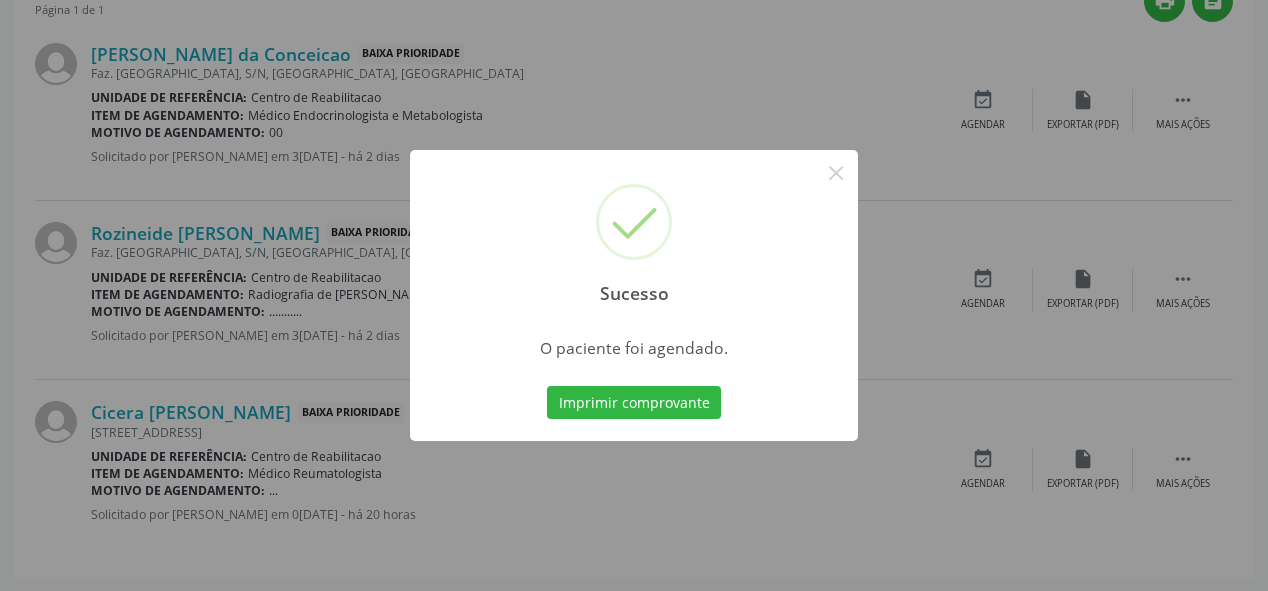 scroll, scrollTop: 74, scrollLeft: 0, axis: vertical 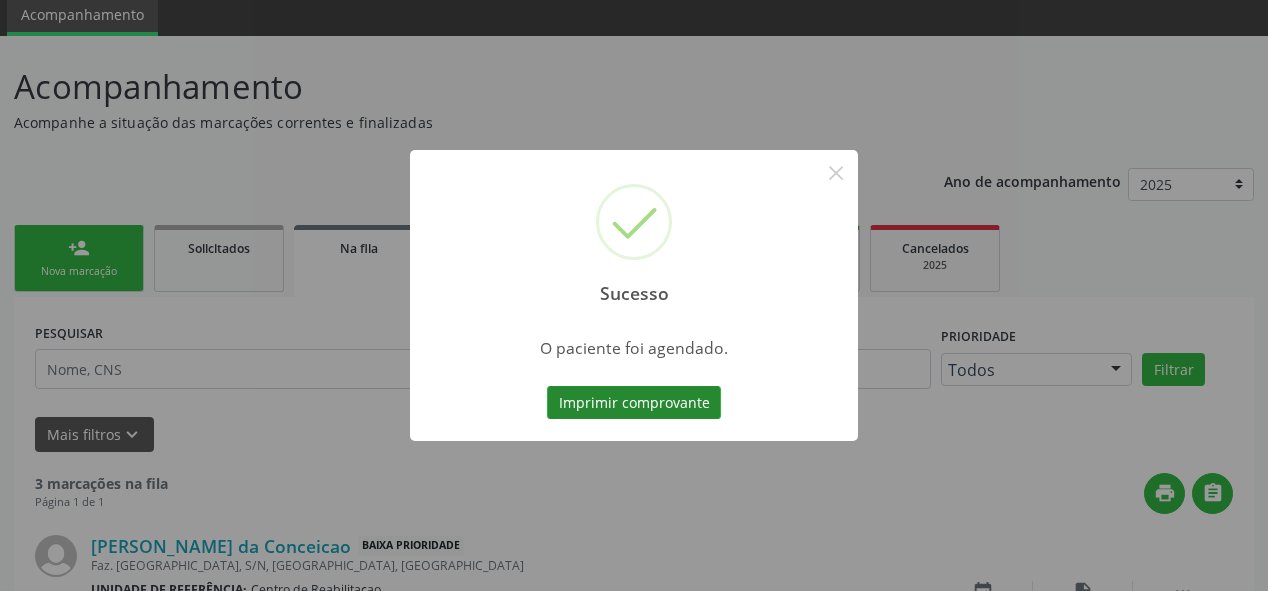 click on "Imprimir comprovante" at bounding box center [634, 403] 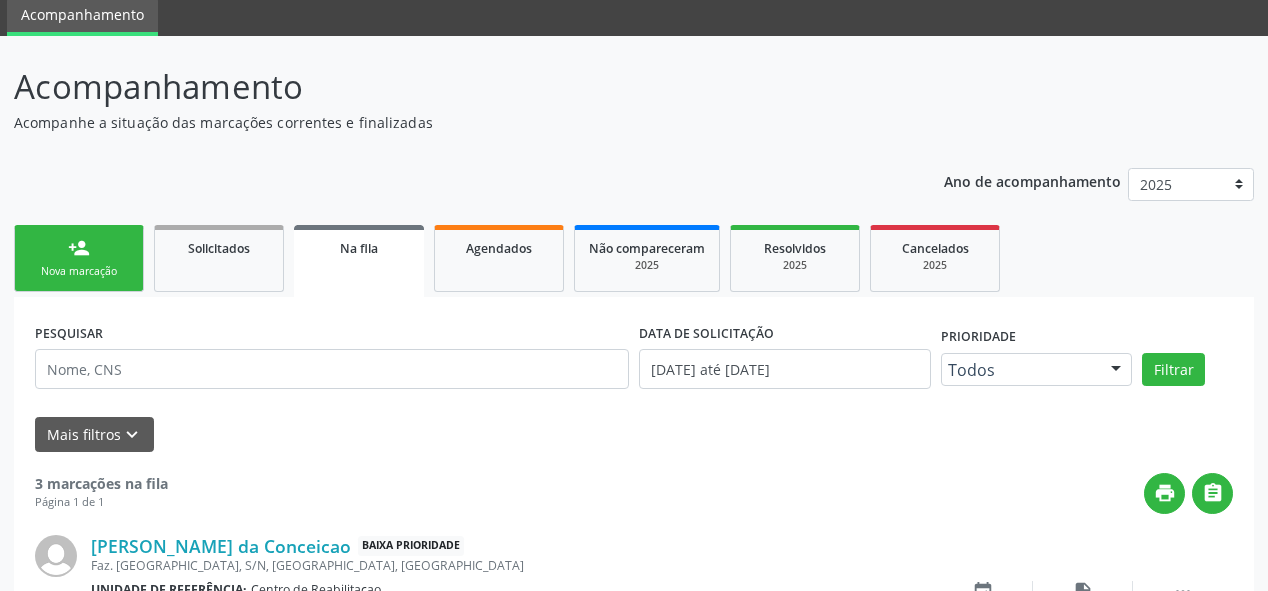 click on "Nova marcação" at bounding box center (79, 271) 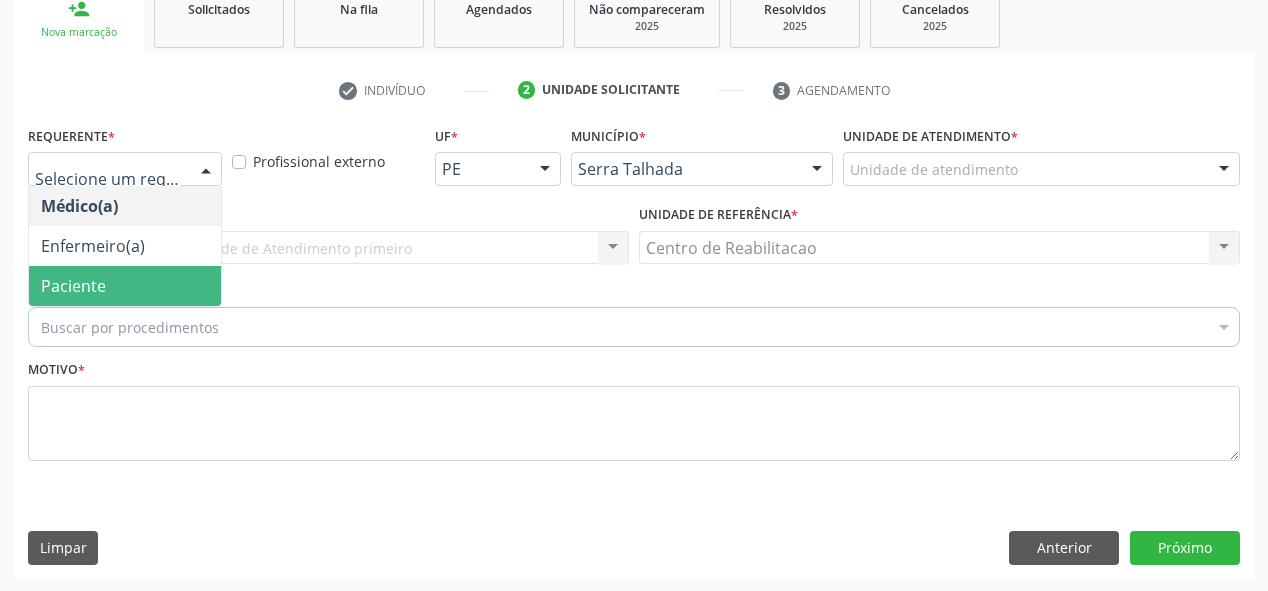 click on "Paciente" at bounding box center [125, 286] 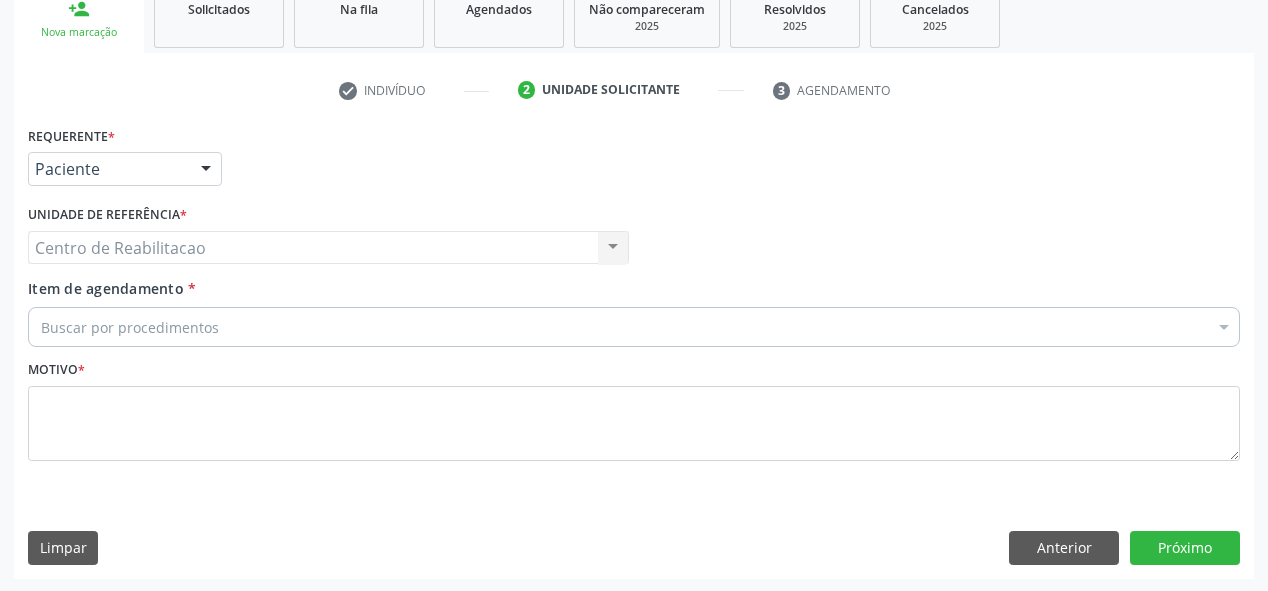 scroll, scrollTop: 313, scrollLeft: 0, axis: vertical 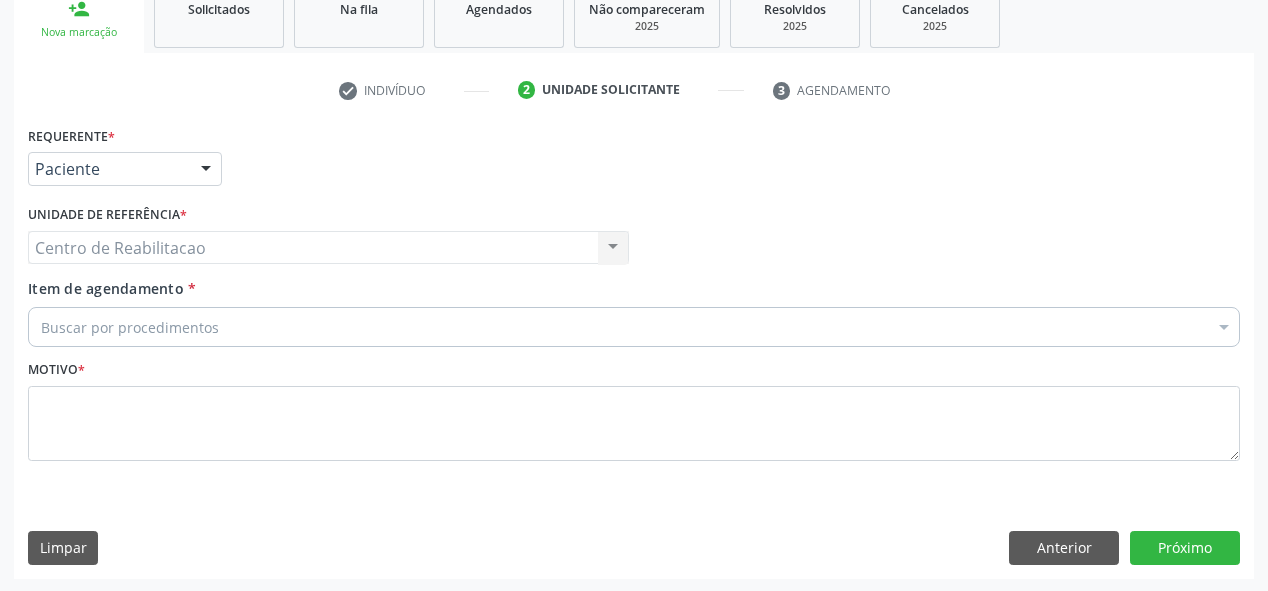 click on "Buscar por procedimentos" at bounding box center [634, 327] 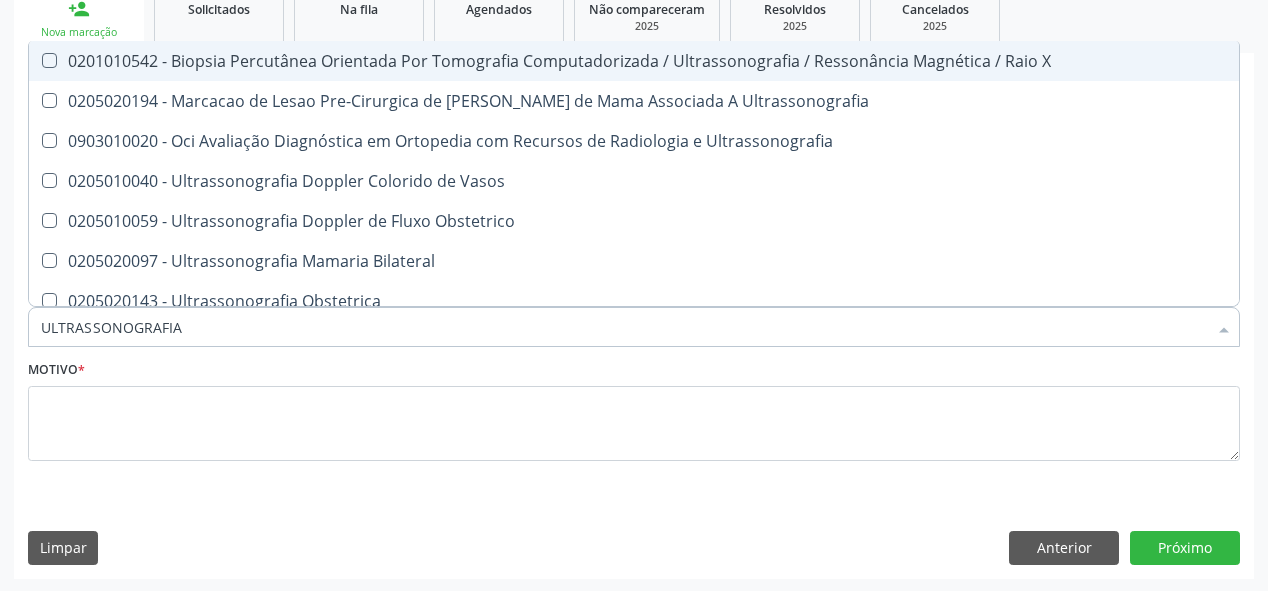 type on "ULTRASSONOGRAFIA" 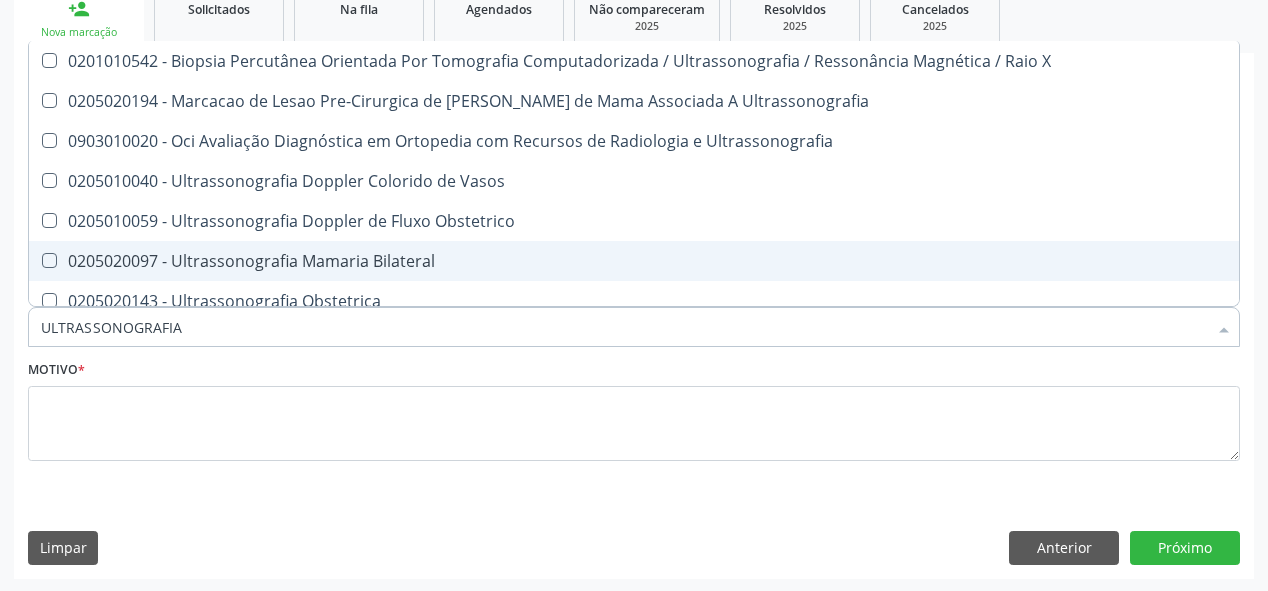 click on "0205020097 - Ultrassonografia Mamaria Bilateral" at bounding box center (634, 261) 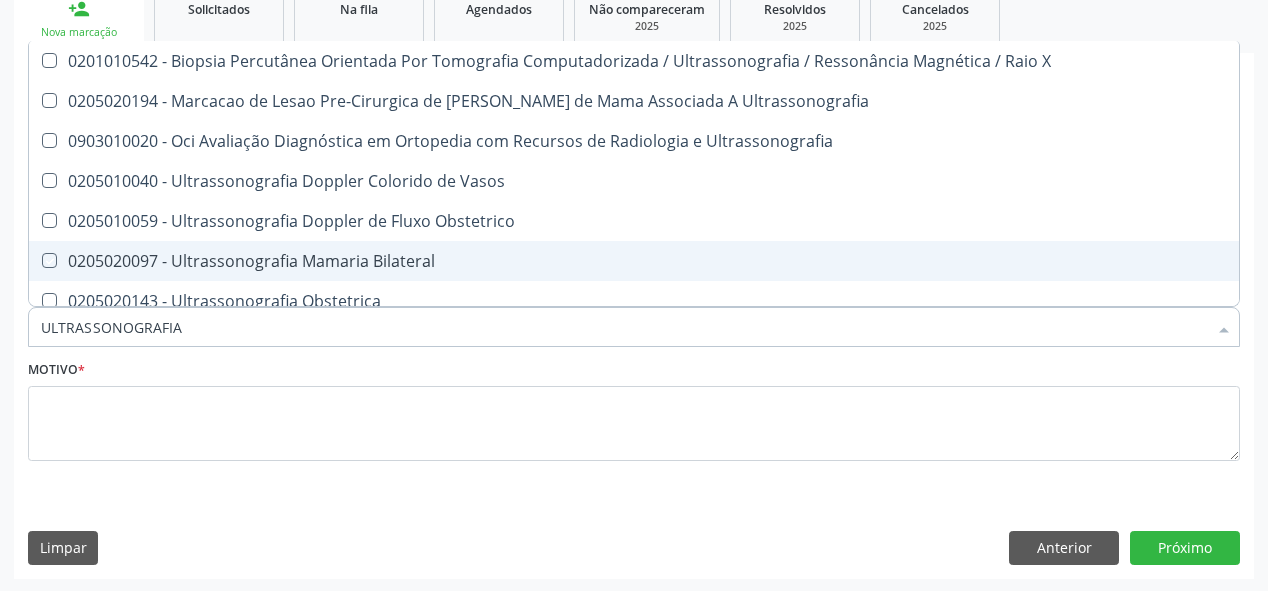 checkbox on "true" 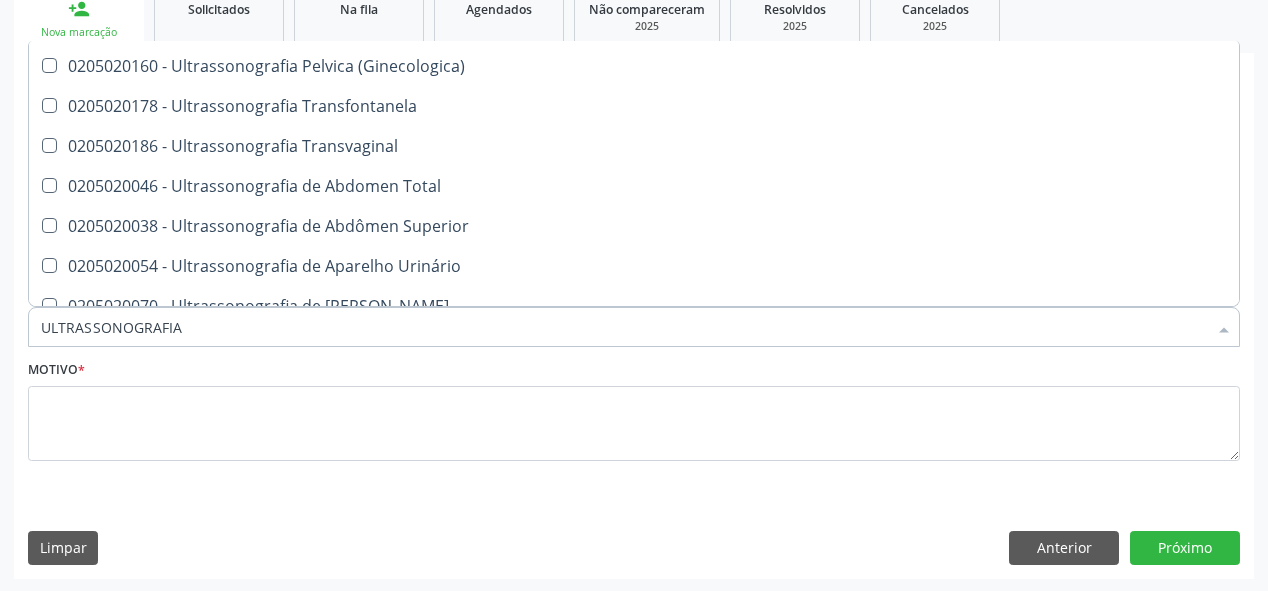 scroll, scrollTop: 320, scrollLeft: 0, axis: vertical 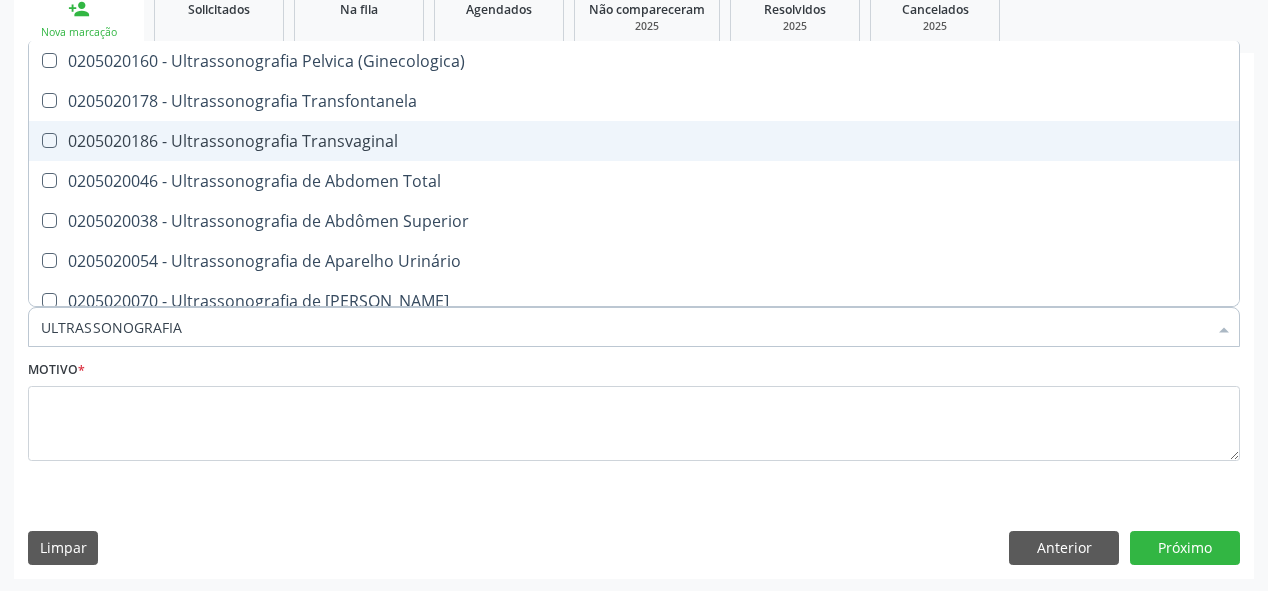 click on "0205020186 - Ultrassonografia Transvaginal" at bounding box center [634, 141] 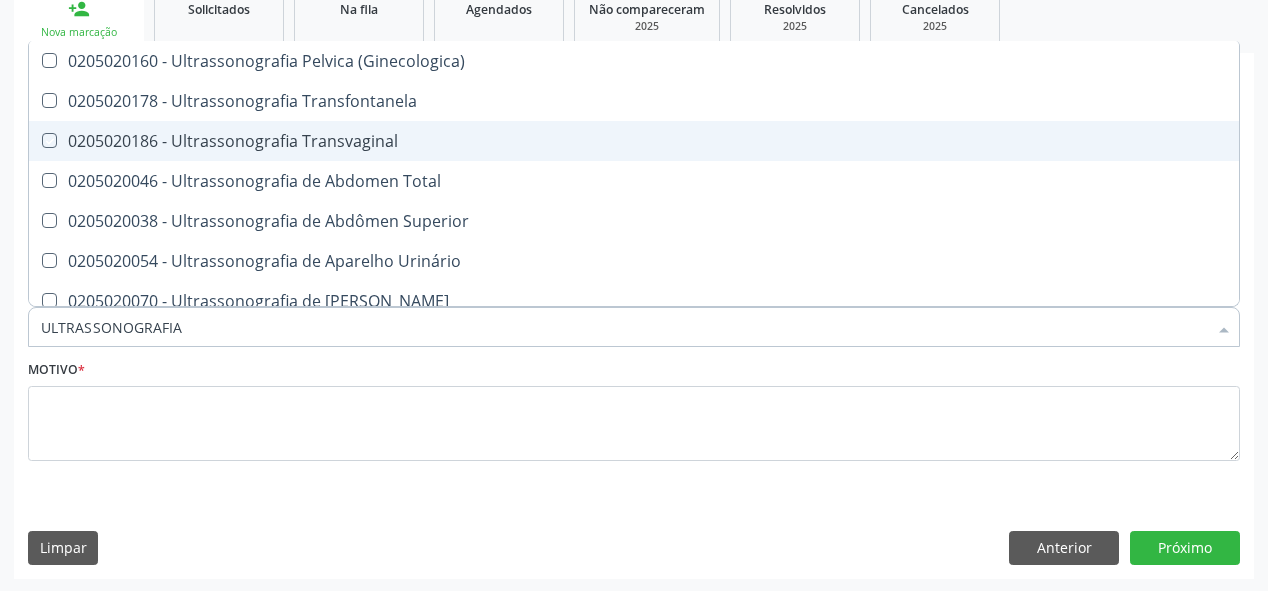 checkbox on "true" 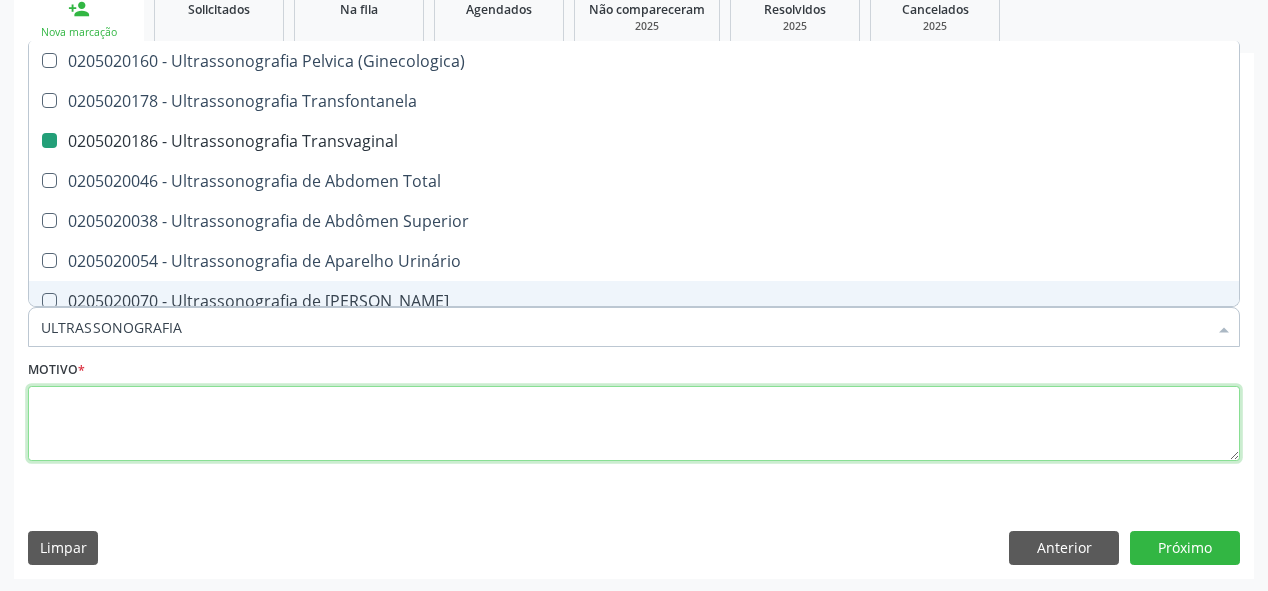 click at bounding box center [634, 424] 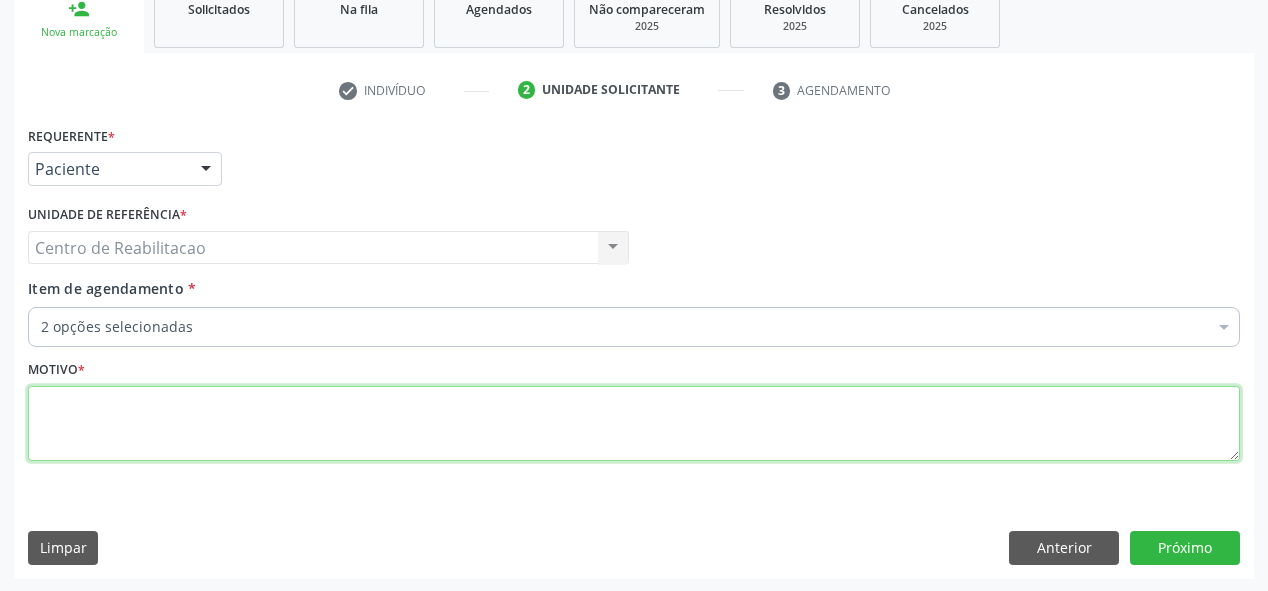 scroll, scrollTop: 0, scrollLeft: 0, axis: both 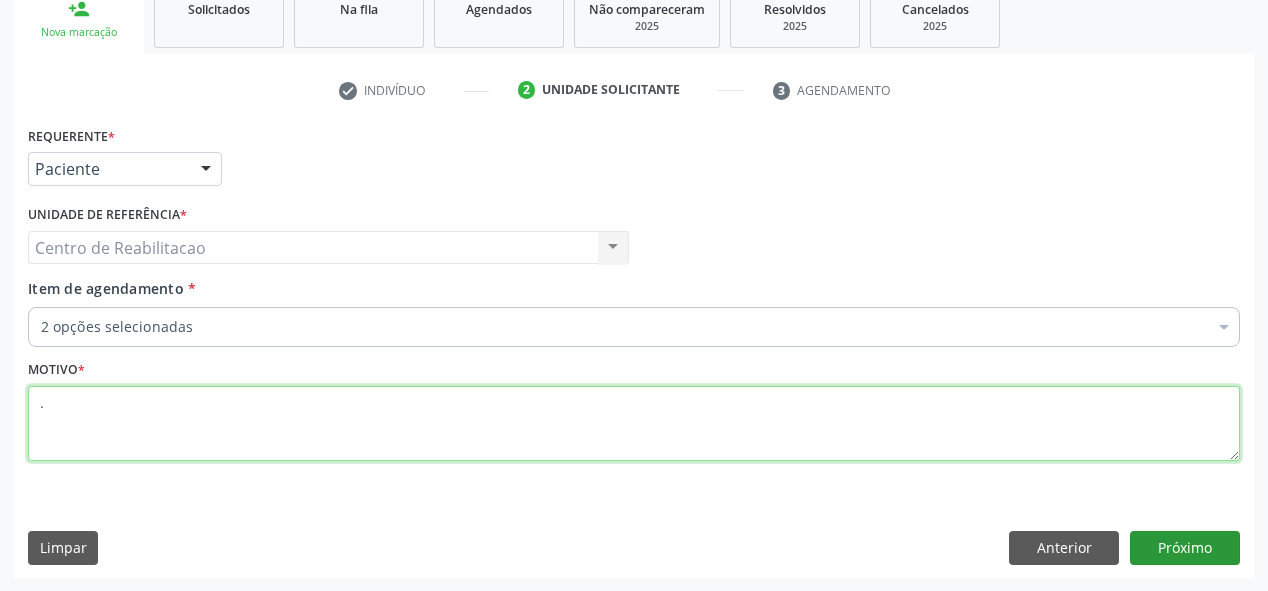 type on "." 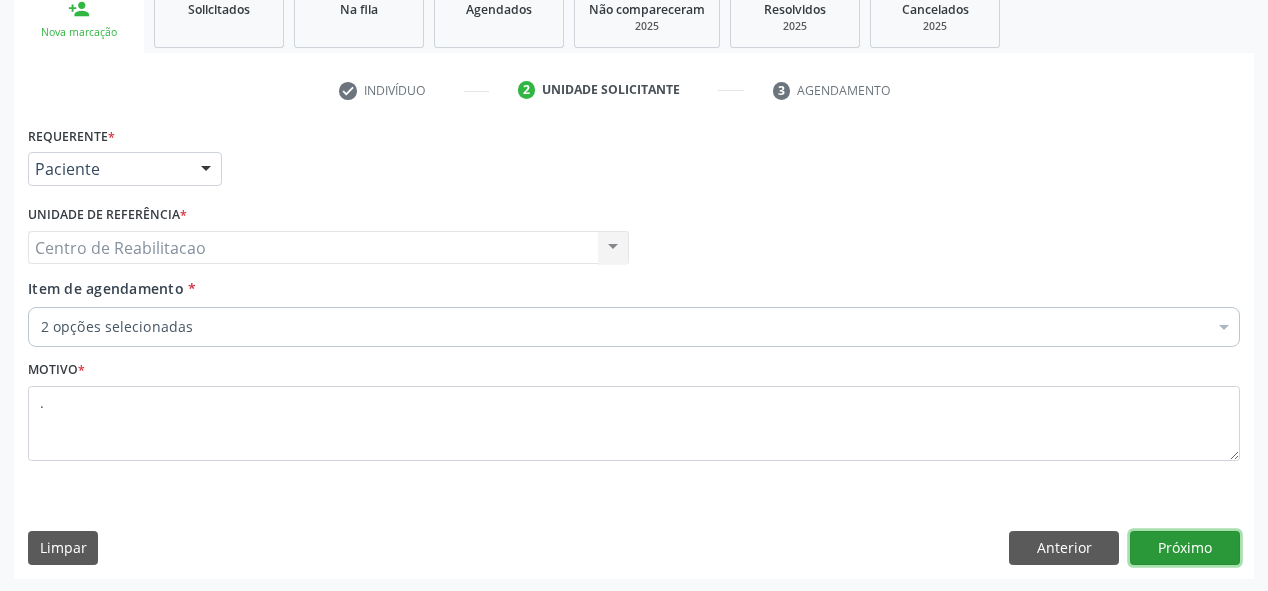 click on "Próximo" at bounding box center (1185, 548) 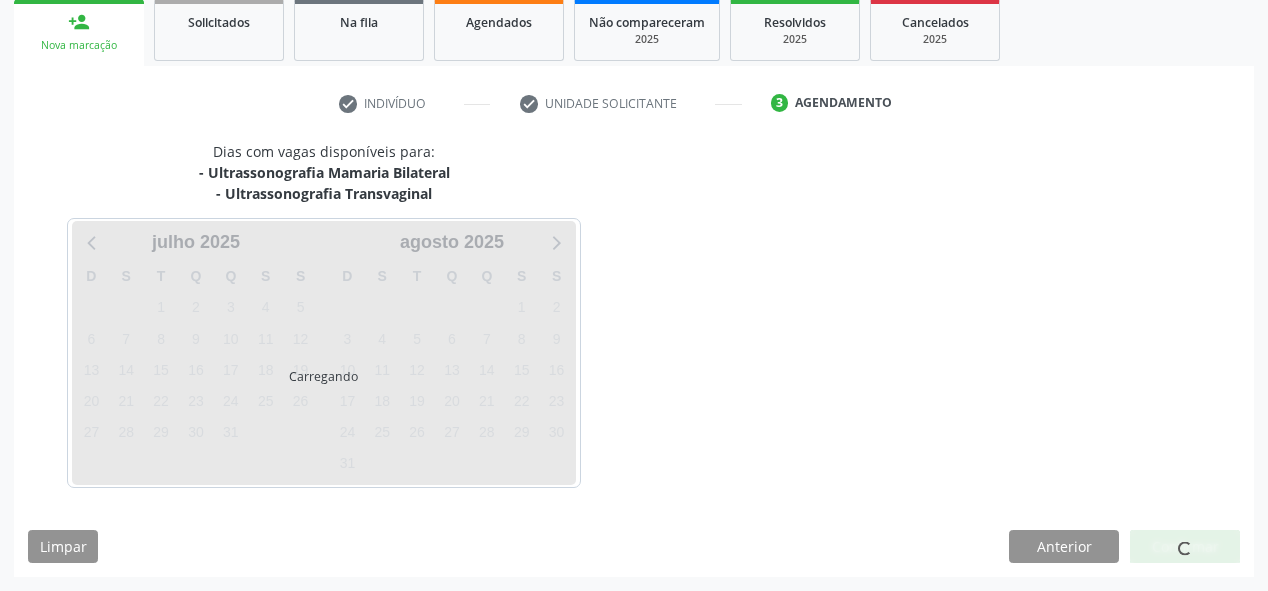 scroll, scrollTop: 299, scrollLeft: 0, axis: vertical 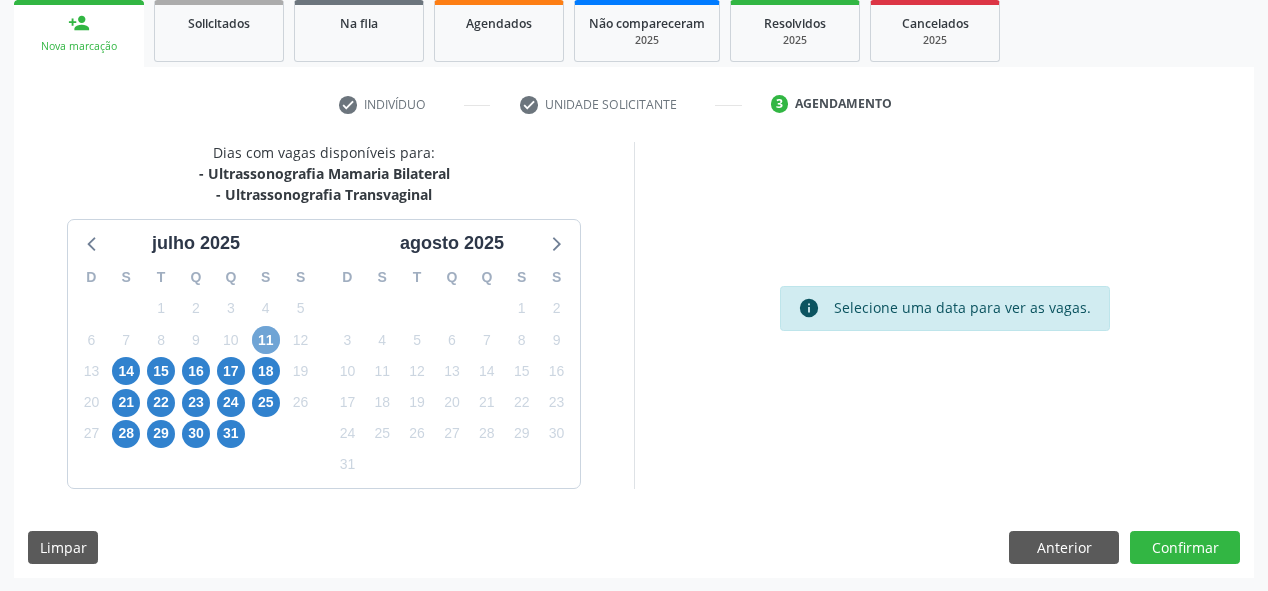 click on "11" at bounding box center (266, 340) 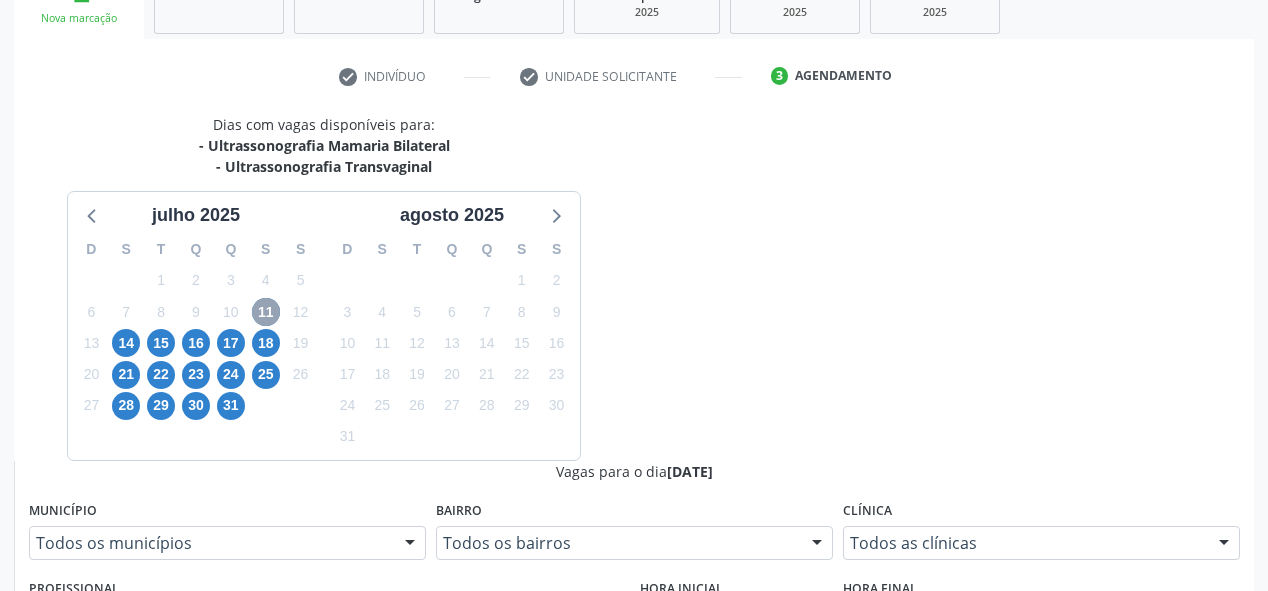 scroll, scrollTop: 326, scrollLeft: 0, axis: vertical 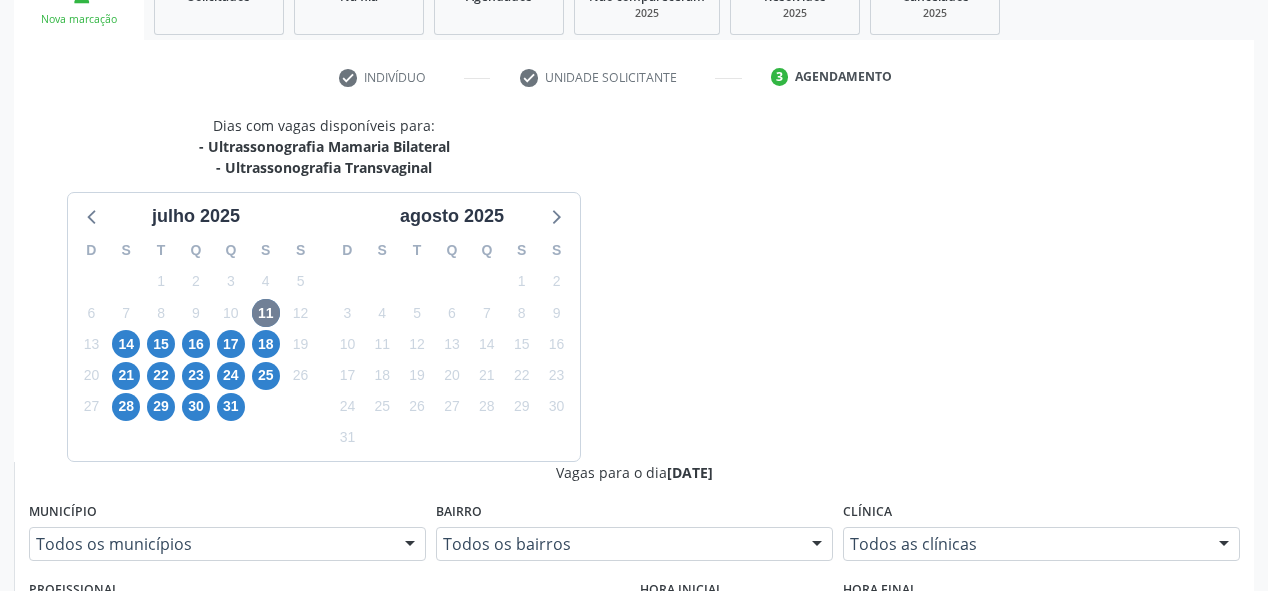 click on "Ordem de chegada
Consumidos: 16 / 20" at bounding box center [645, 749] 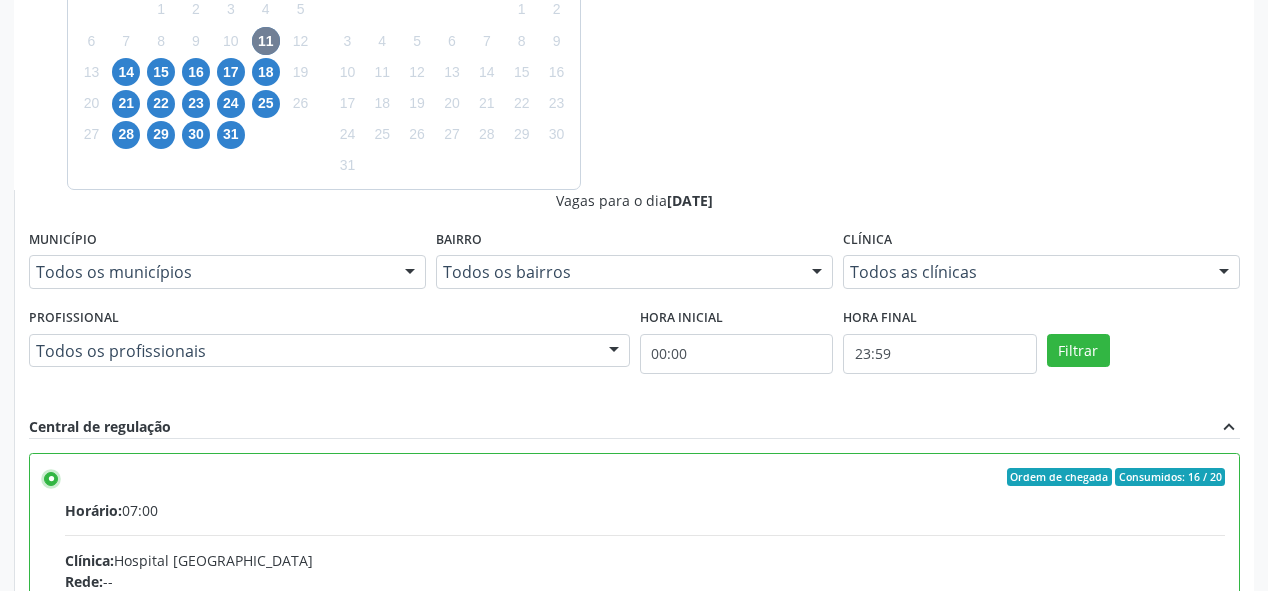scroll, scrollTop: 603, scrollLeft: 0, axis: vertical 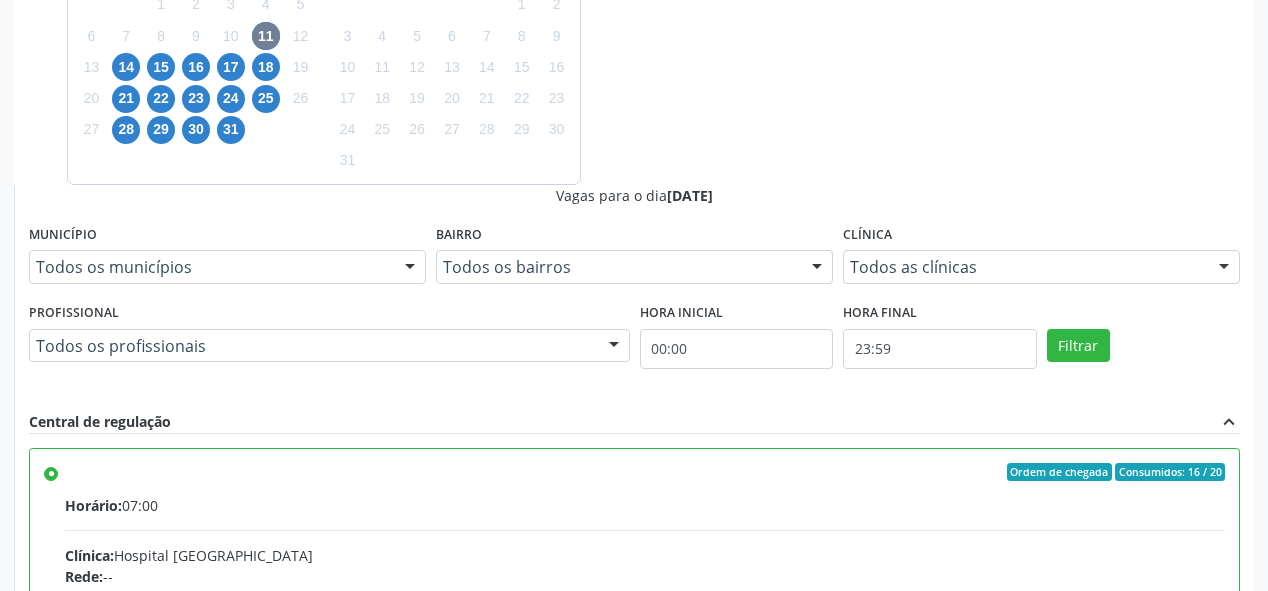 click on "Confirmar" at bounding box center [1185, 893] 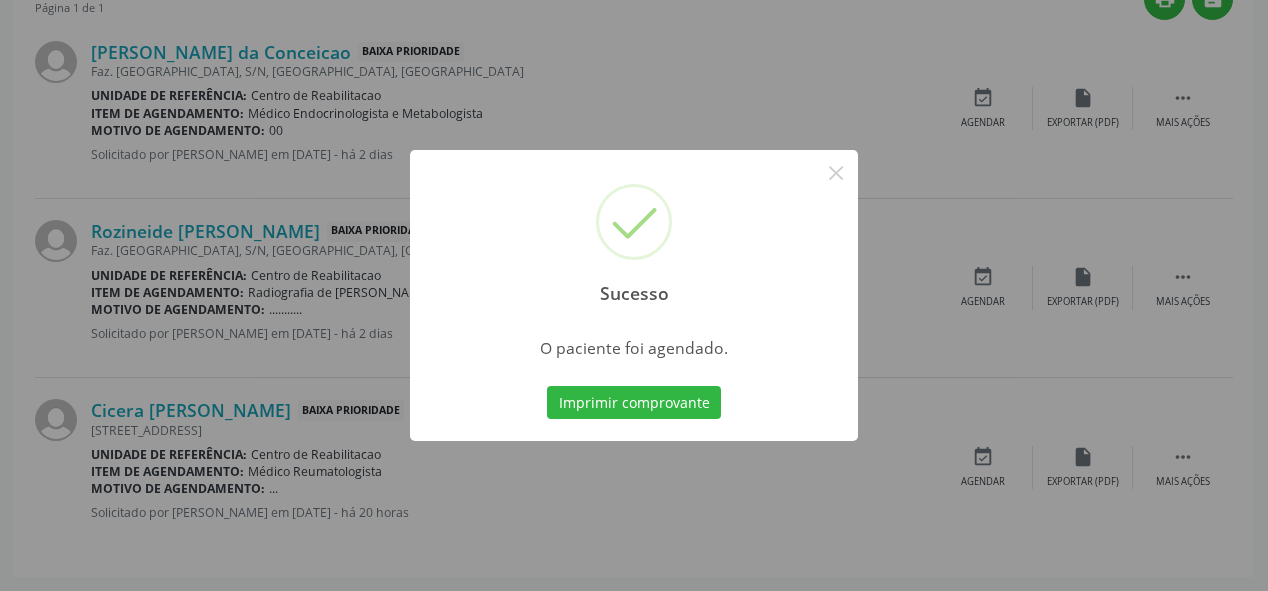 scroll, scrollTop: 74, scrollLeft: 0, axis: vertical 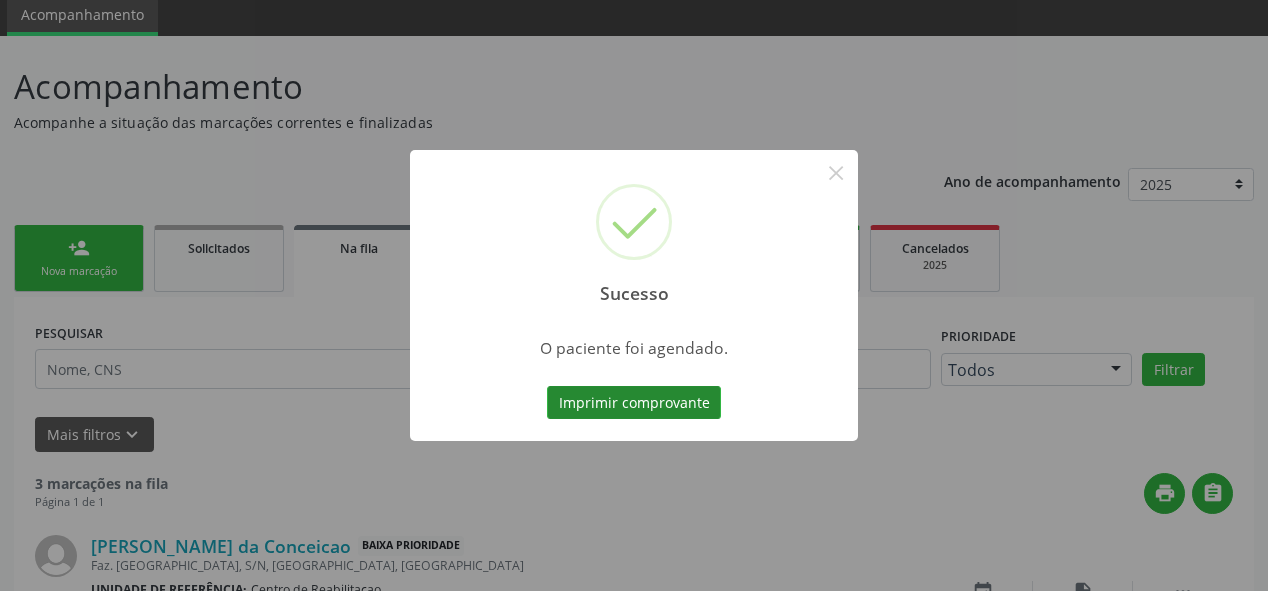click on "Imprimir comprovante" at bounding box center (634, 403) 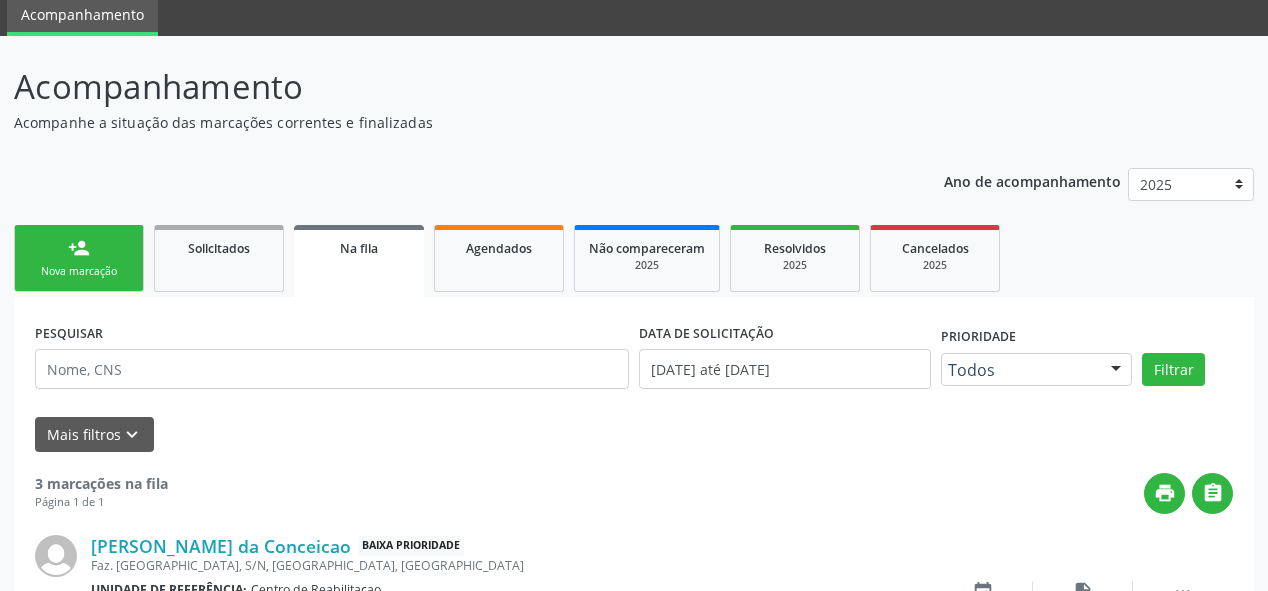 click on "Nova marcação" at bounding box center [79, 271] 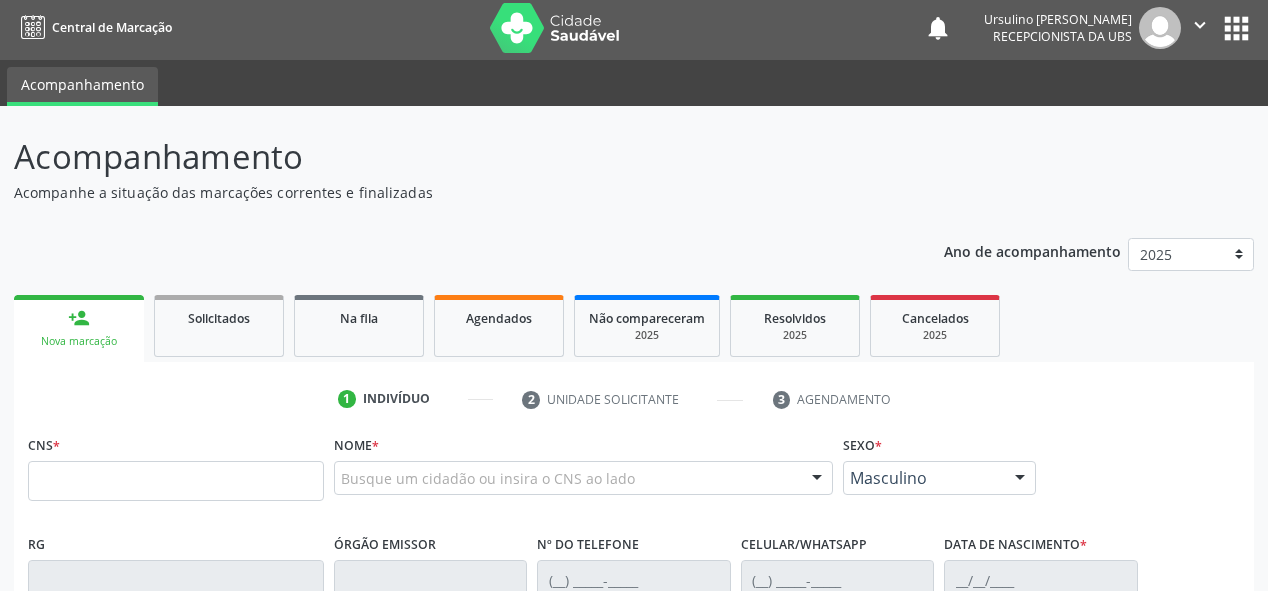 scroll, scrollTop: 0, scrollLeft: 0, axis: both 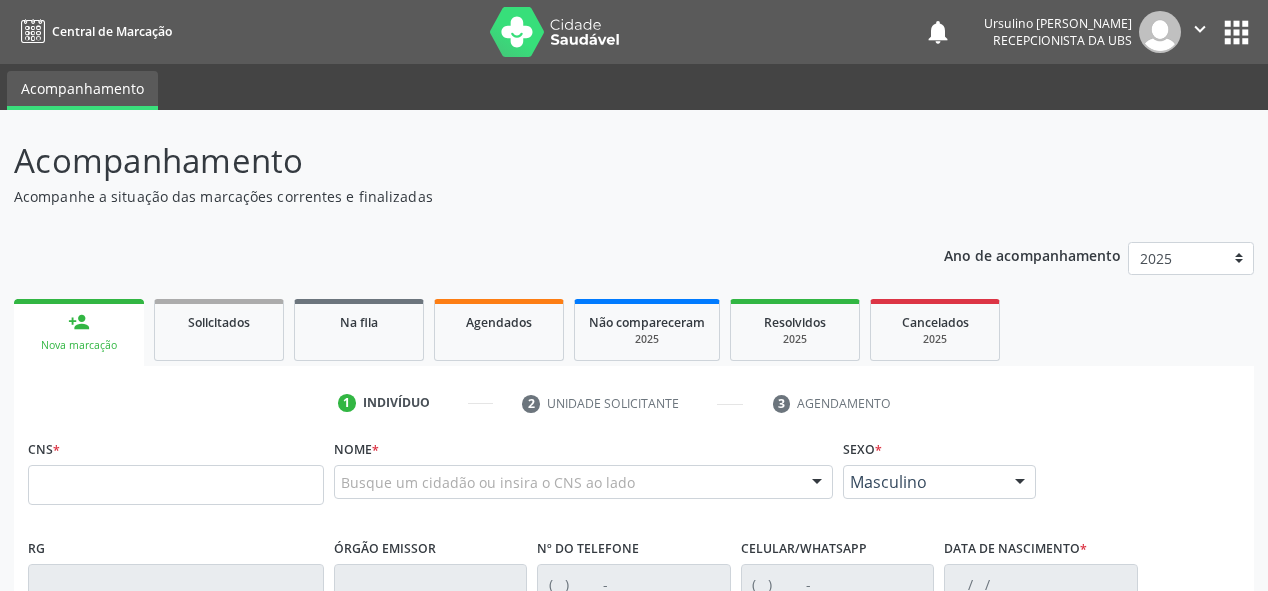click on "" at bounding box center [1200, 29] 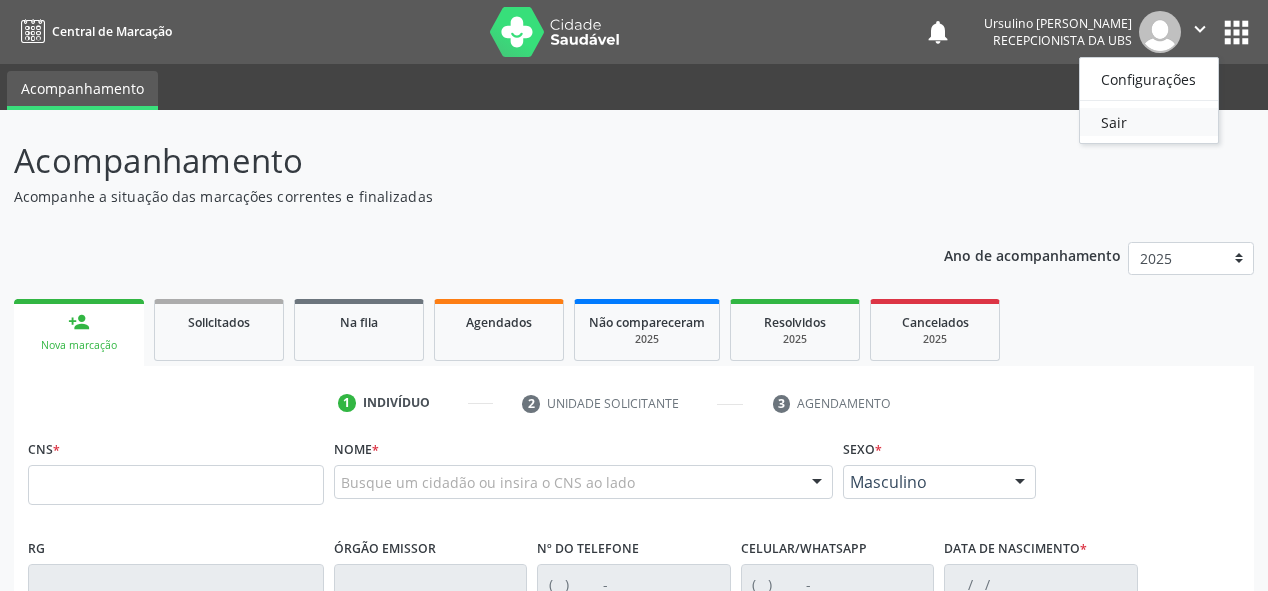 click on "Sair" at bounding box center [1149, 122] 